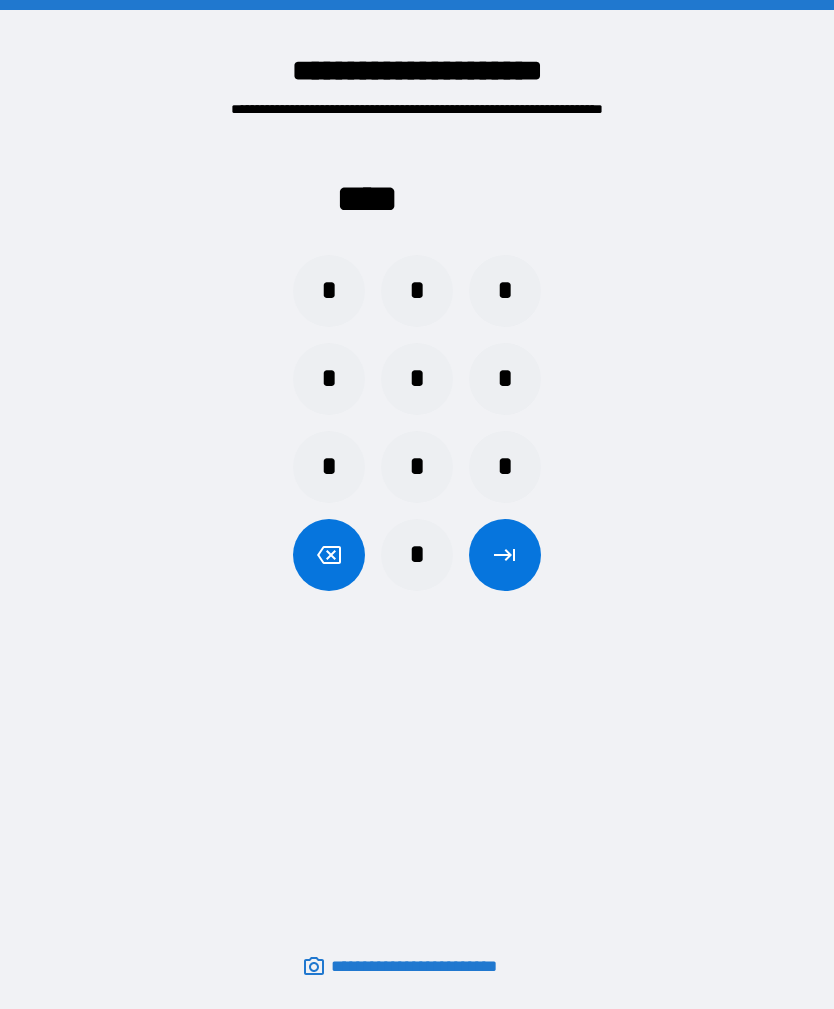 scroll, scrollTop: 0, scrollLeft: 0, axis: both 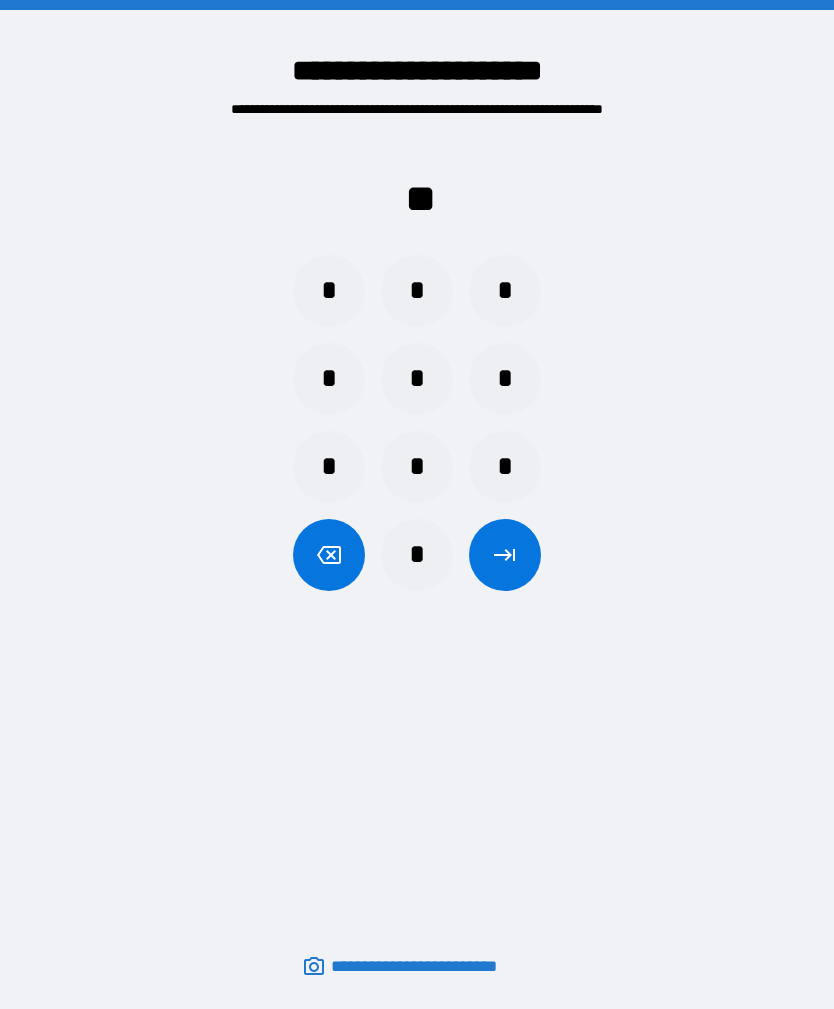 click on "*" at bounding box center (329, 379) 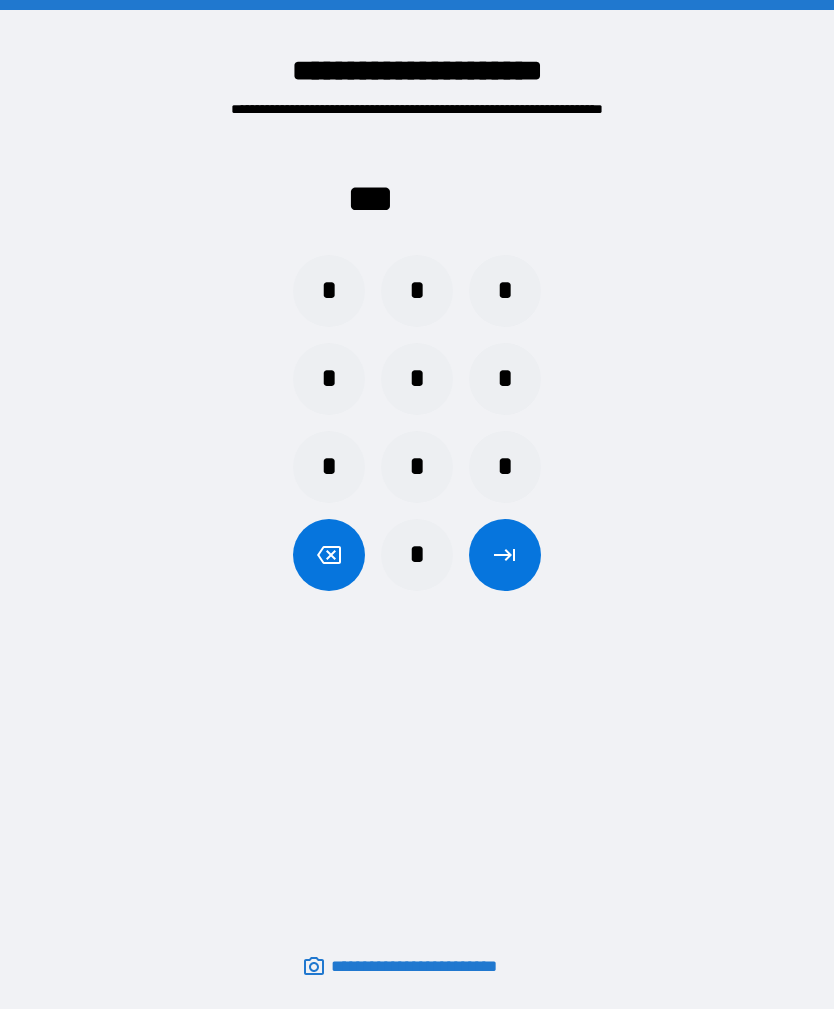 click on "*" at bounding box center [505, 379] 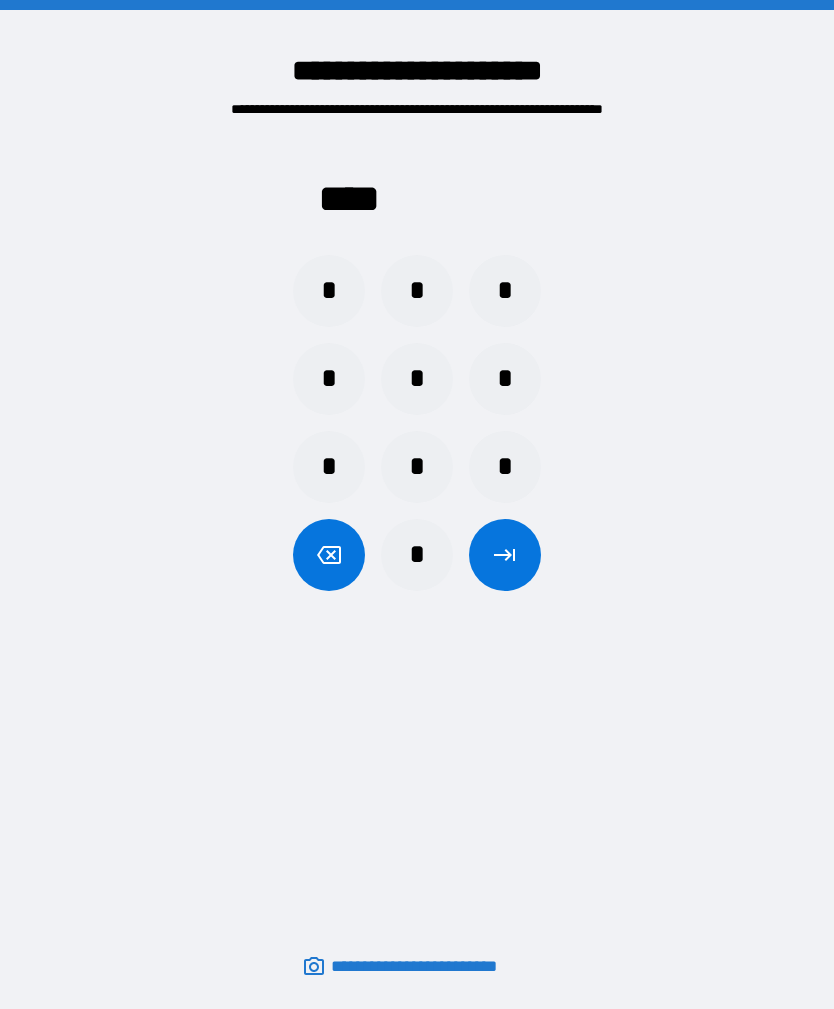 click 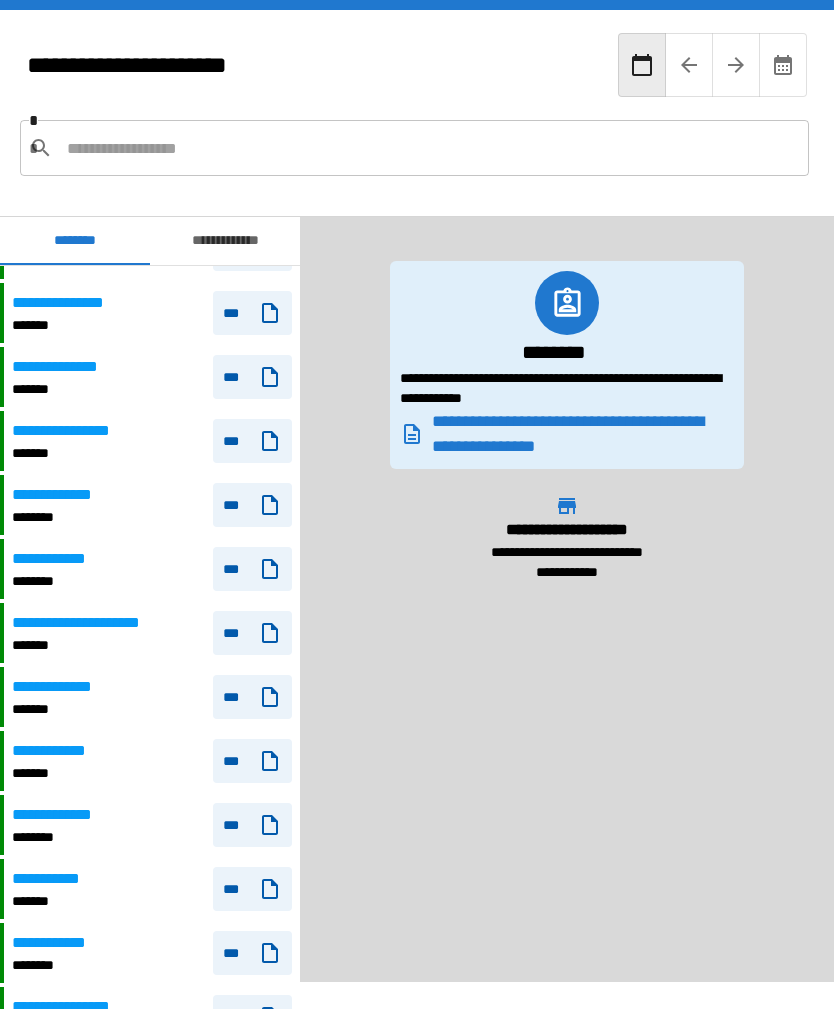 scroll, scrollTop: 810, scrollLeft: 0, axis: vertical 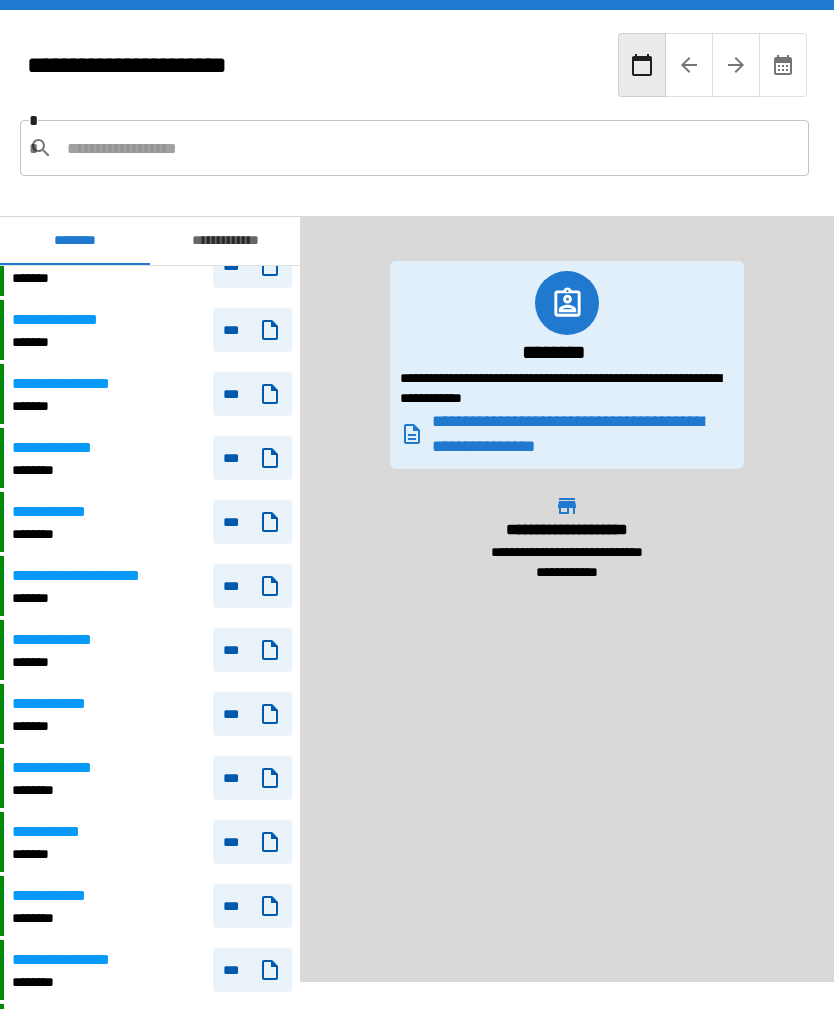 click on "********" at bounding box center [60, 790] 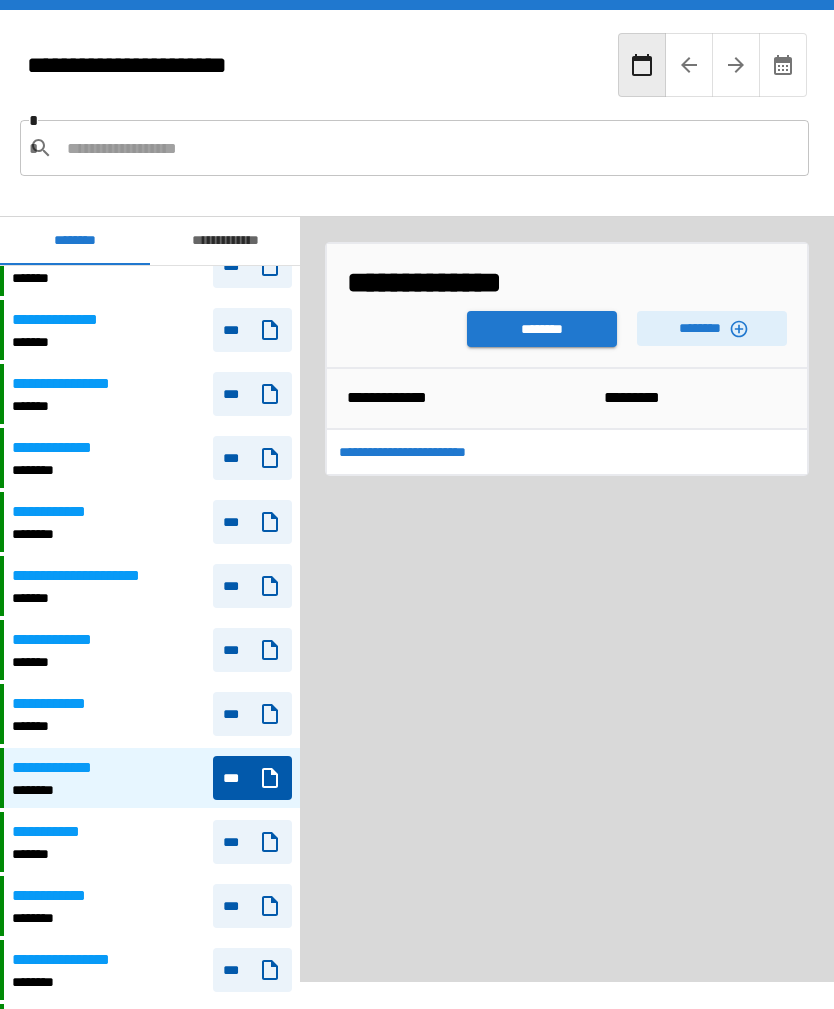 click on "********" at bounding box center [542, 329] 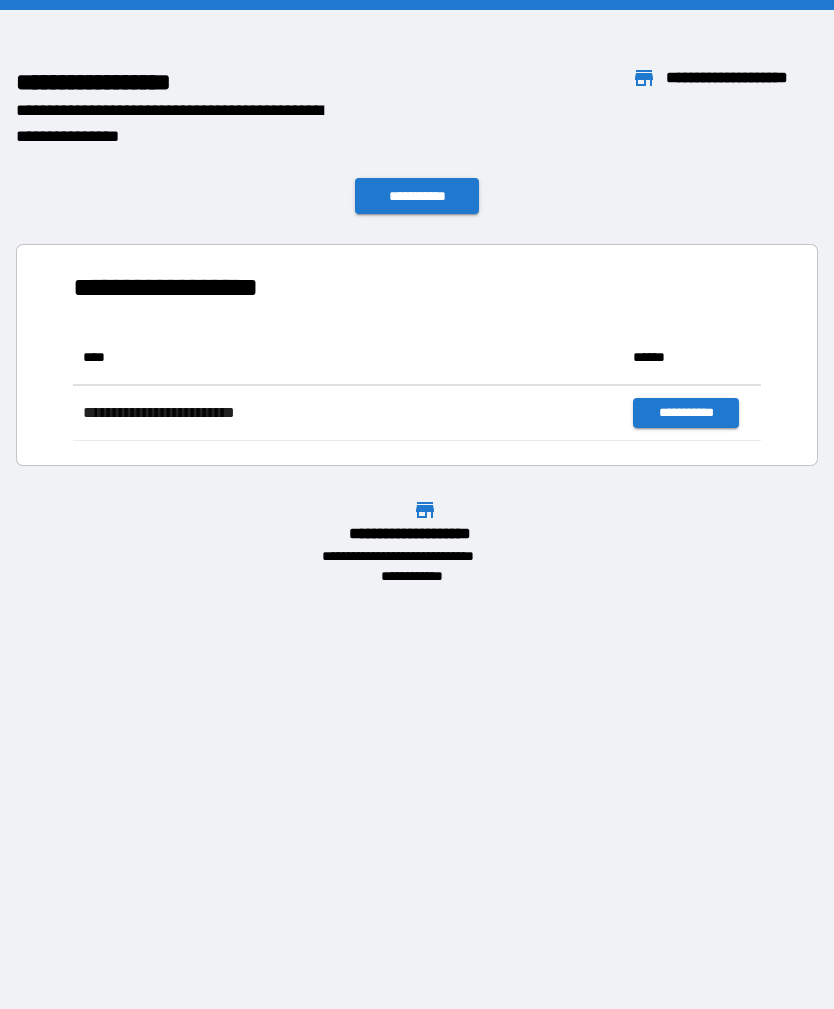 scroll, scrollTop: 1, scrollLeft: 1, axis: both 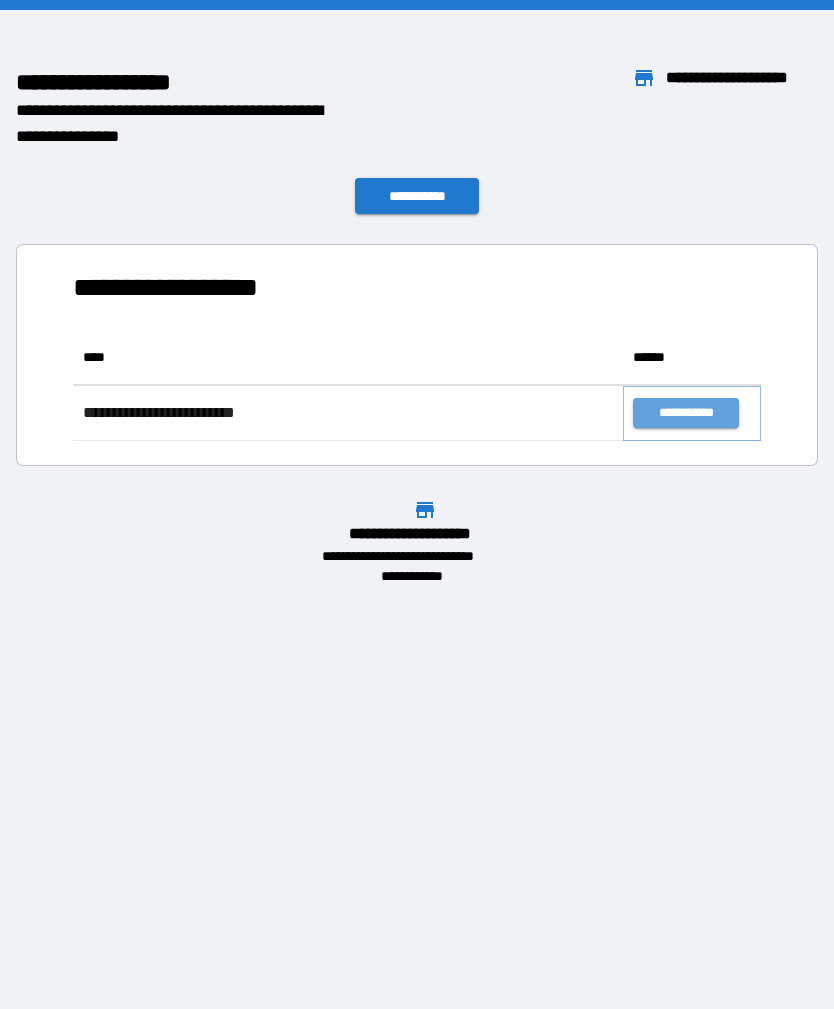 click on "**********" at bounding box center [685, 413] 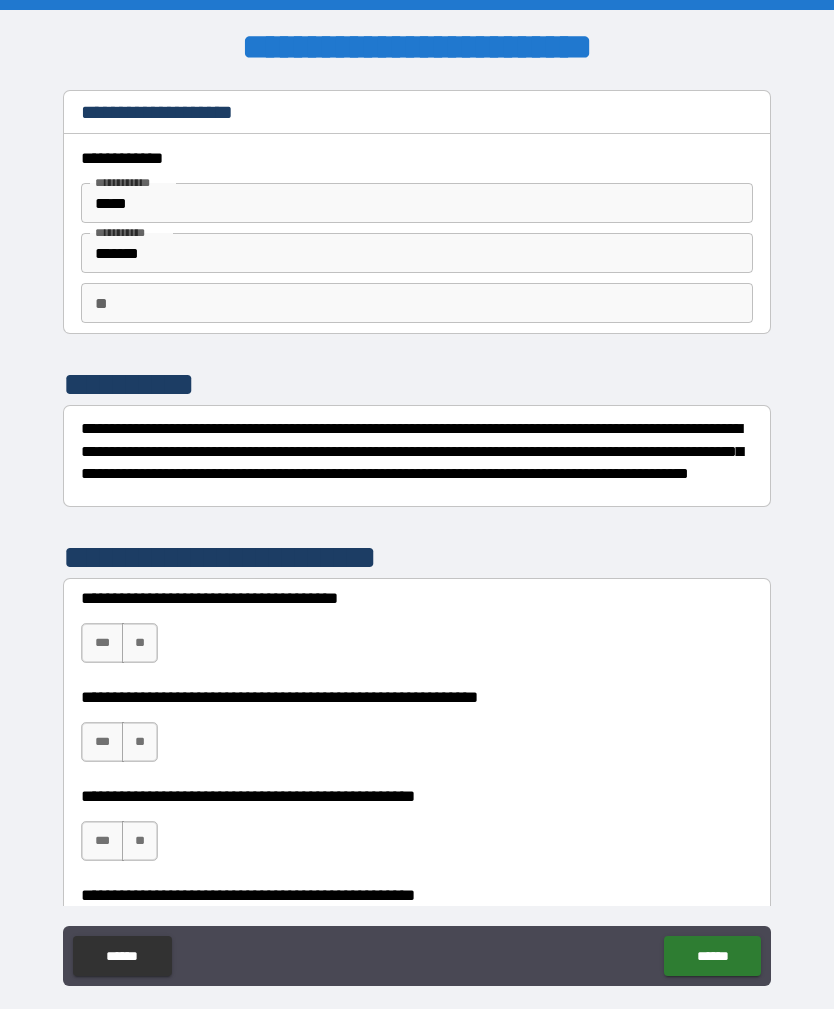 scroll, scrollTop: 0, scrollLeft: 0, axis: both 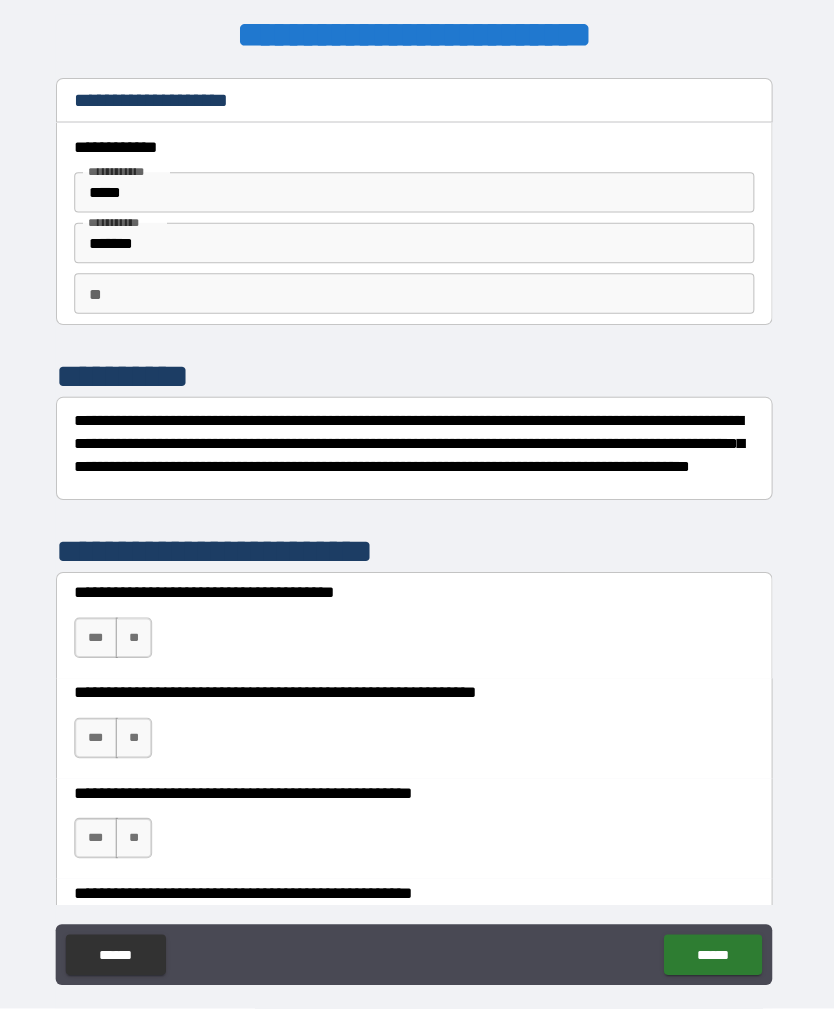 click on "***" at bounding box center [102, 643] 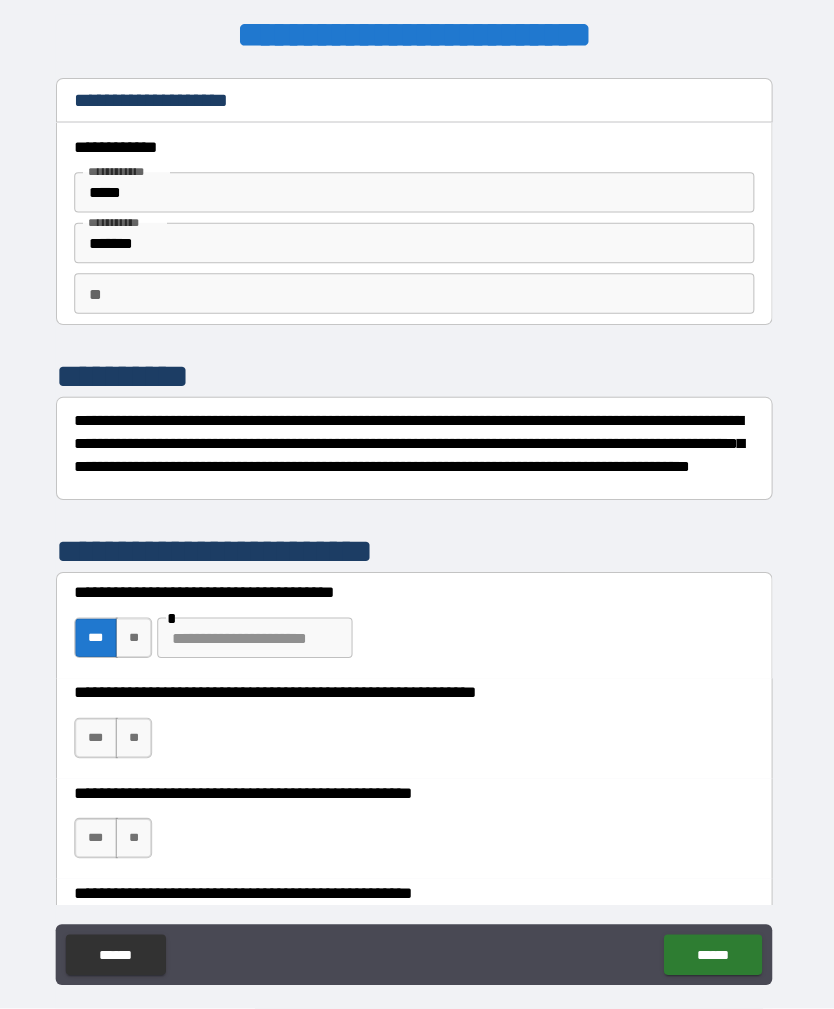 click on "***" at bounding box center (102, 742) 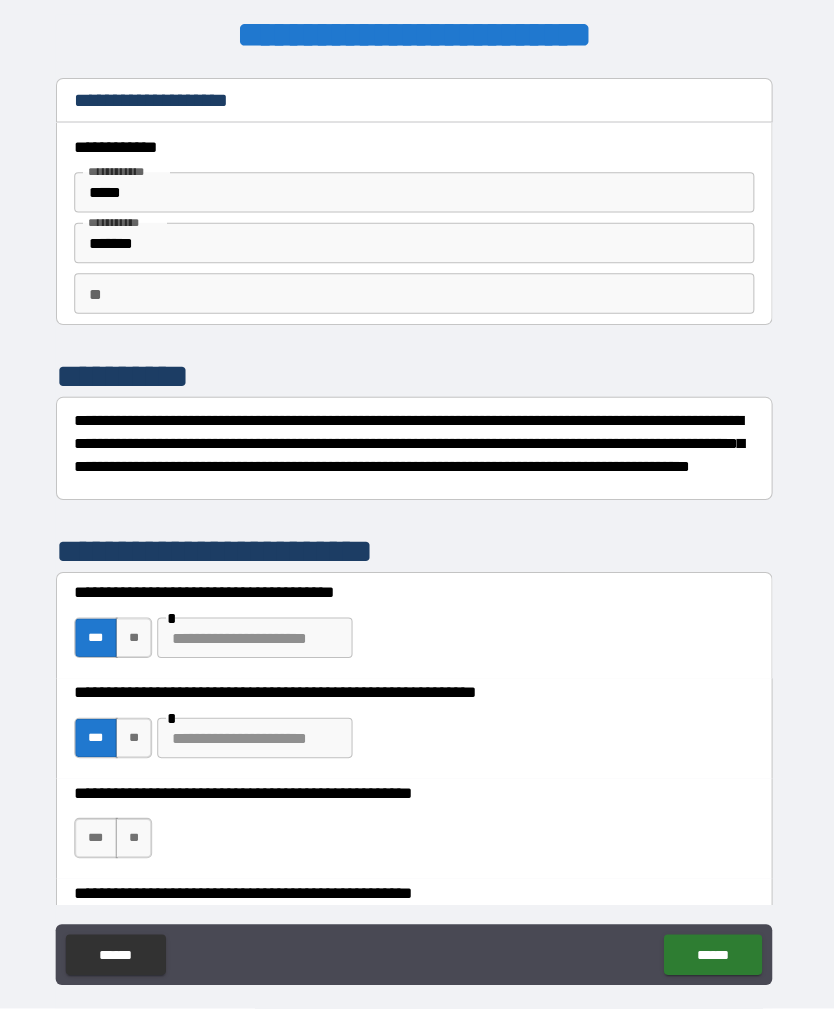 click on "***" at bounding box center [102, 841] 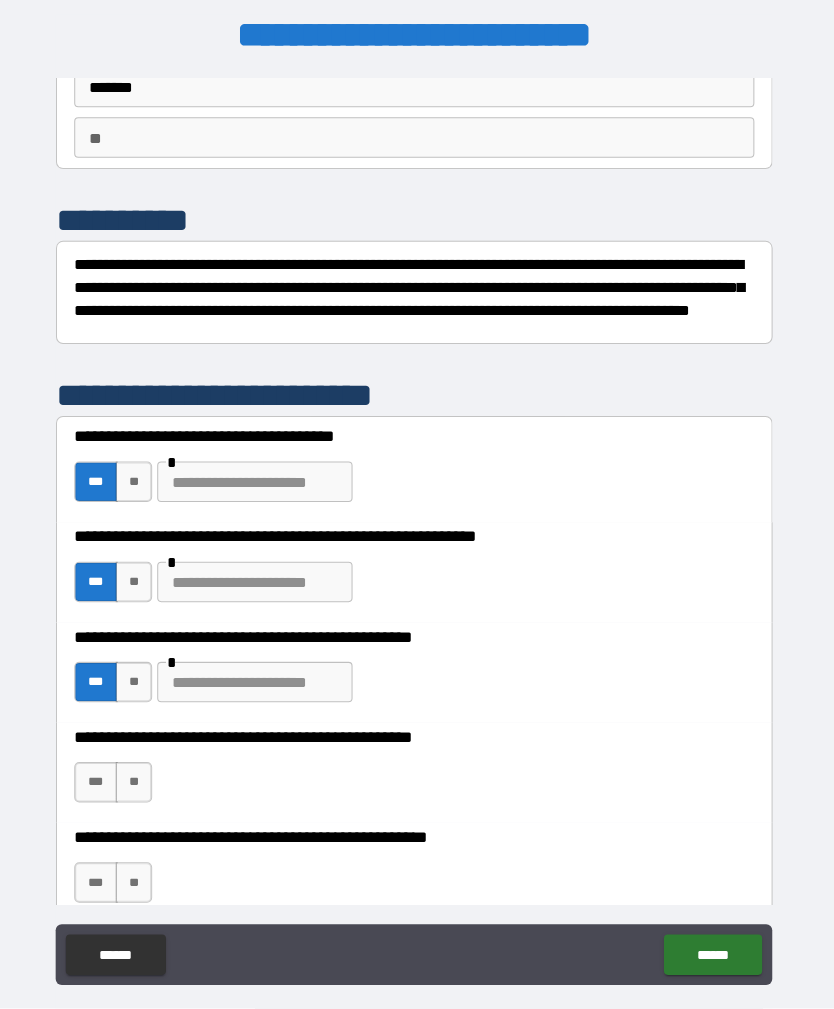scroll, scrollTop: 183, scrollLeft: 0, axis: vertical 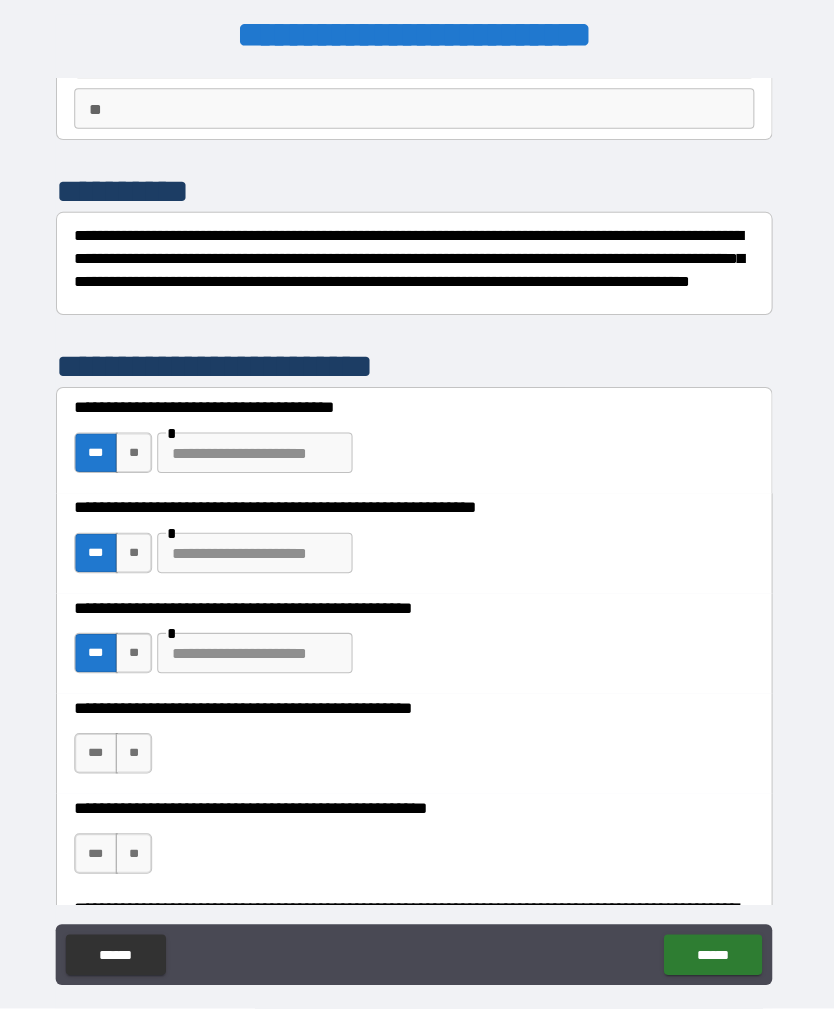 click on "***" at bounding box center [102, 757] 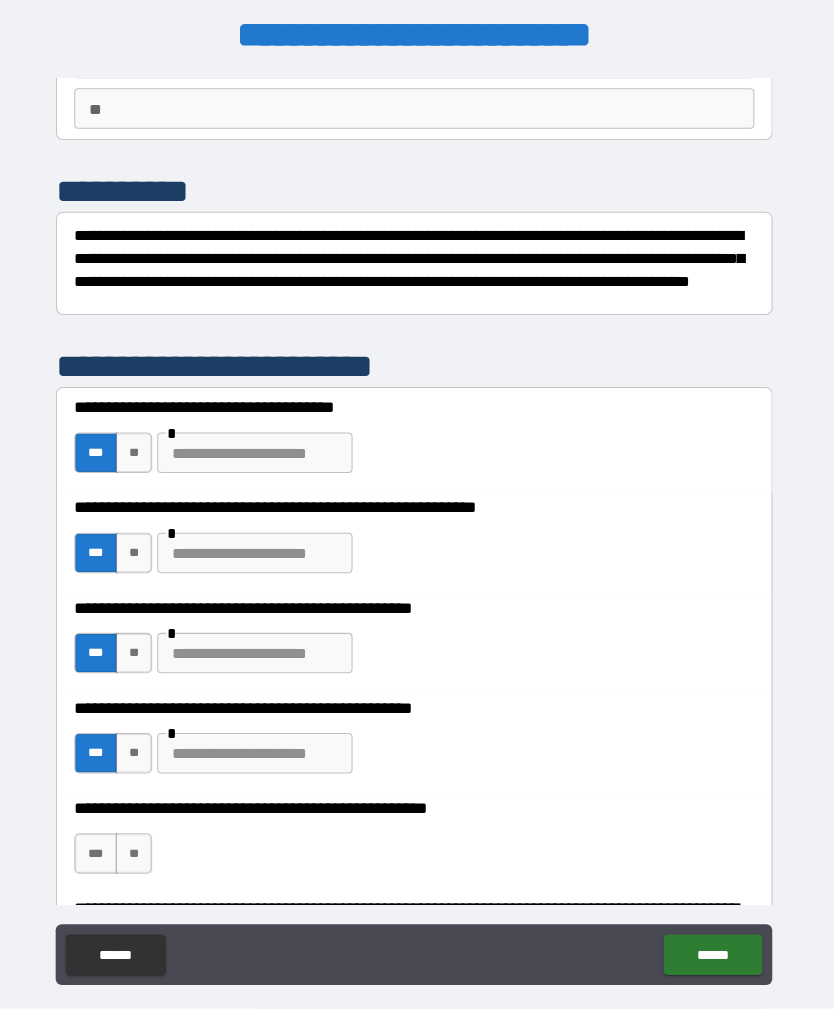 click on "**" at bounding box center [140, 856] 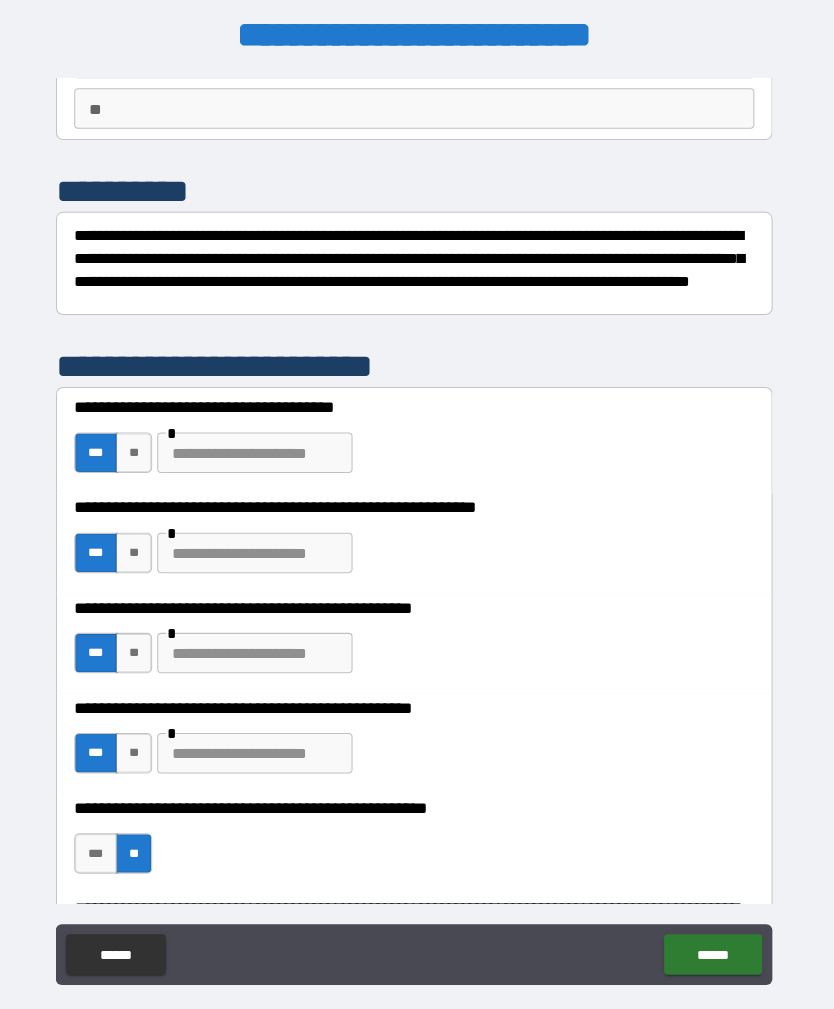 click on "******" at bounding box center (712, 943) 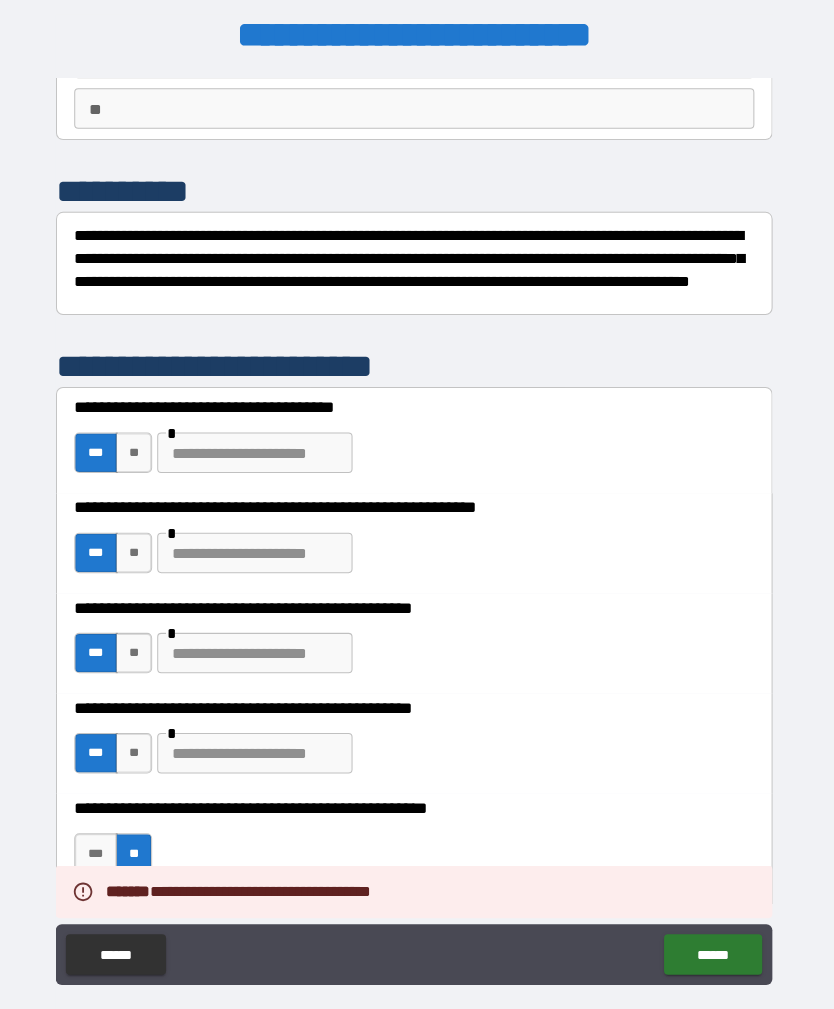 click on "******" at bounding box center [712, 943] 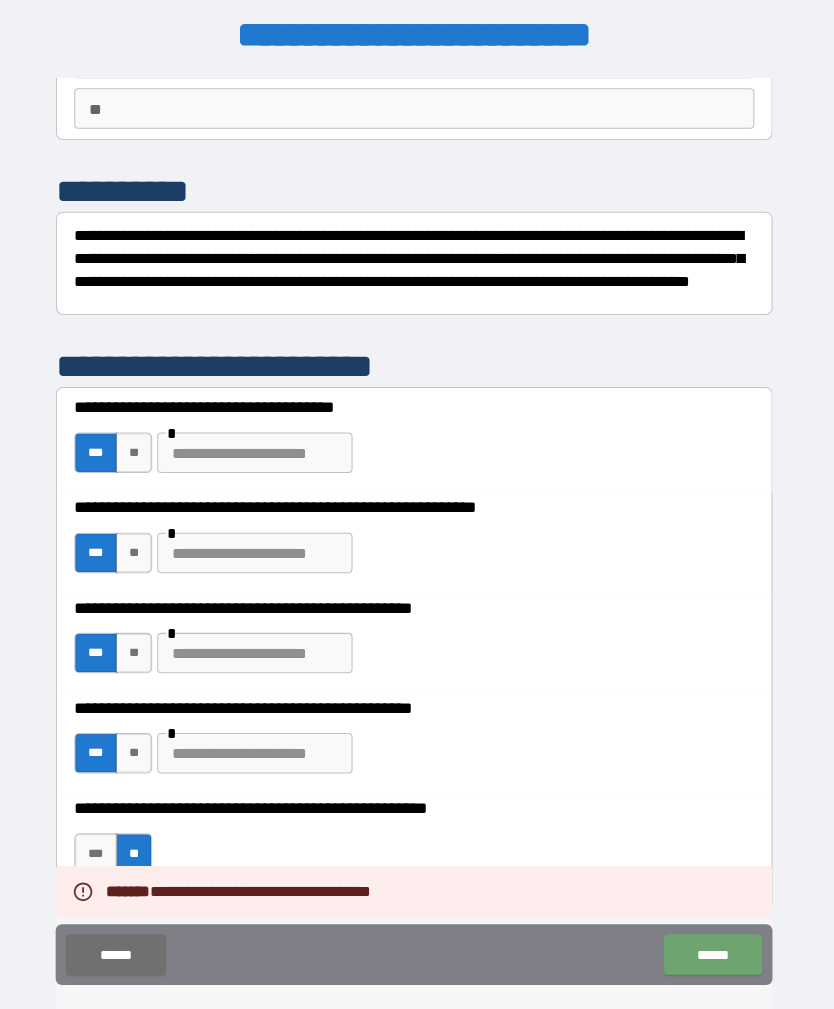 click on "******" at bounding box center (712, 943) 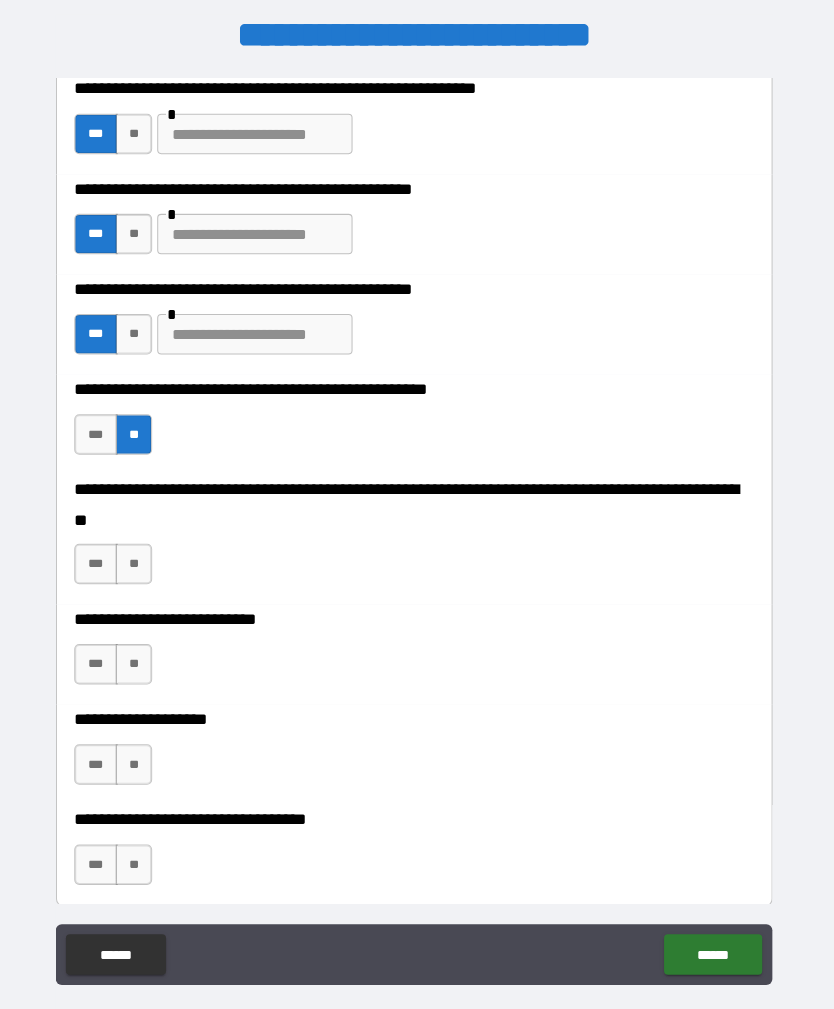 scroll, scrollTop: 598, scrollLeft: 0, axis: vertical 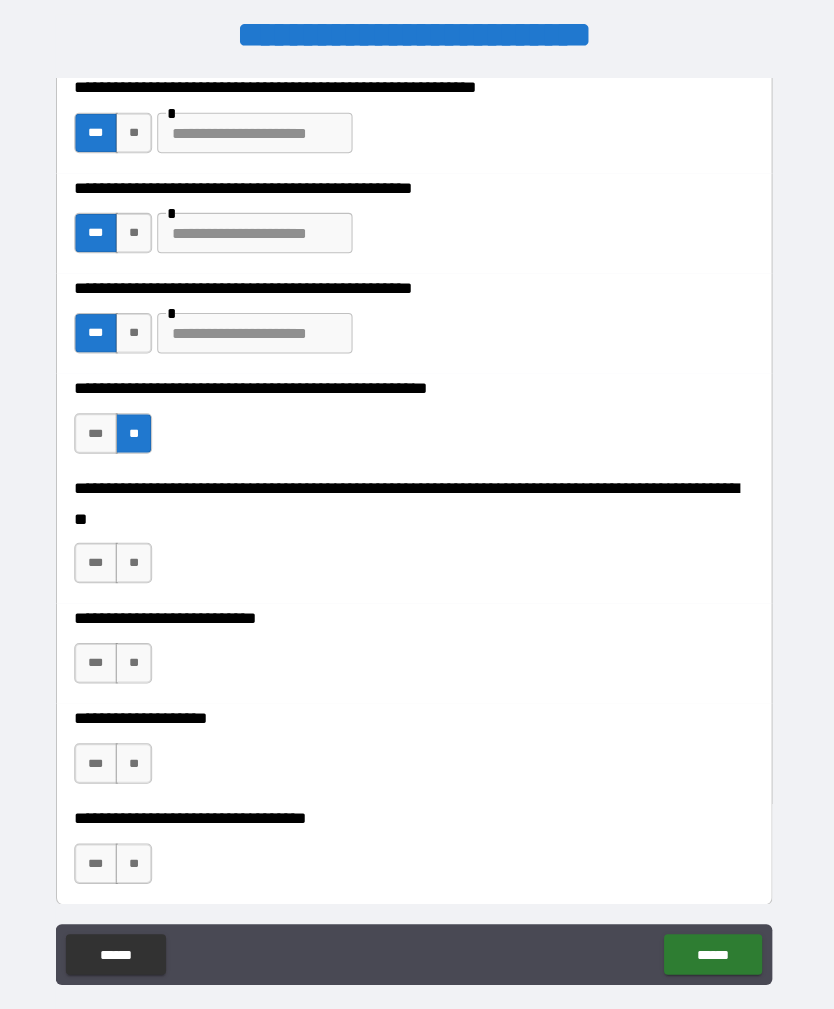 click on "**" at bounding box center (140, 556) 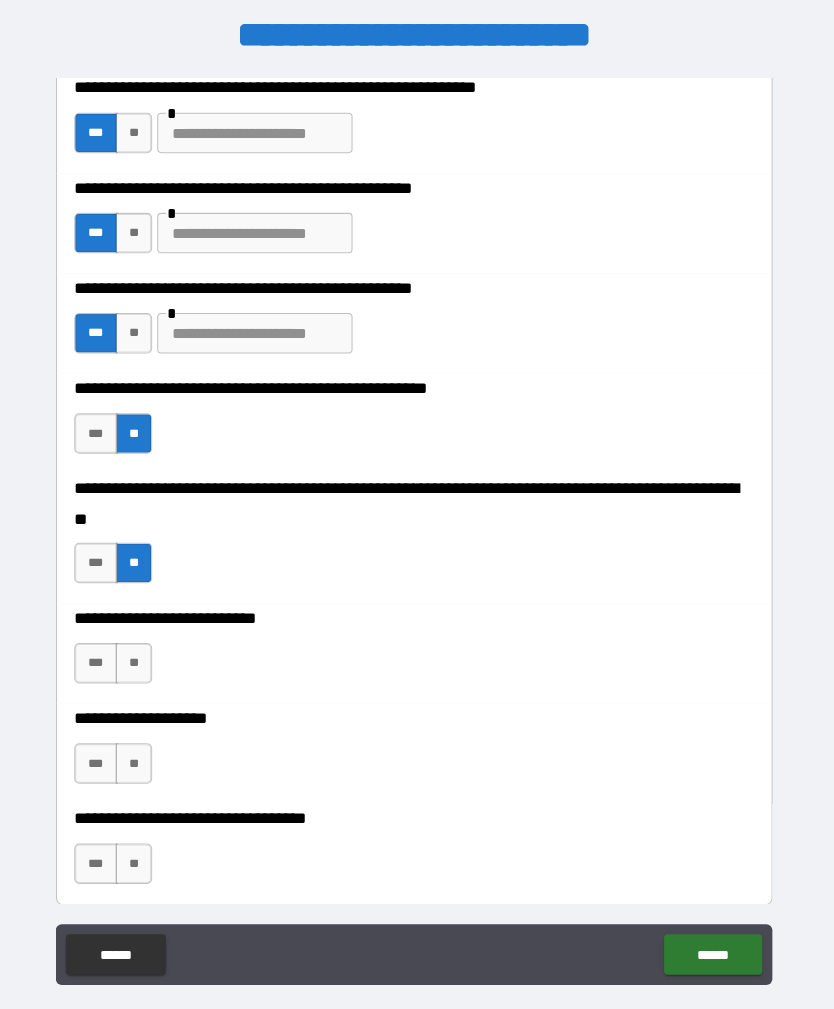 click on "**" at bounding box center [140, 655] 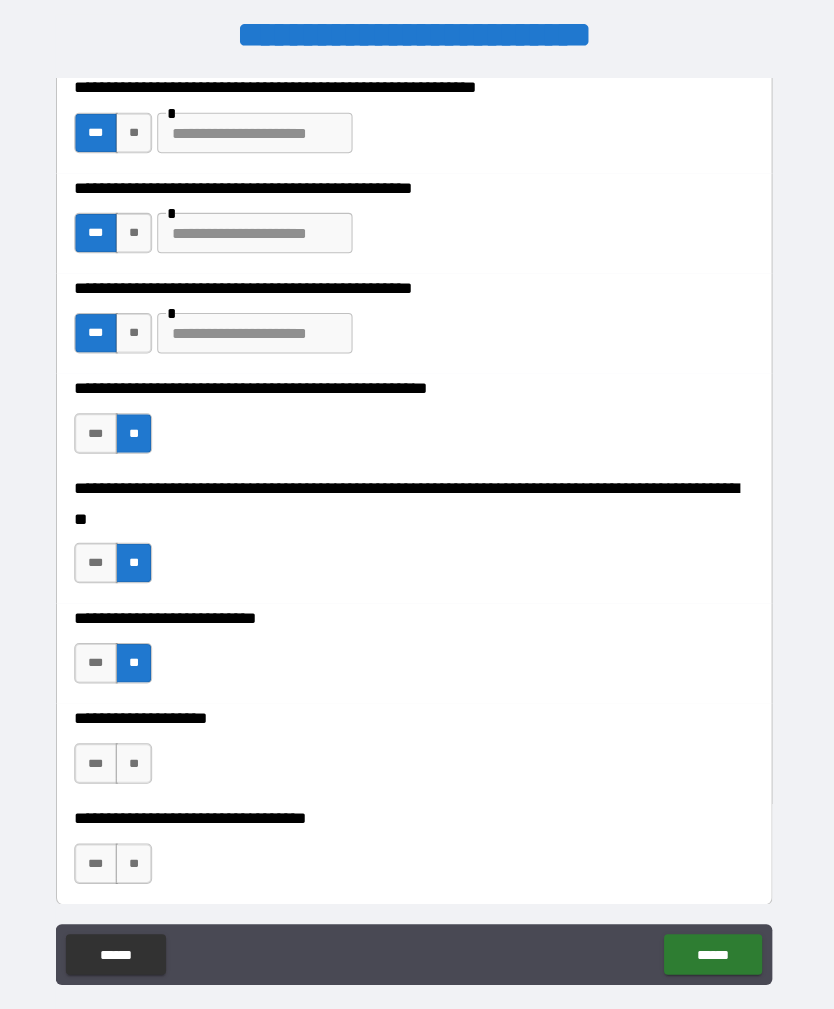 click on "**" at bounding box center [140, 754] 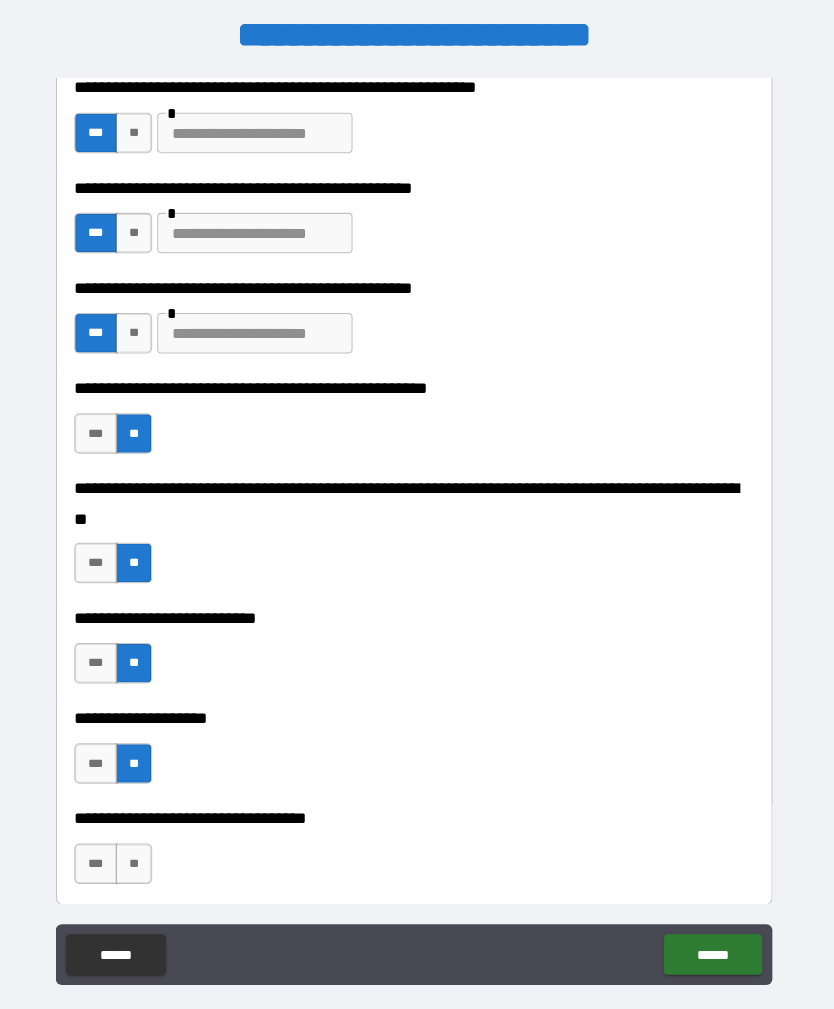 click on "**" at bounding box center [140, 853] 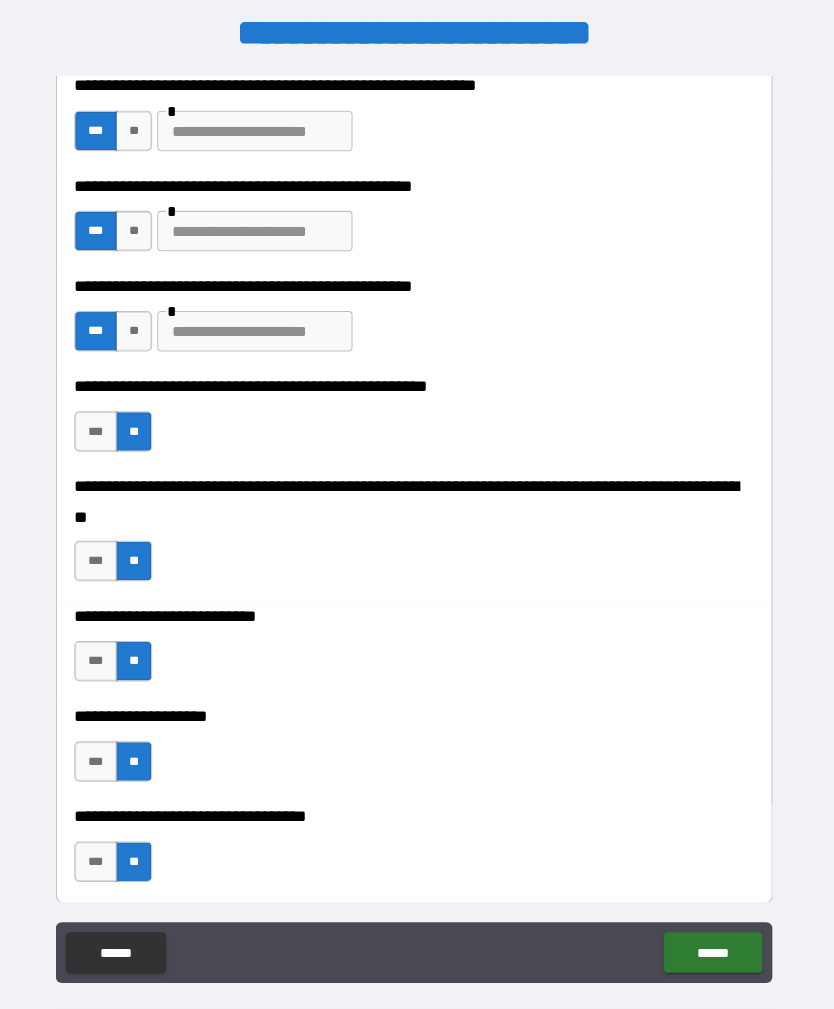 scroll, scrollTop: 13, scrollLeft: 0, axis: vertical 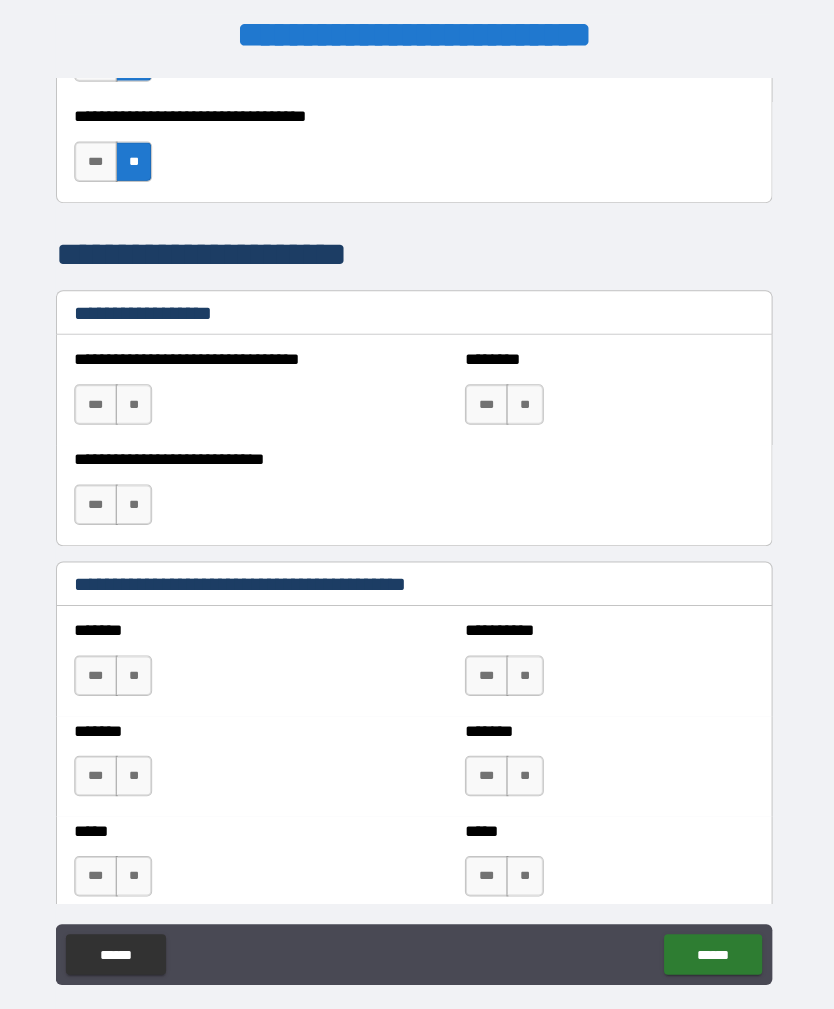 click on "**" at bounding box center (140, 400) 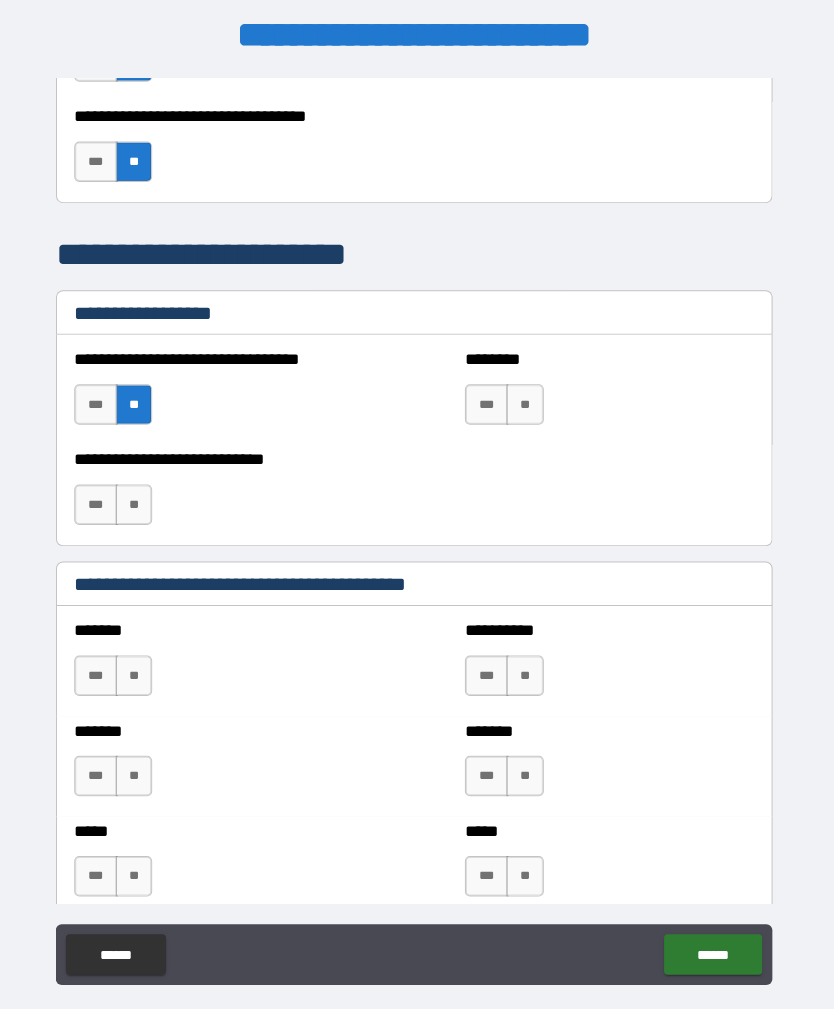 click on "**" at bounding box center (140, 499) 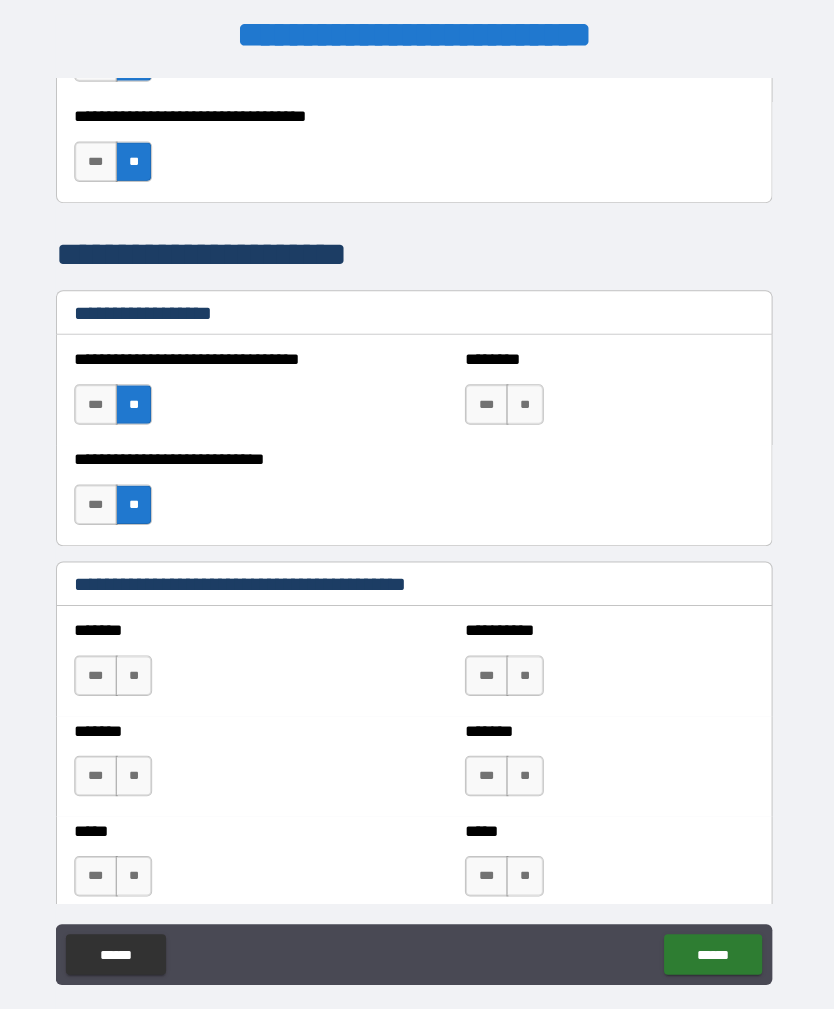 click on "**" at bounding box center (526, 400) 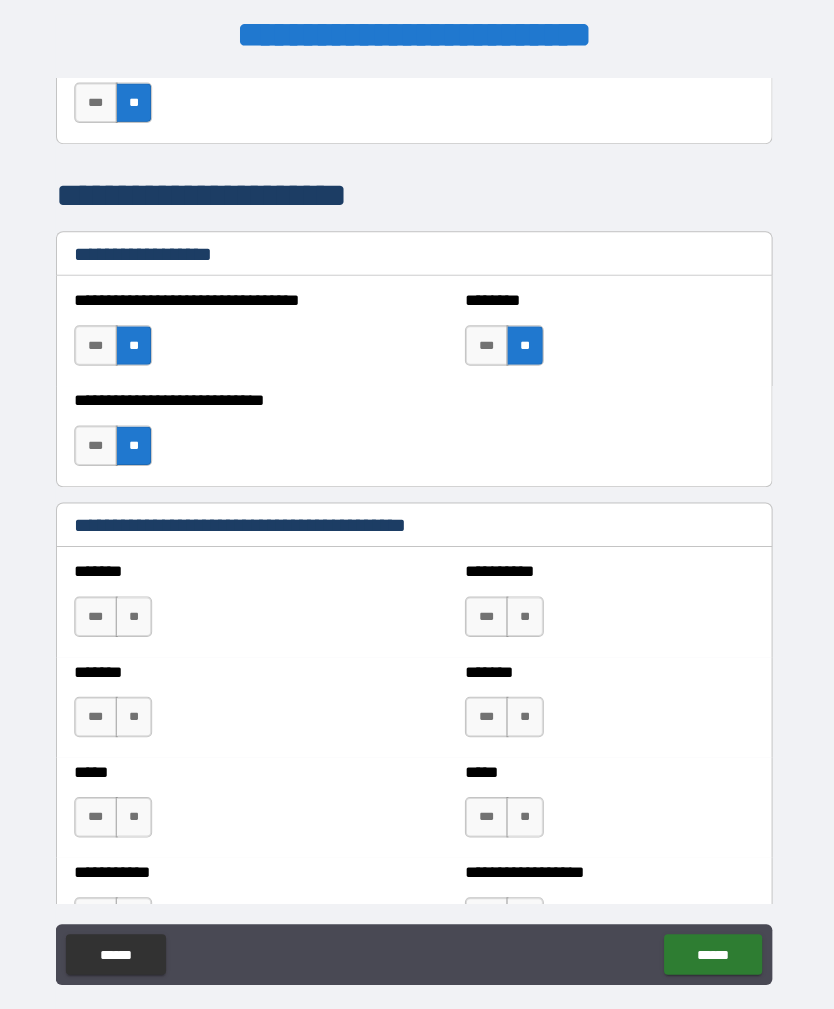scroll, scrollTop: 1360, scrollLeft: 0, axis: vertical 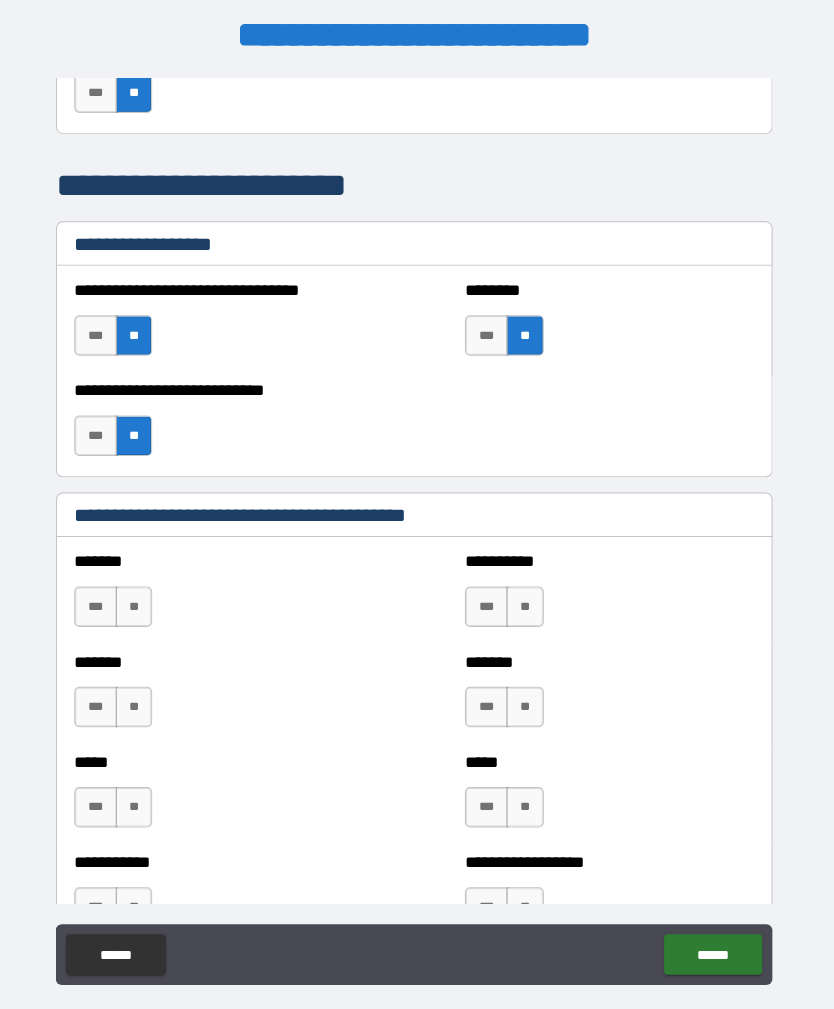 click on "**" at bounding box center (140, 599) 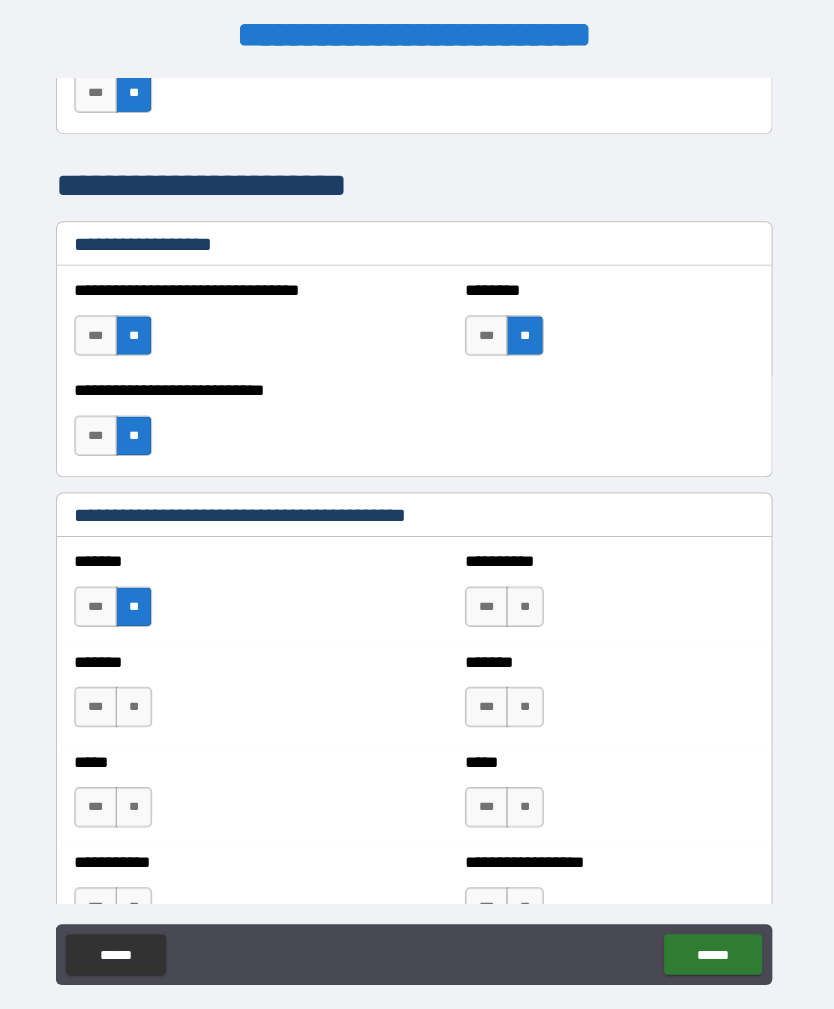 click on "**" at bounding box center (140, 698) 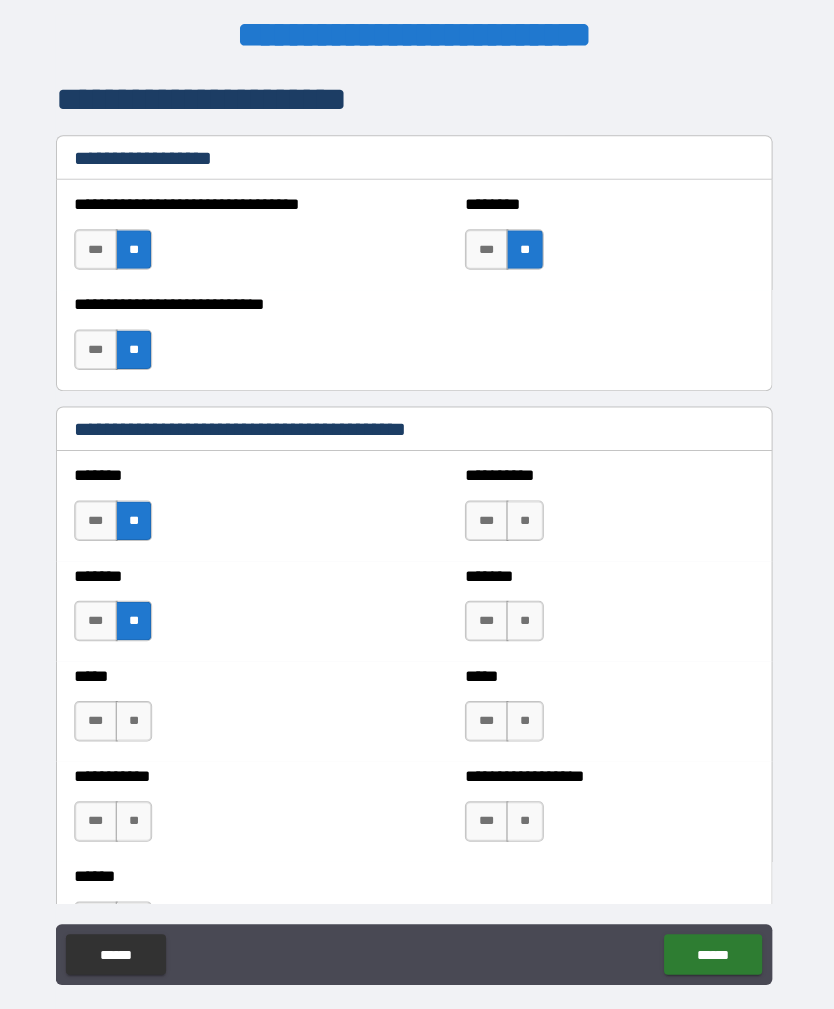 scroll, scrollTop: 1452, scrollLeft: 0, axis: vertical 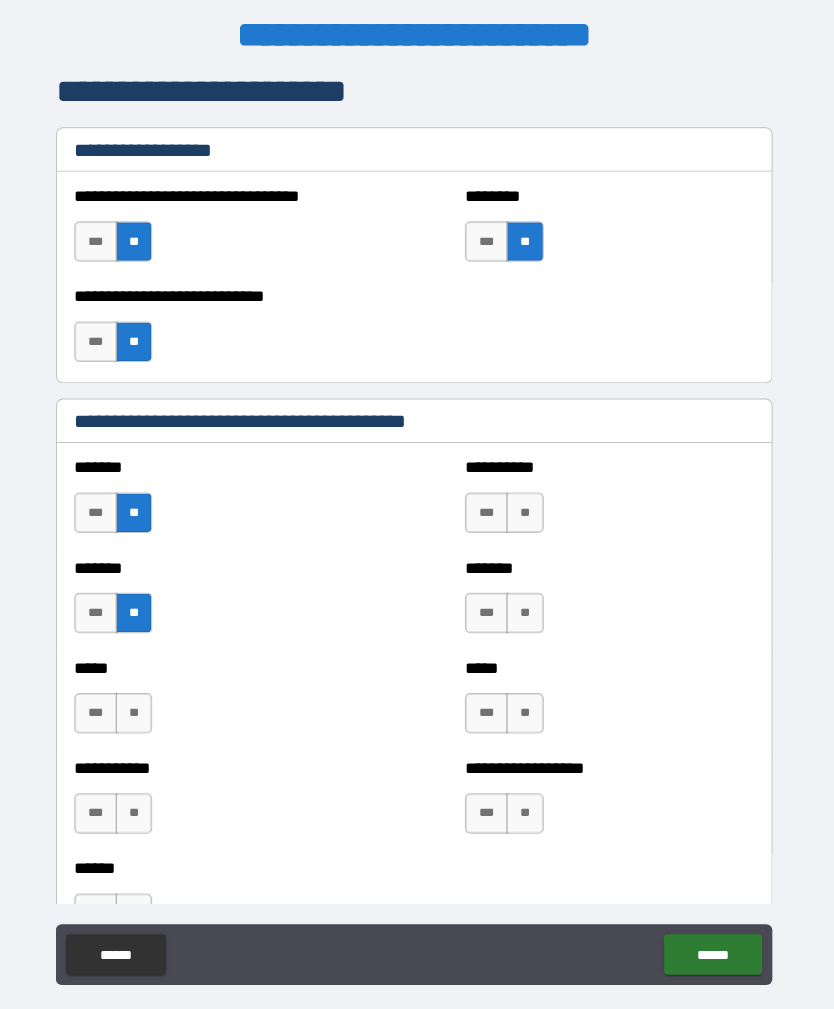 click on "**" at bounding box center (140, 705) 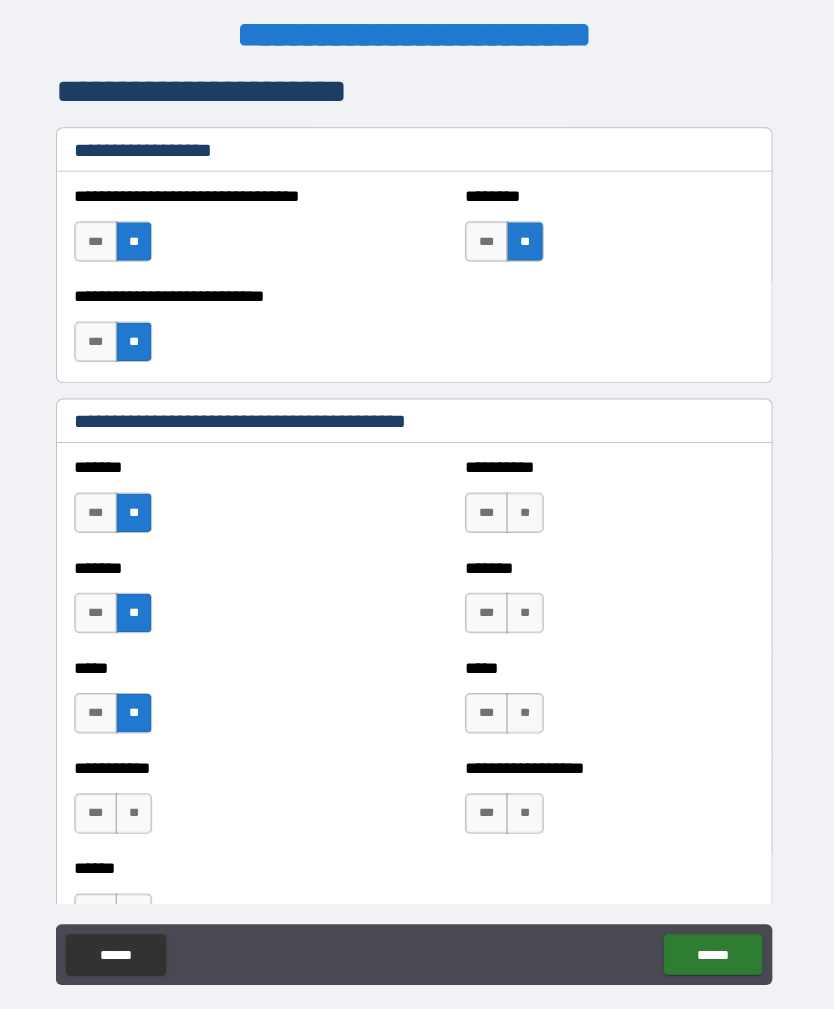 click on "**" at bounding box center (526, 507) 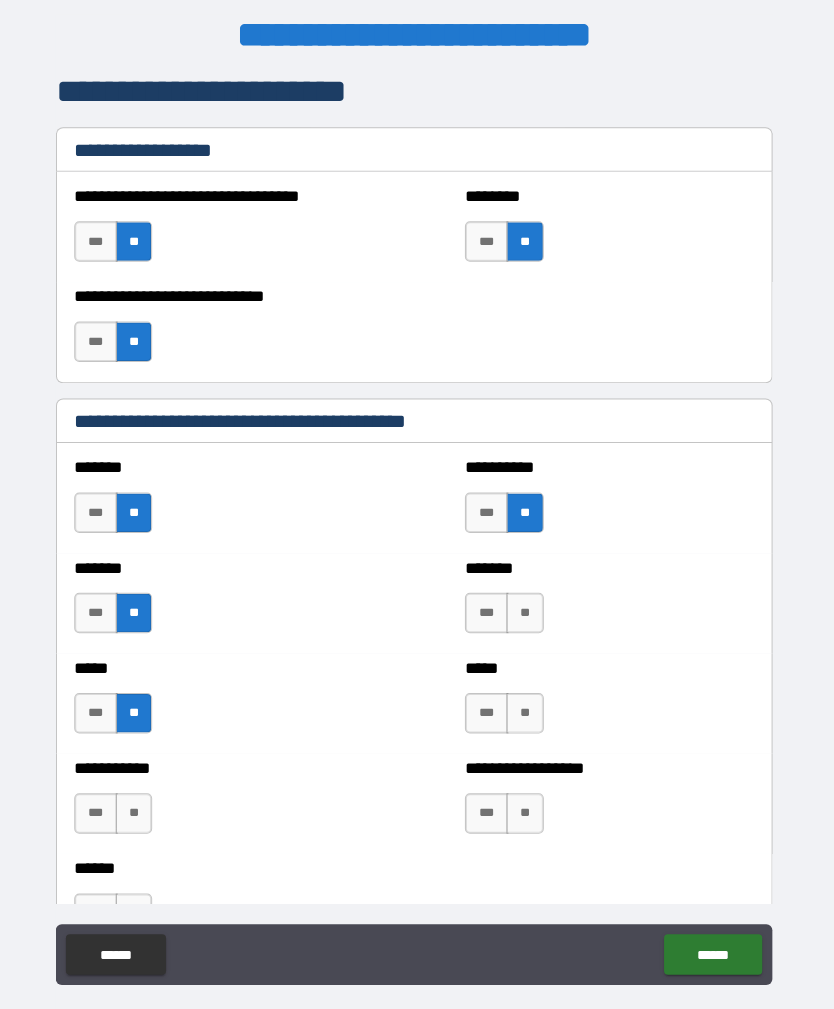 click on "******* *** **" at bounding box center [609, 596] 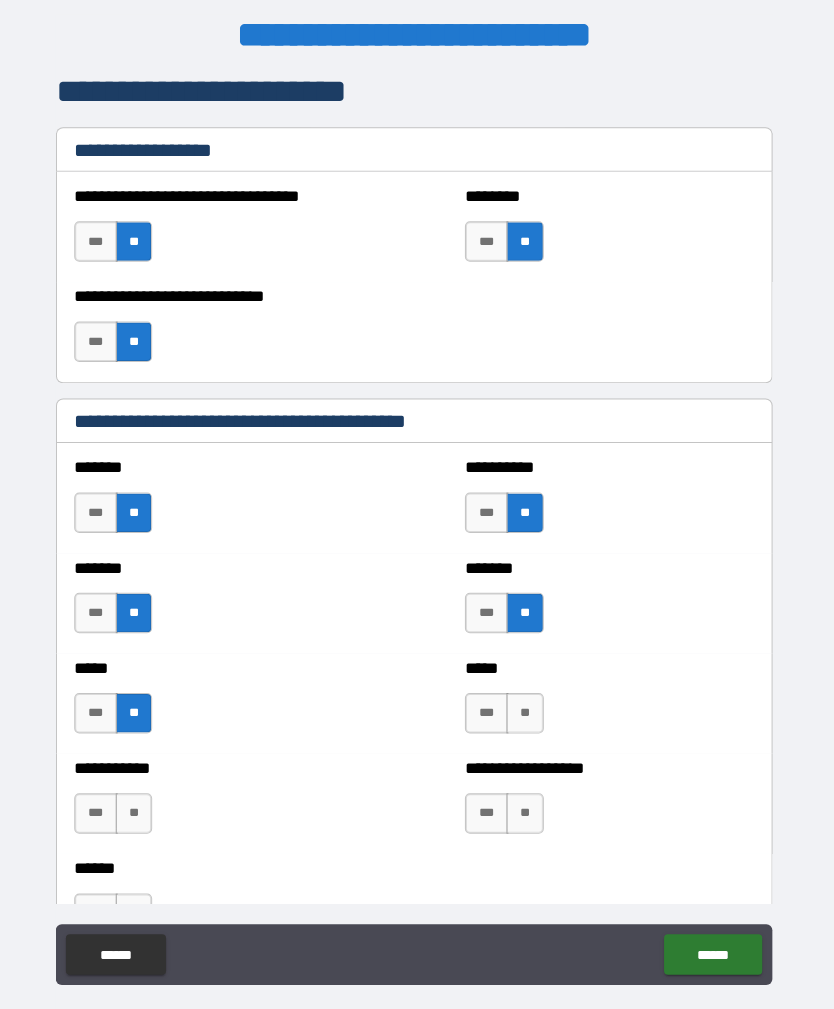 click on "***" at bounding box center [488, 705] 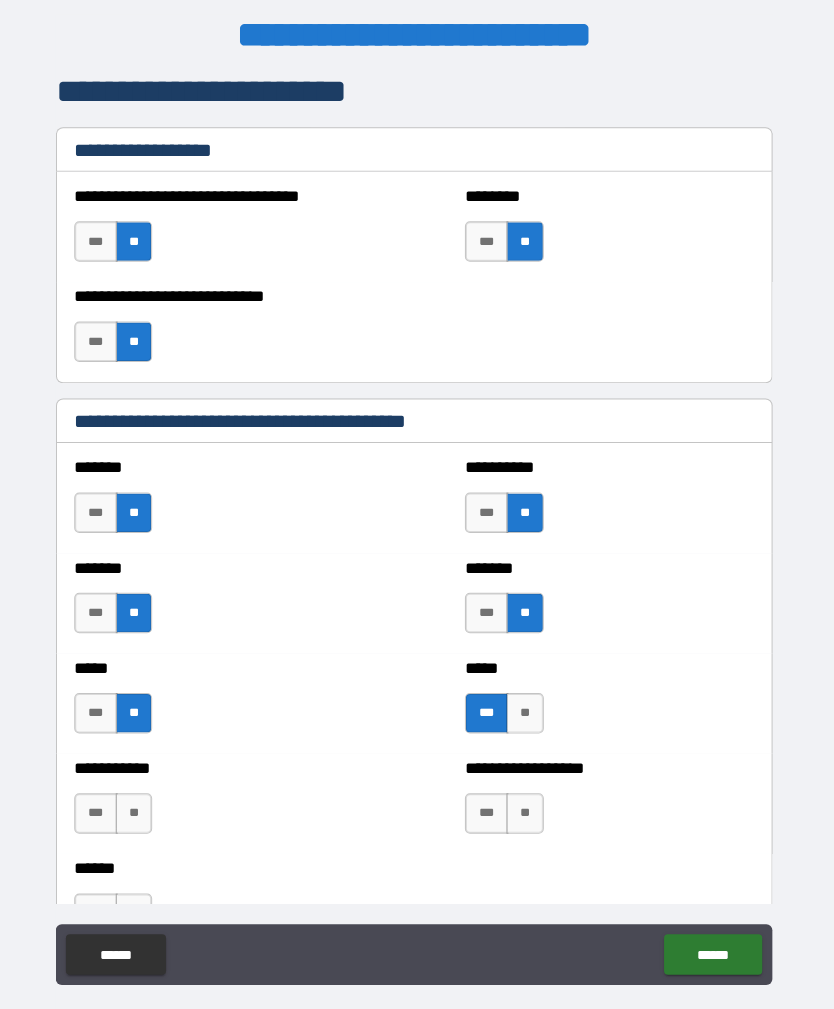 click on "**" at bounding box center [526, 804] 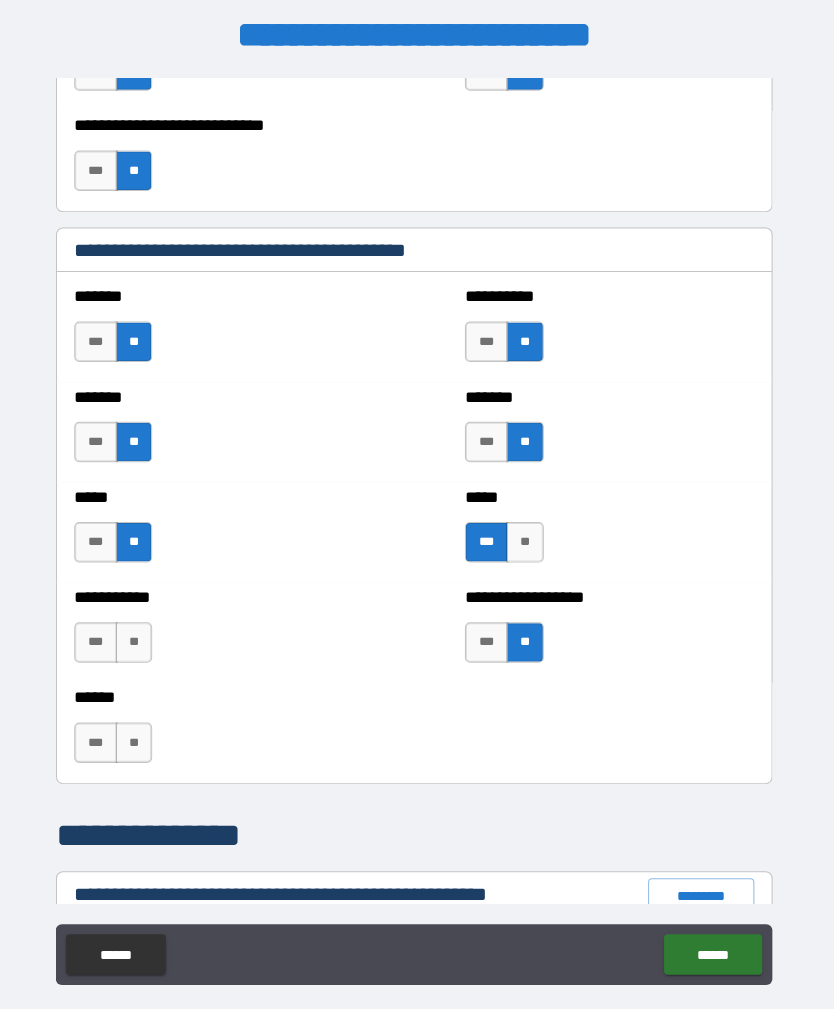 scroll, scrollTop: 1634, scrollLeft: 0, axis: vertical 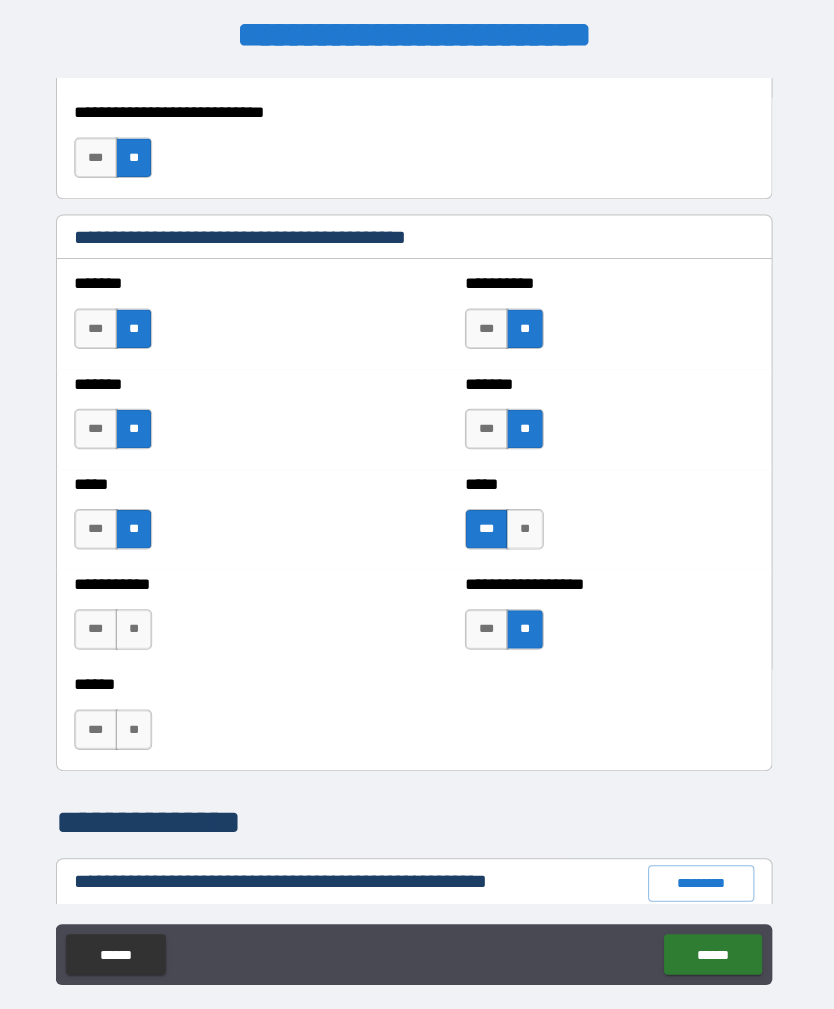 click on "**" at bounding box center [140, 721] 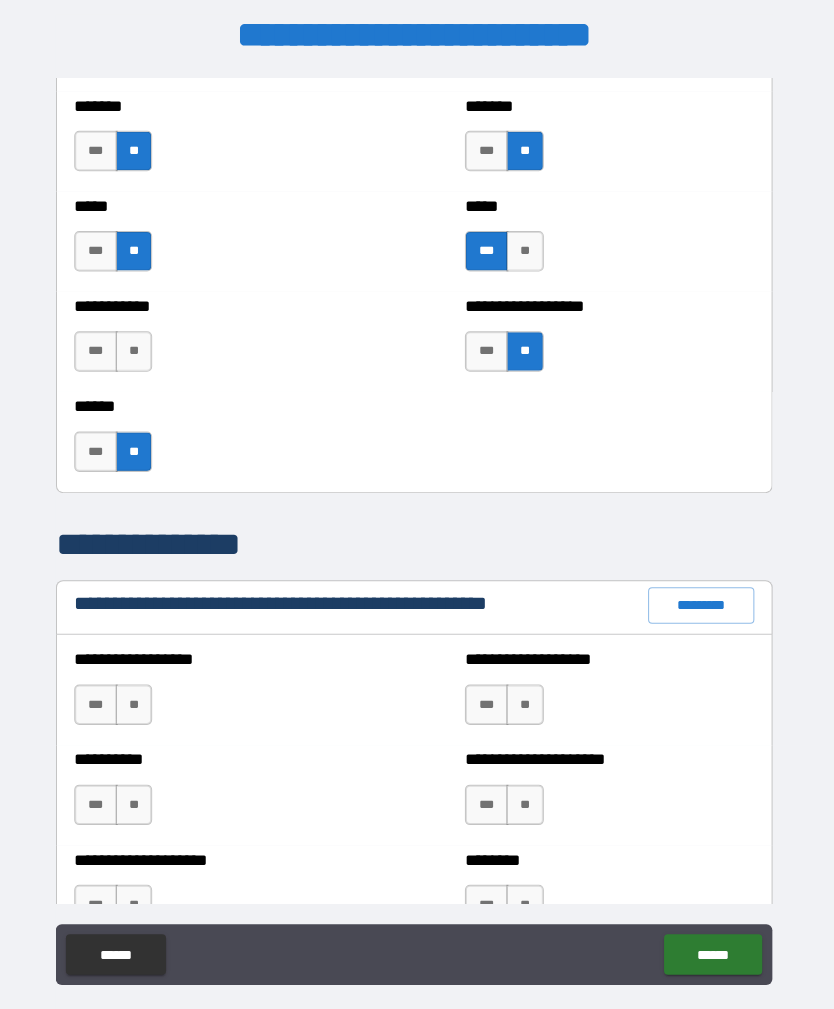 scroll, scrollTop: 1910, scrollLeft: 0, axis: vertical 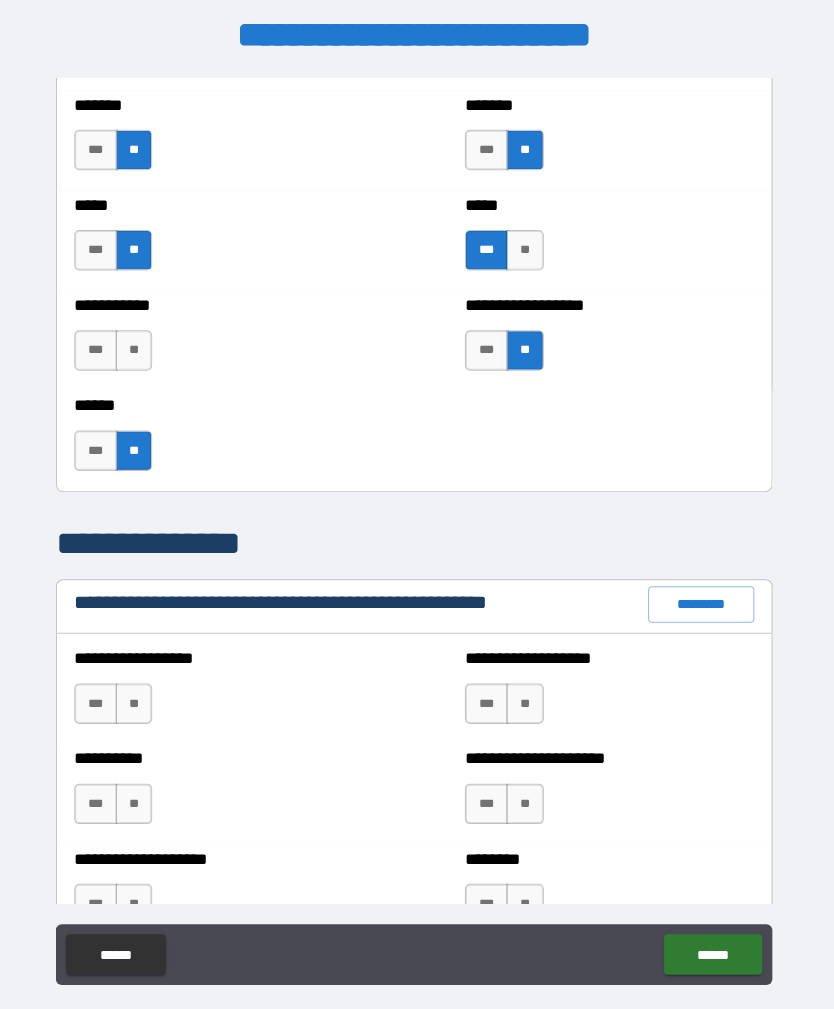 click on "**" at bounding box center [140, 695] 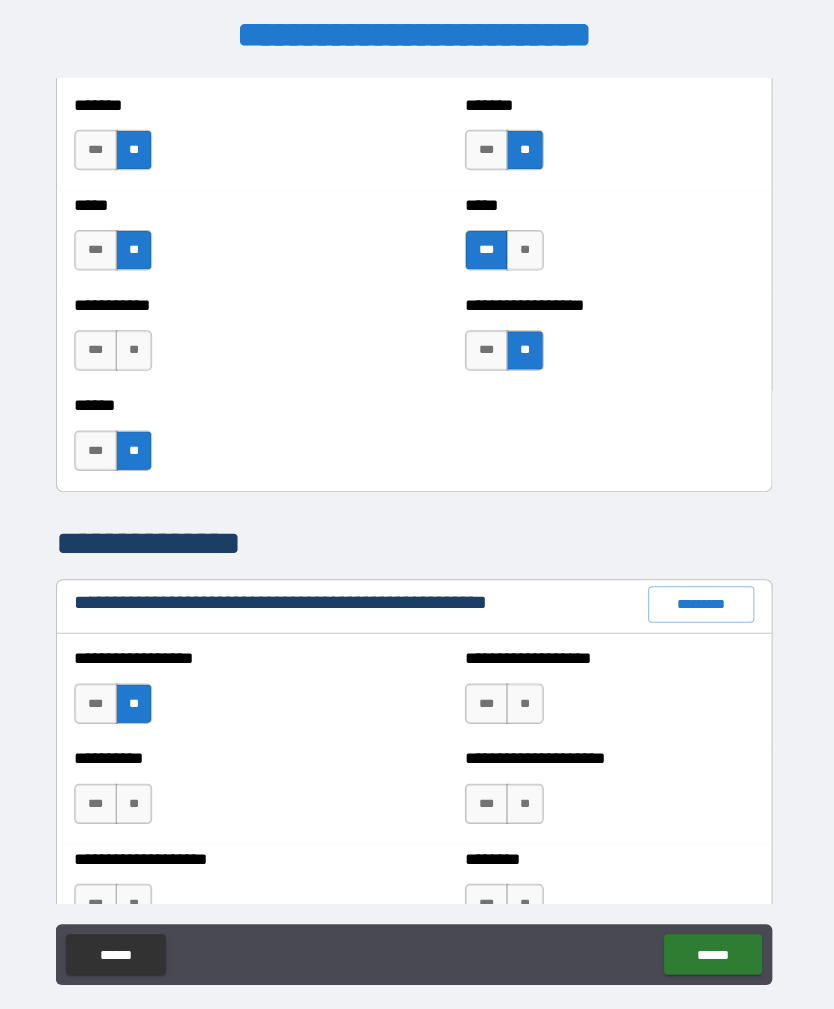 click on "**" at bounding box center [140, 794] 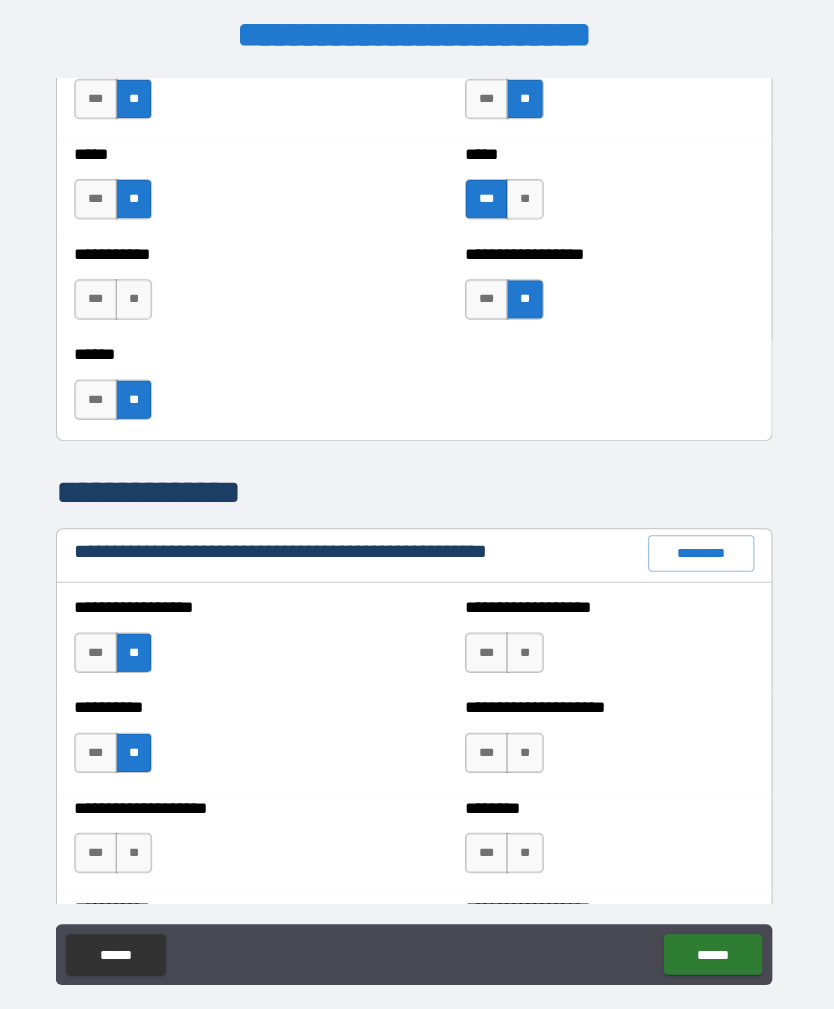 scroll, scrollTop: 1990, scrollLeft: 0, axis: vertical 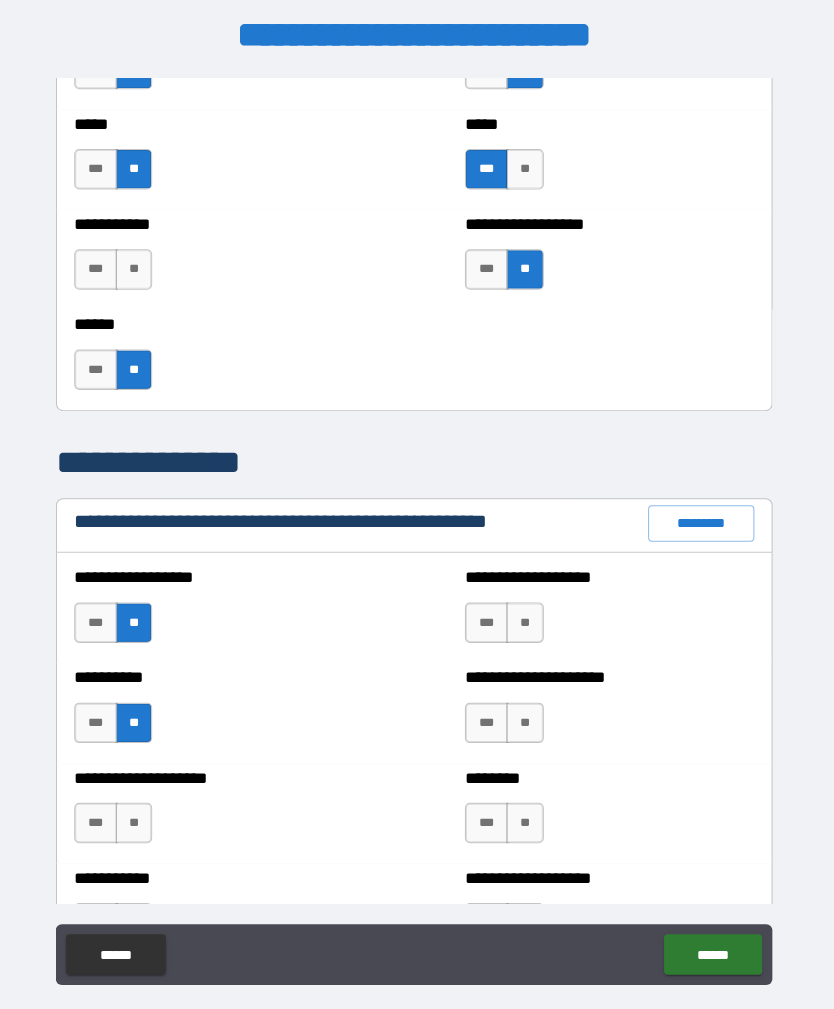 click on "**" at bounding box center (140, 813) 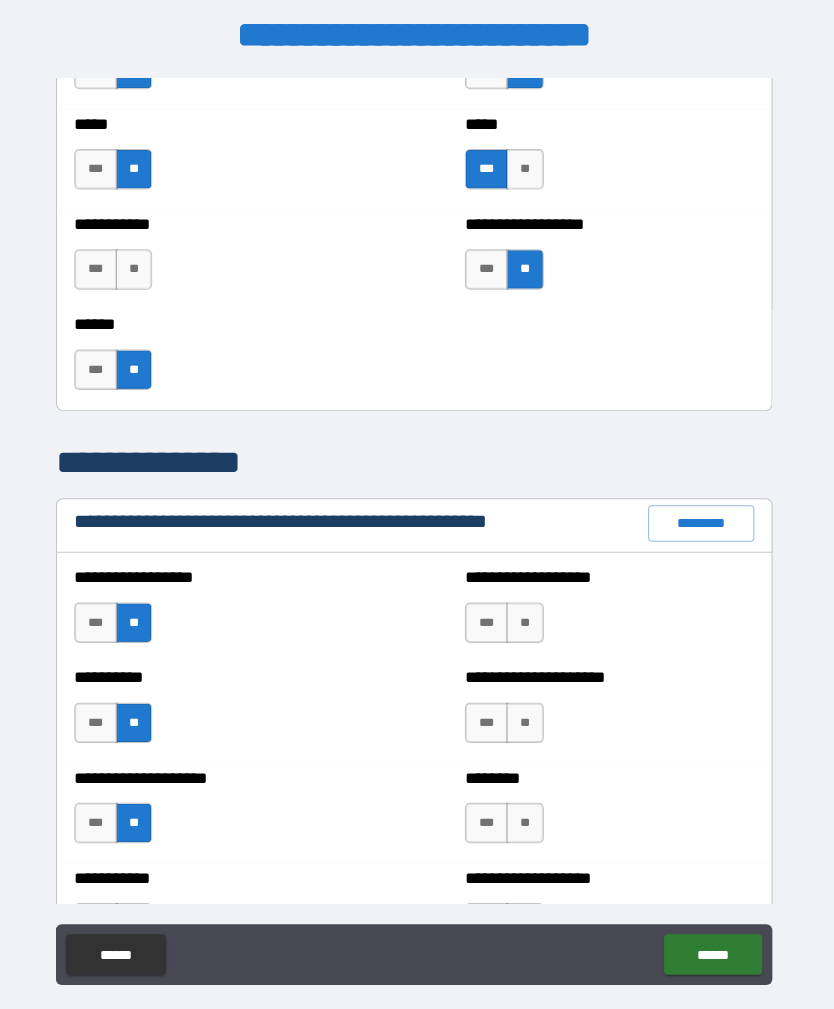 click on "**" at bounding box center [526, 615] 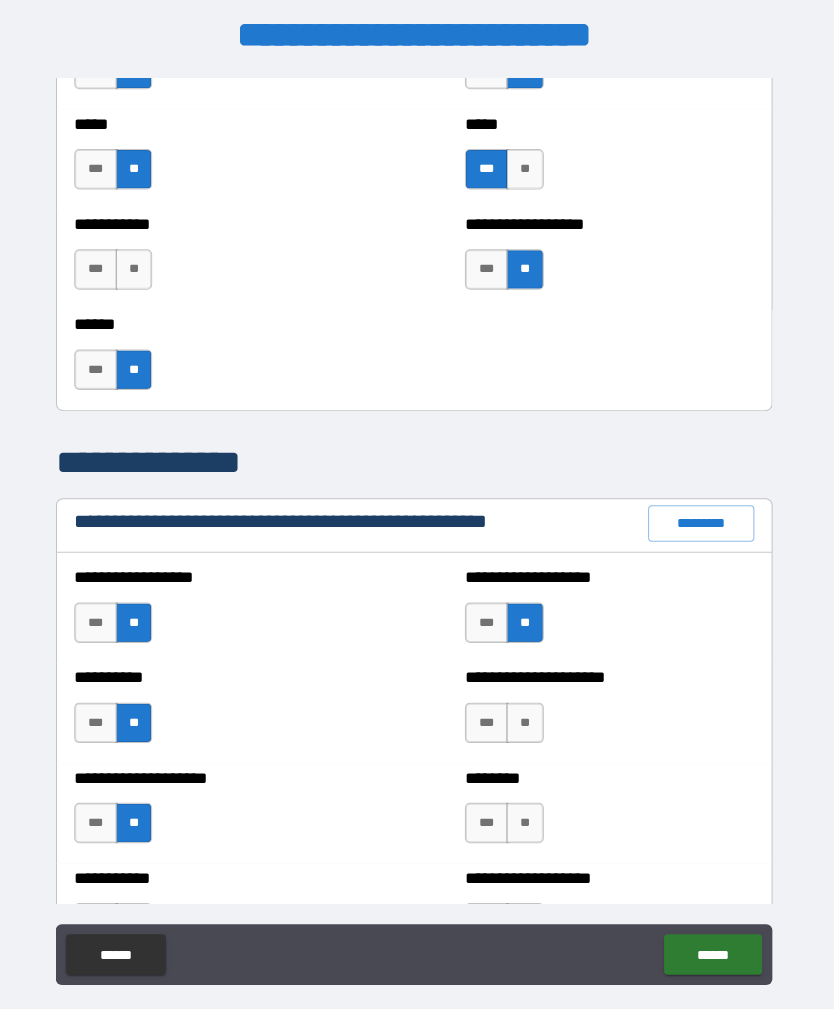 click on "**" at bounding box center (526, 714) 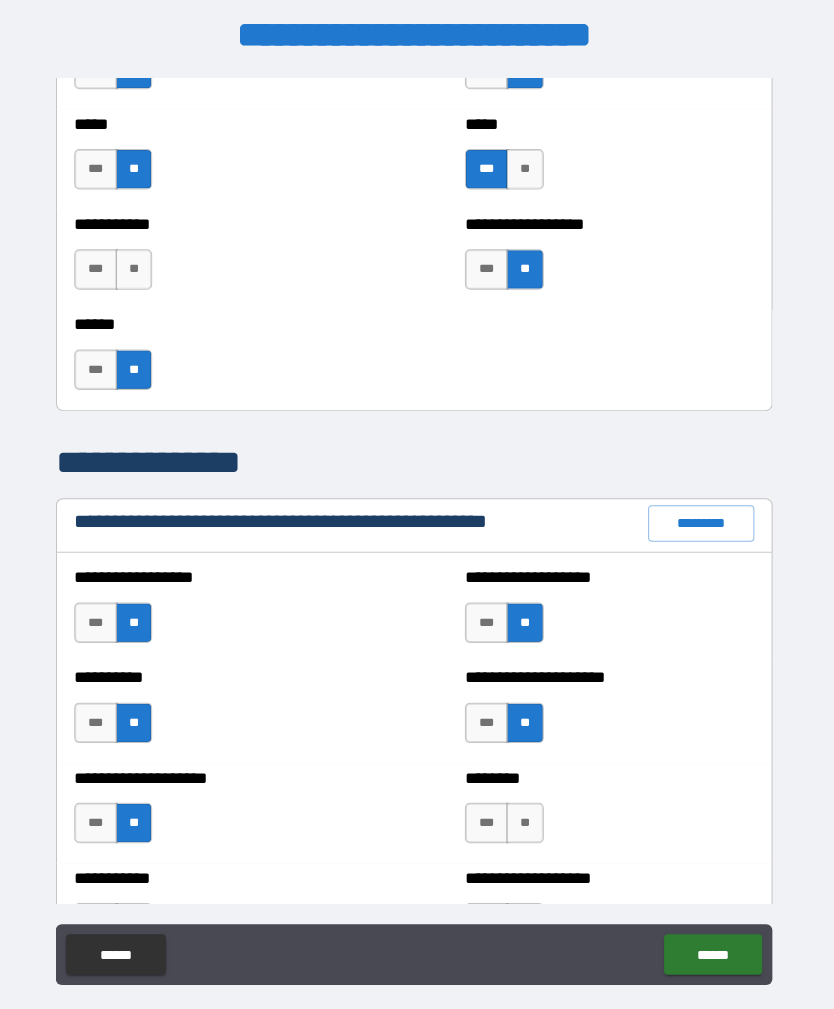 click on "**" at bounding box center (526, 813) 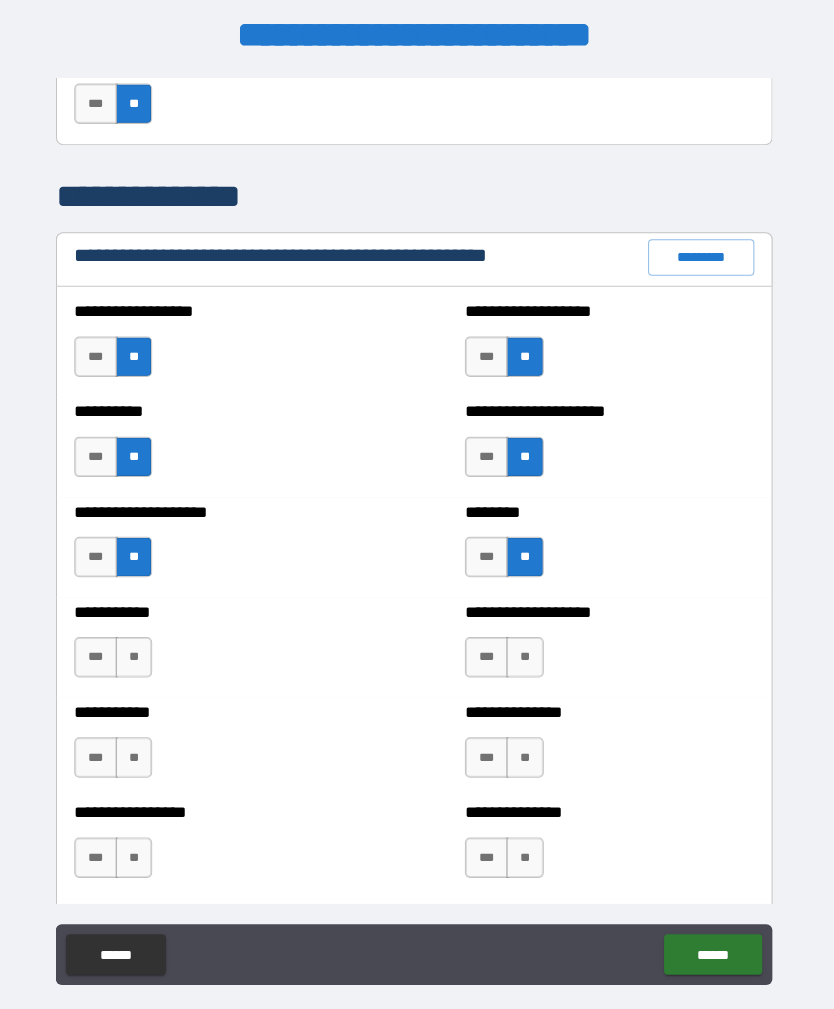 scroll, scrollTop: 2254, scrollLeft: 0, axis: vertical 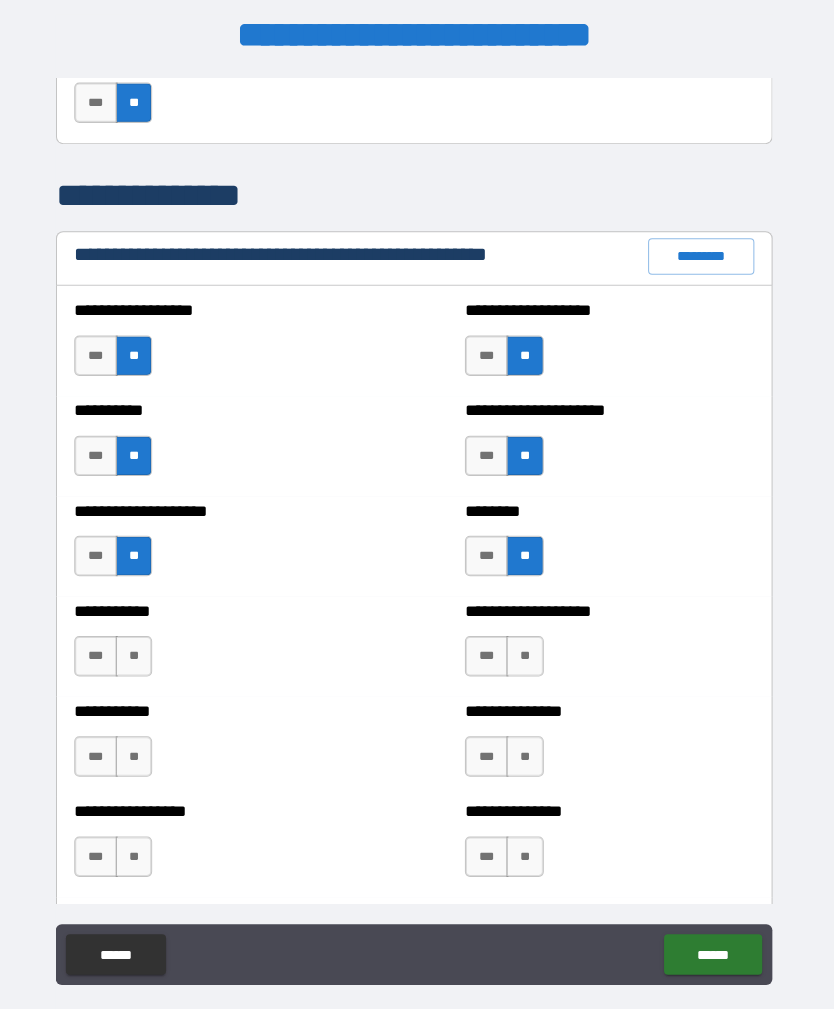 click on "**" at bounding box center (140, 648) 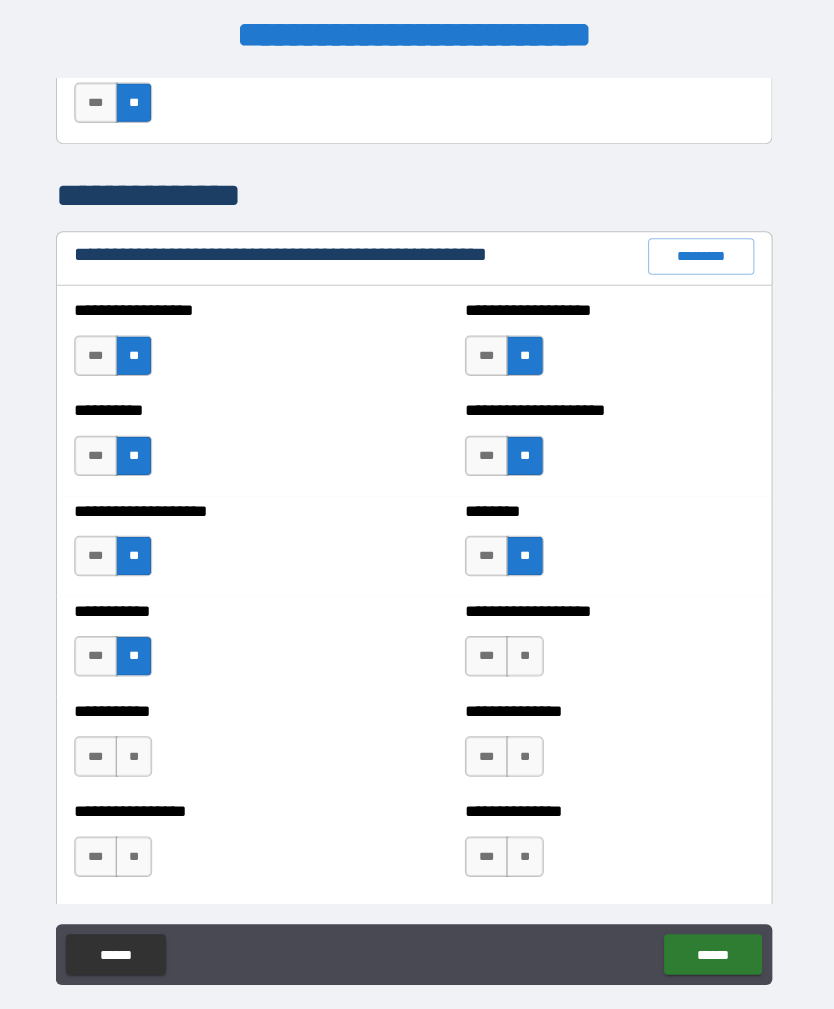 click on "**********" at bounding box center (223, 836) 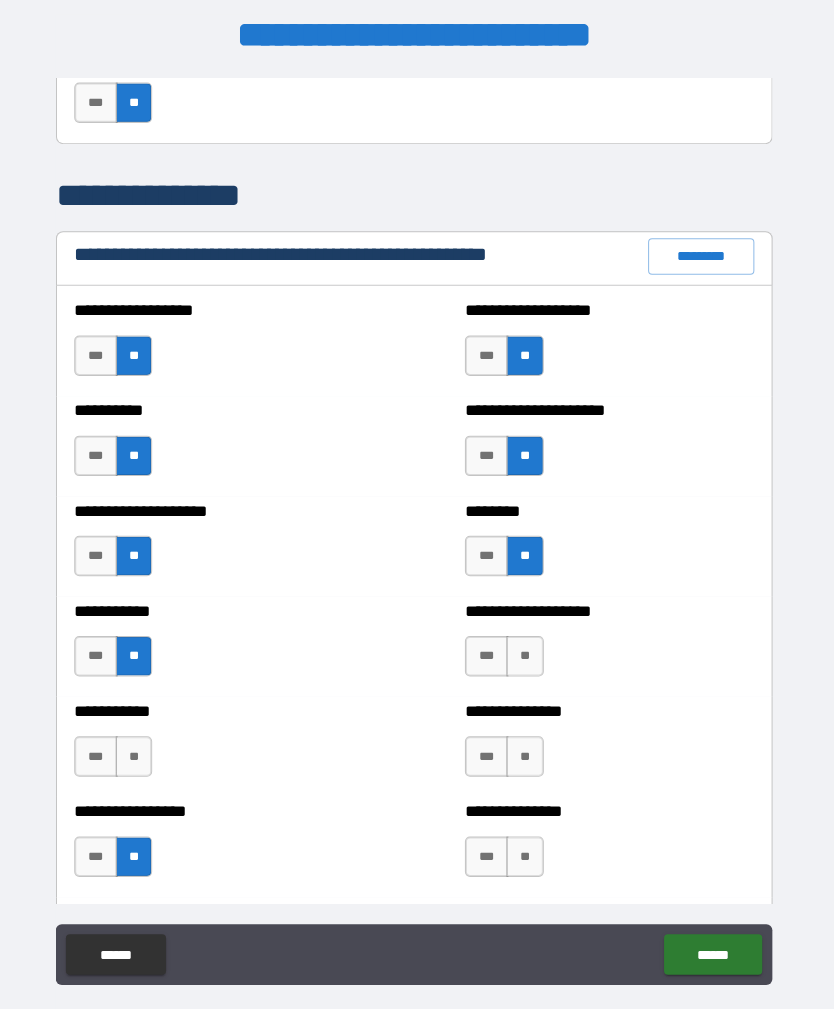 click on "**" at bounding box center [140, 747] 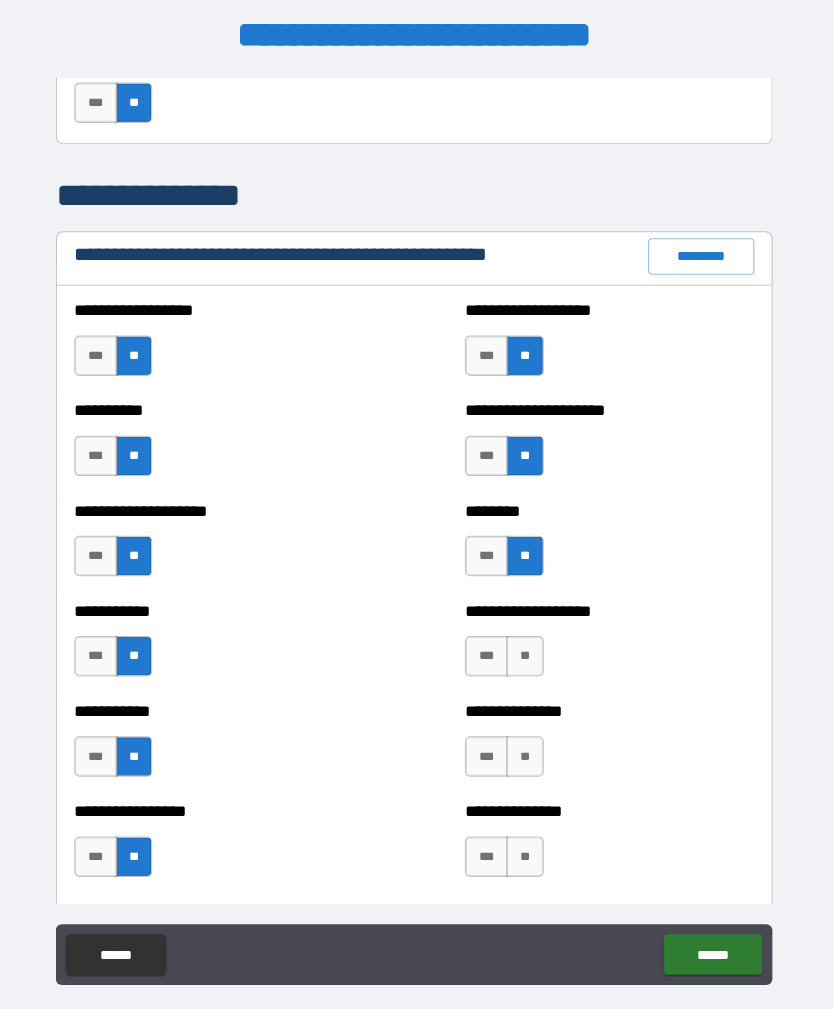 click on "**" at bounding box center (526, 648) 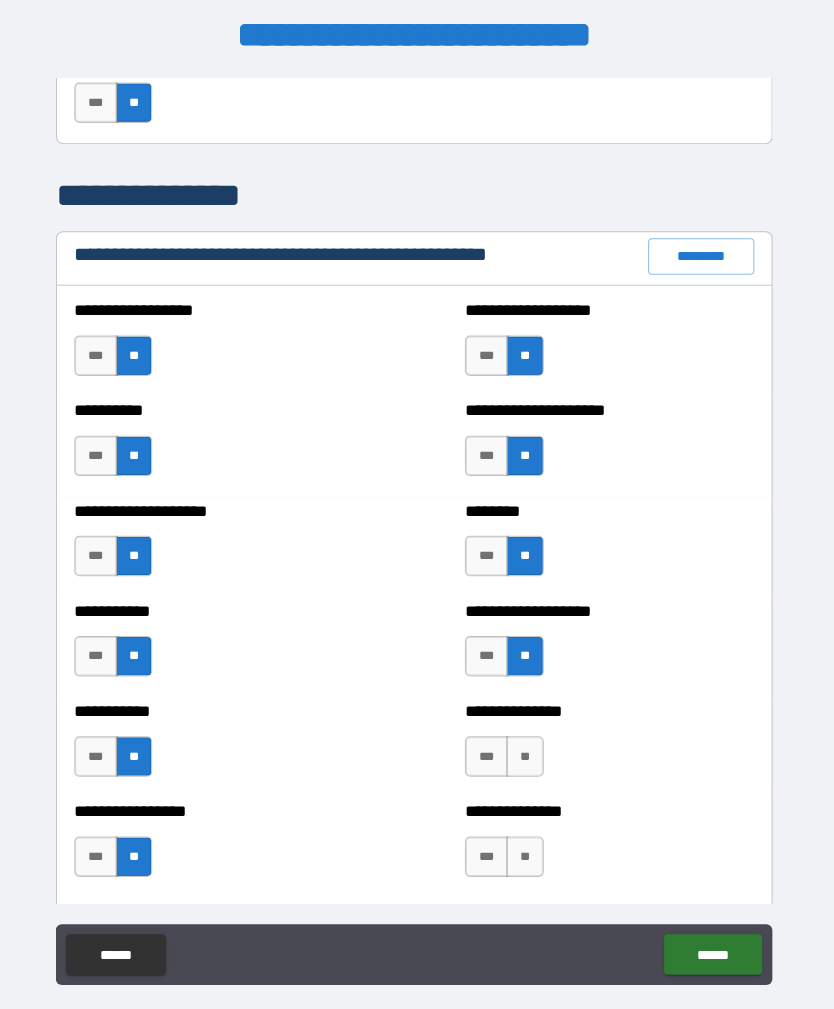 click on "**" at bounding box center [526, 747] 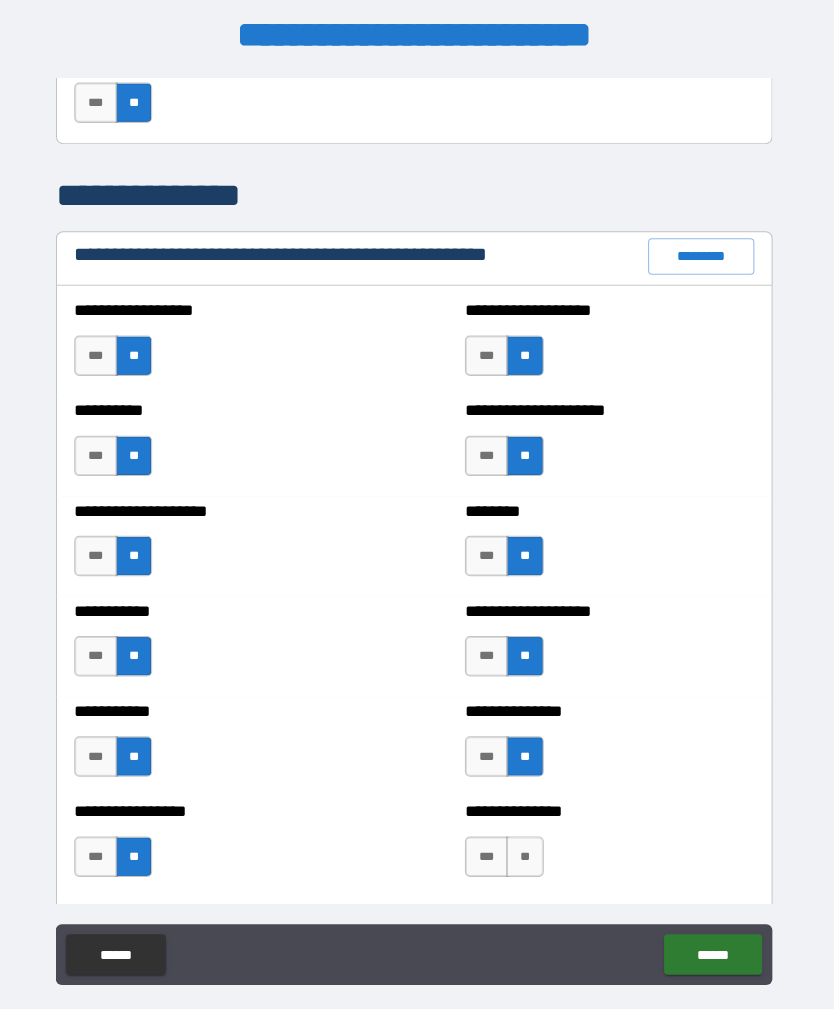 click on "**" at bounding box center (526, 846) 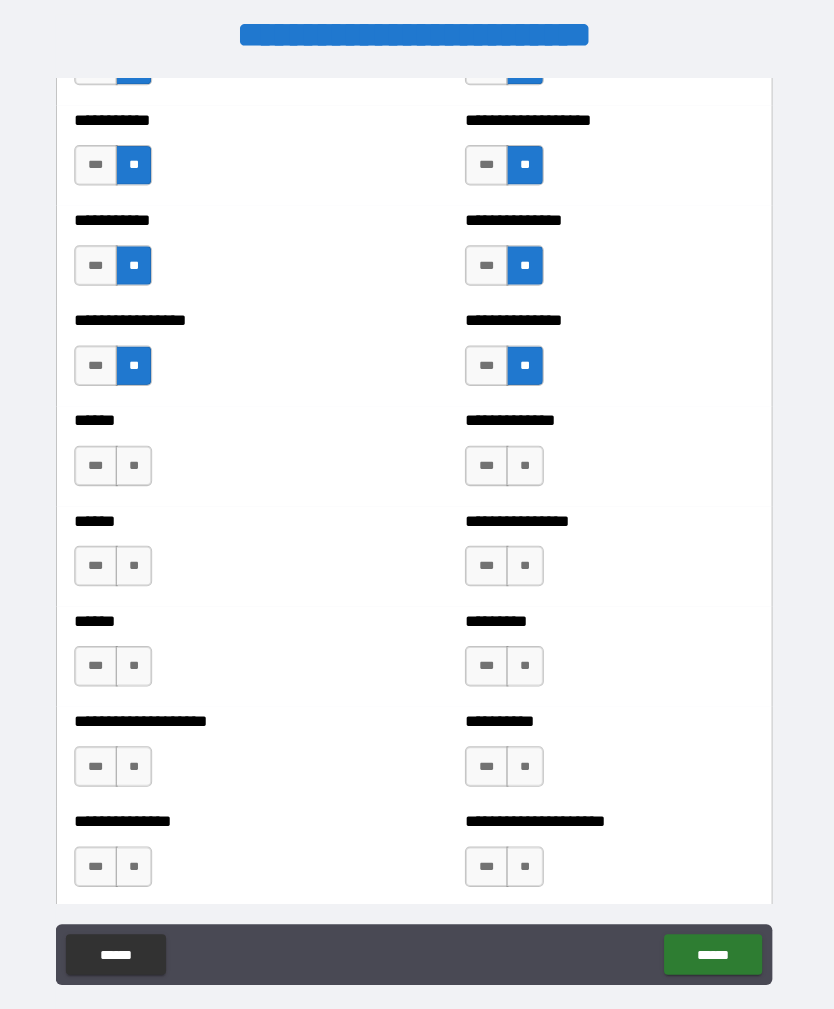 scroll, scrollTop: 2741, scrollLeft: 0, axis: vertical 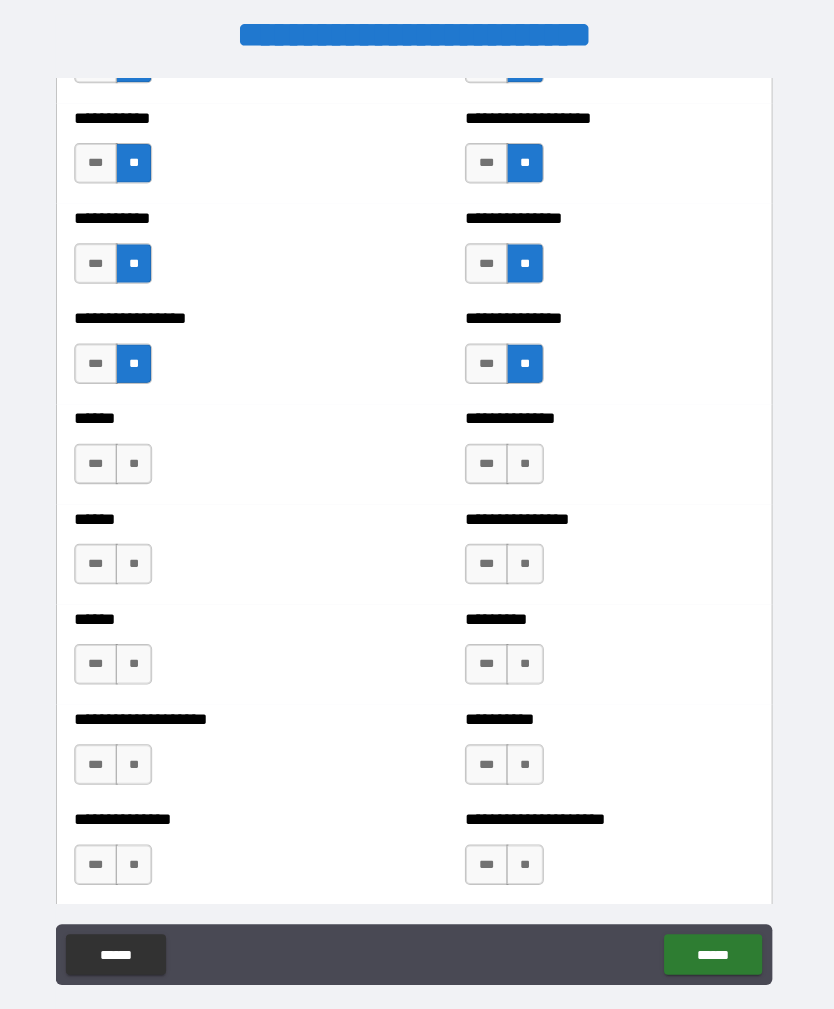 click on "**" at bounding box center [140, 458] 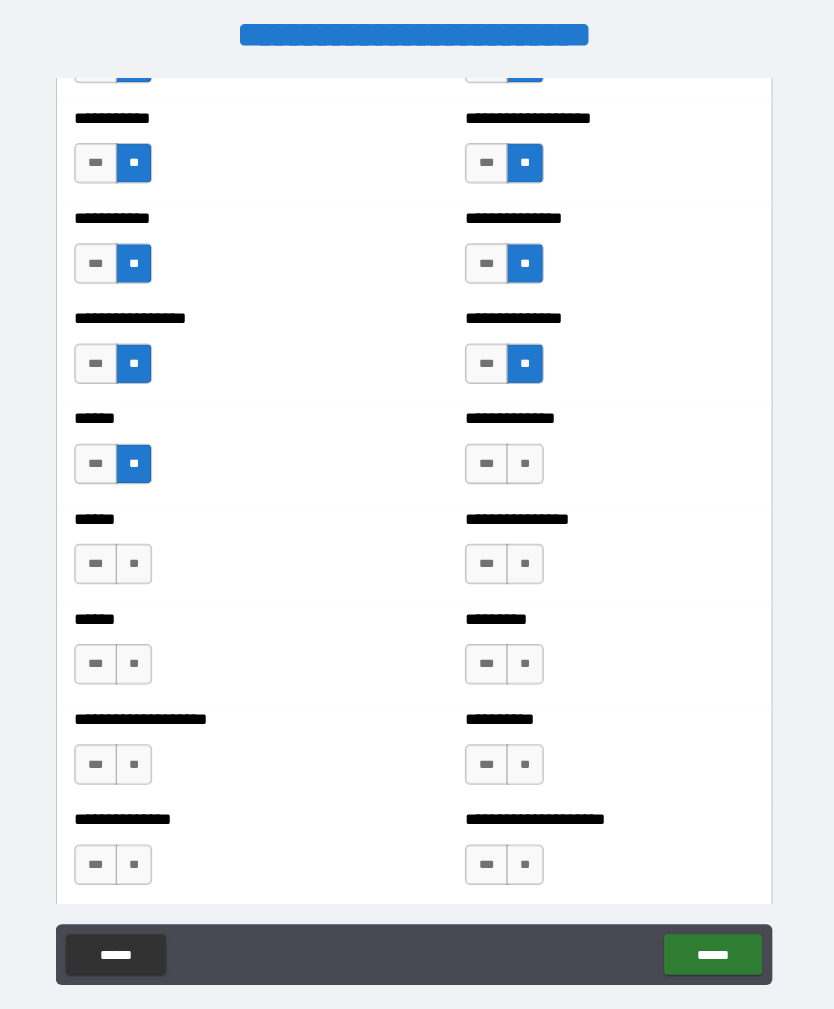 click on "**" at bounding box center [140, 557] 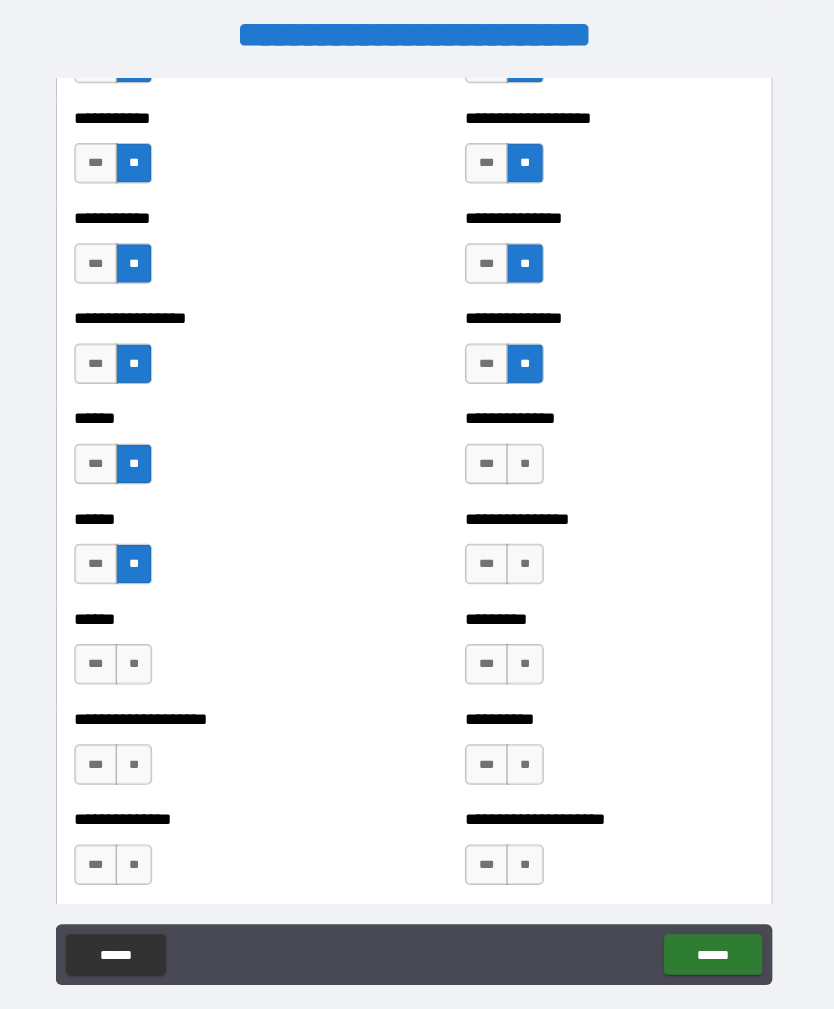 click on "**" at bounding box center [140, 656] 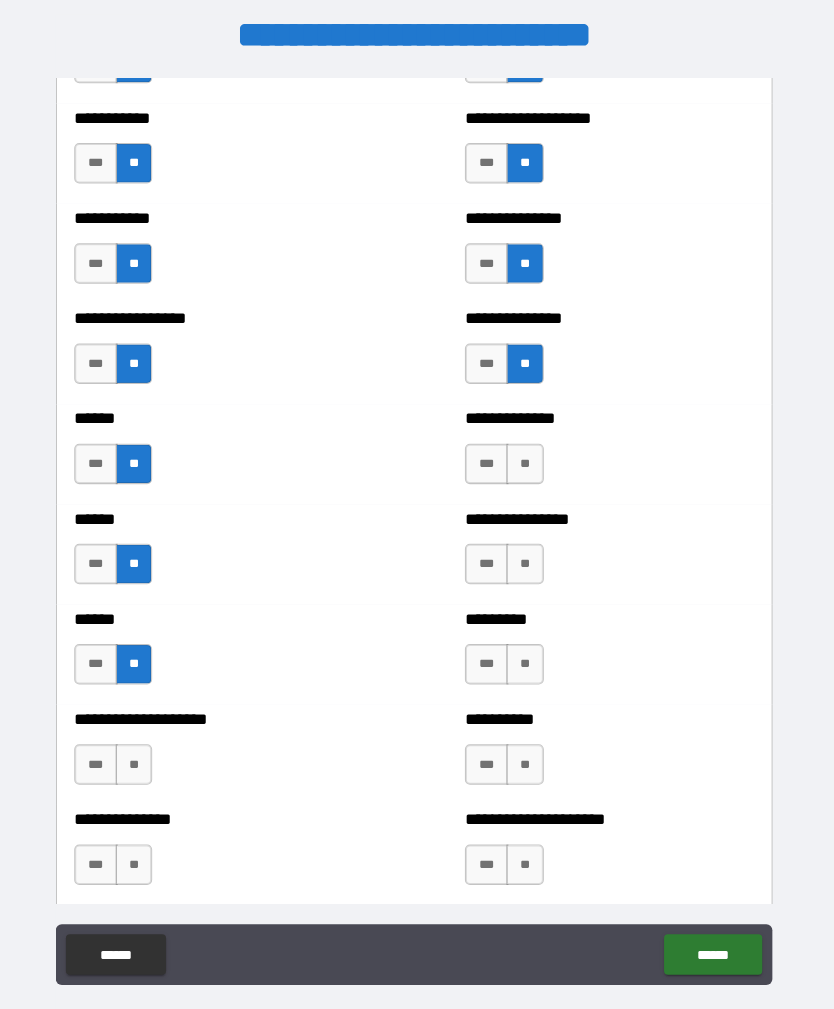 click on "**" at bounding box center (140, 755) 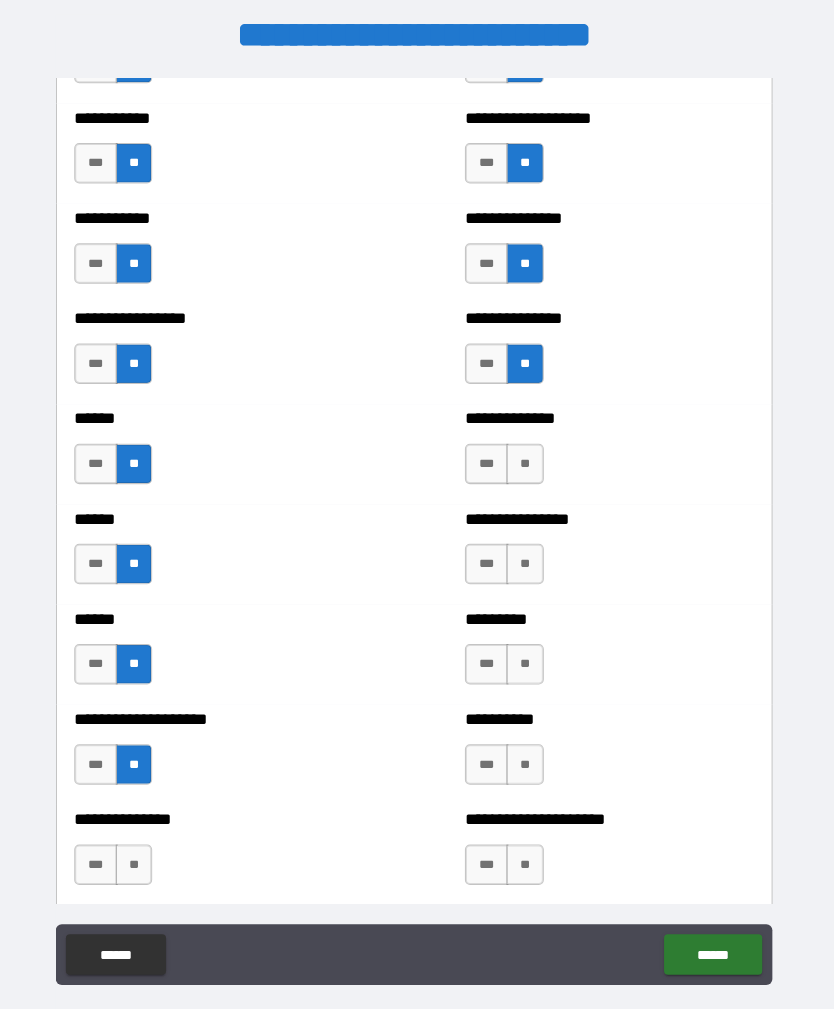 click on "**" at bounding box center [140, 854] 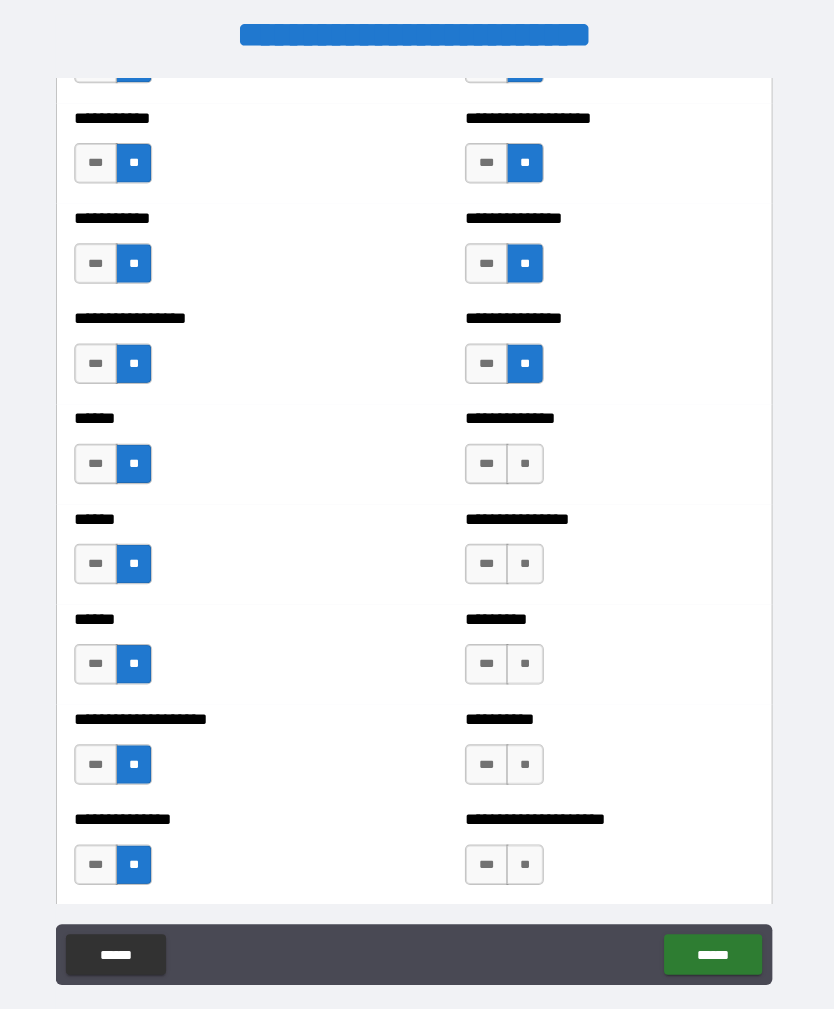 click on "**" at bounding box center [526, 458] 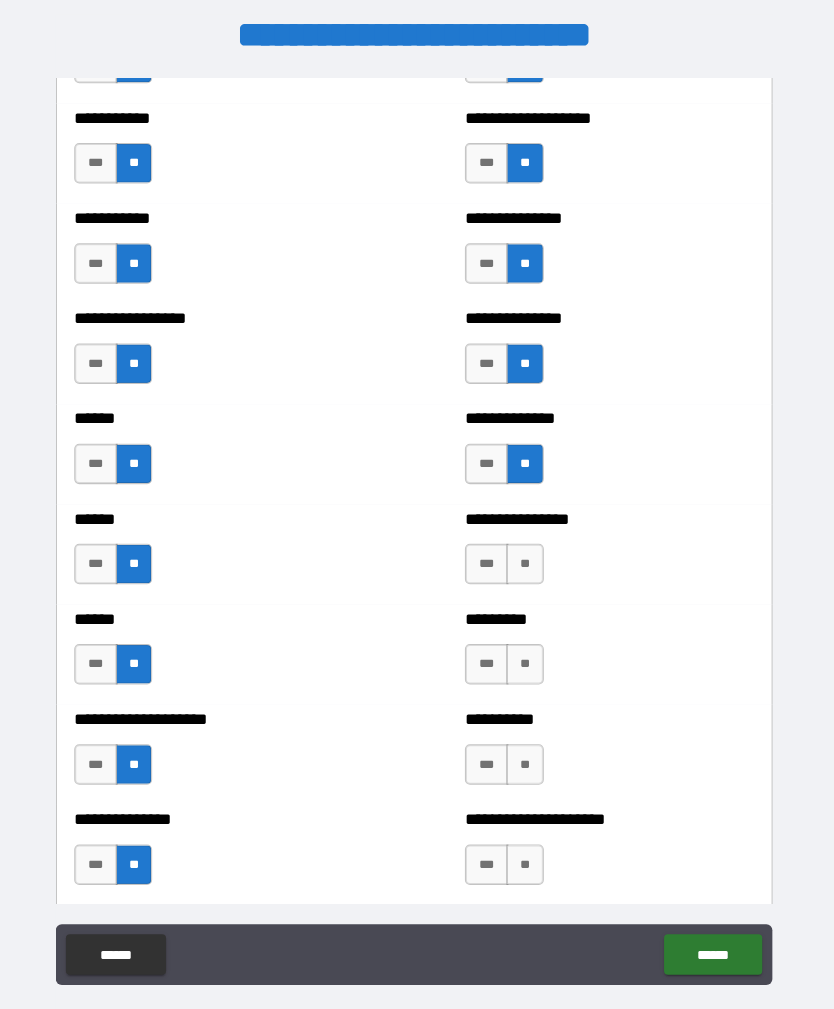 click on "**" at bounding box center [526, 557] 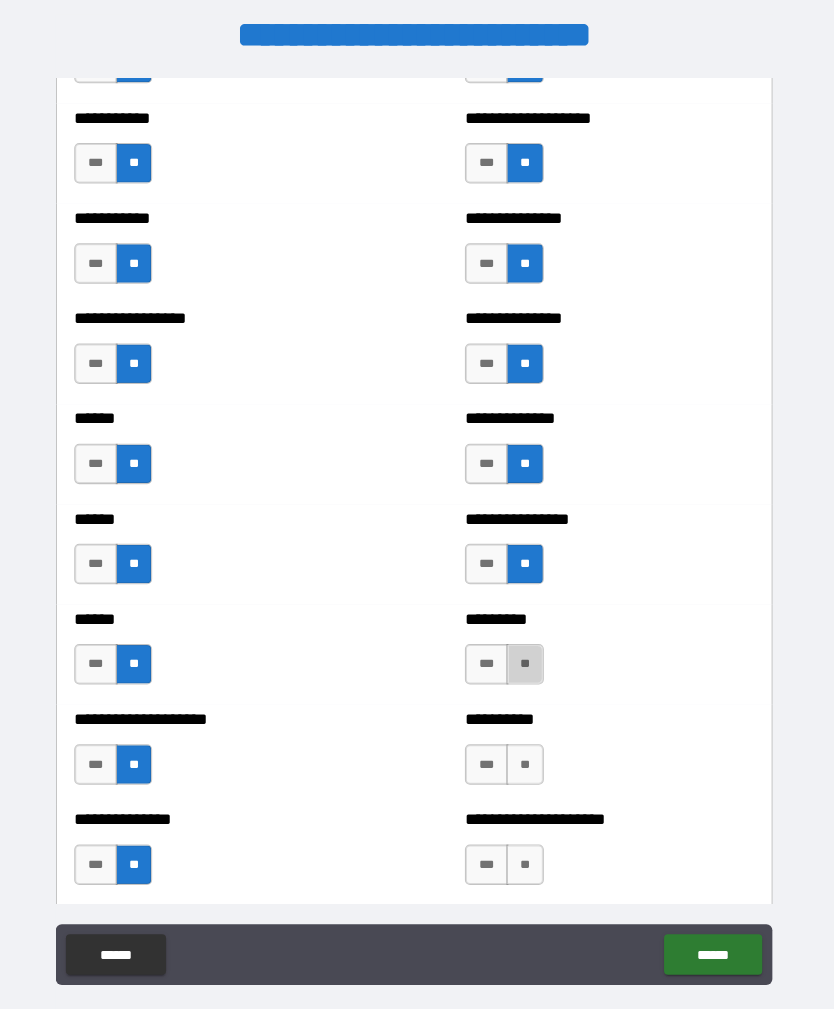 click on "**" at bounding box center [526, 656] 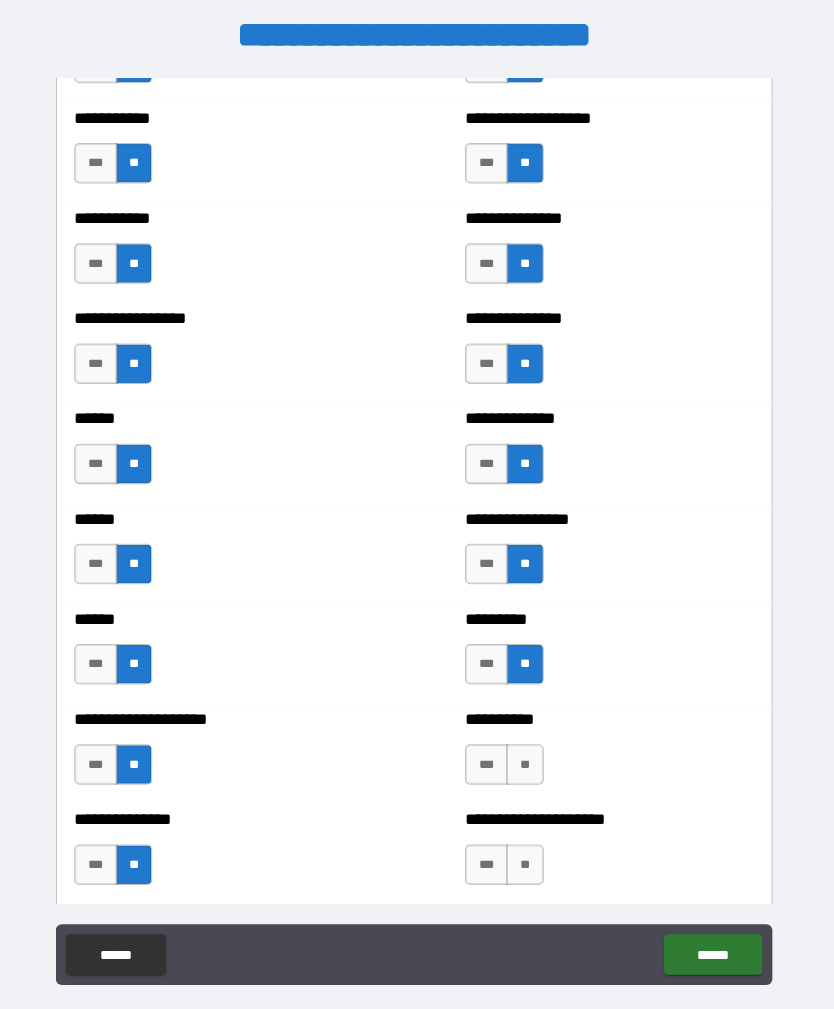 click on "**" at bounding box center [526, 755] 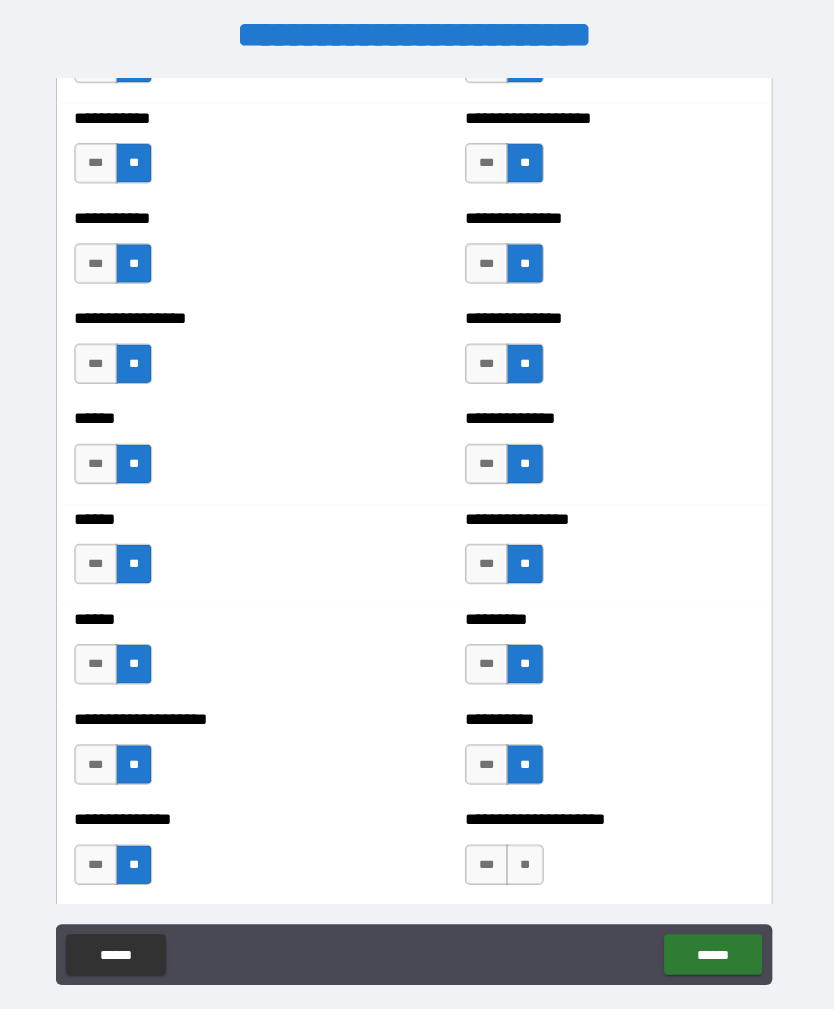 click on "**" at bounding box center (526, 854) 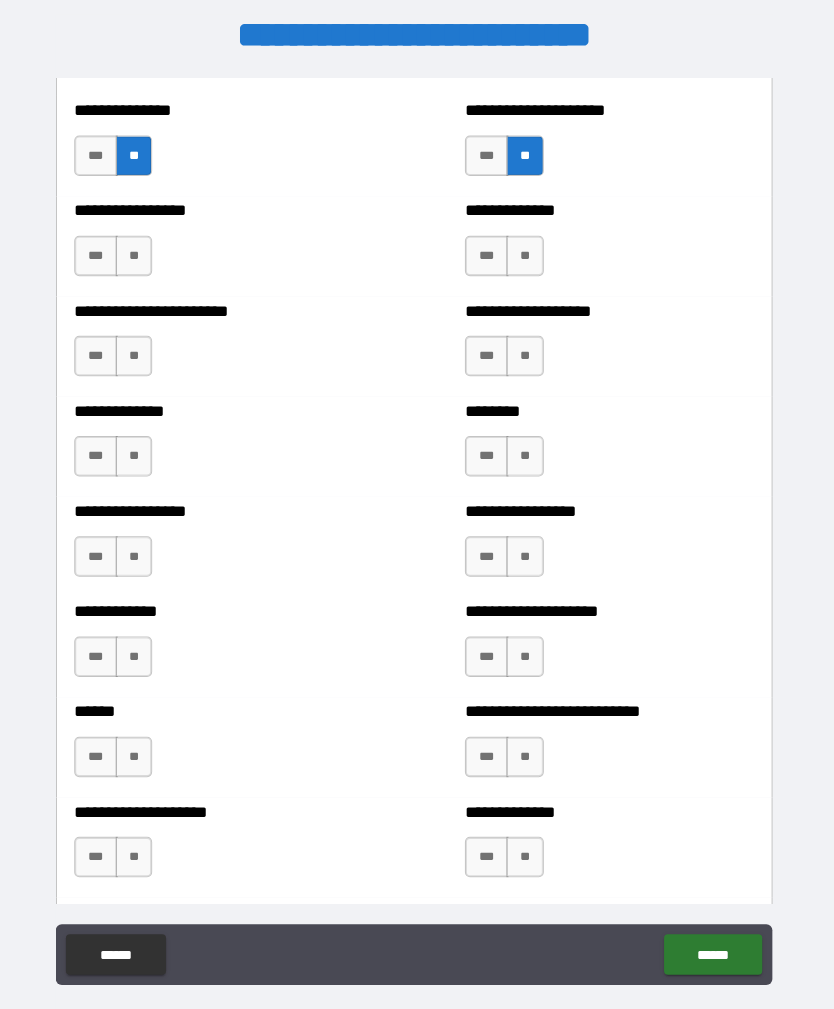 scroll, scrollTop: 3442, scrollLeft: 0, axis: vertical 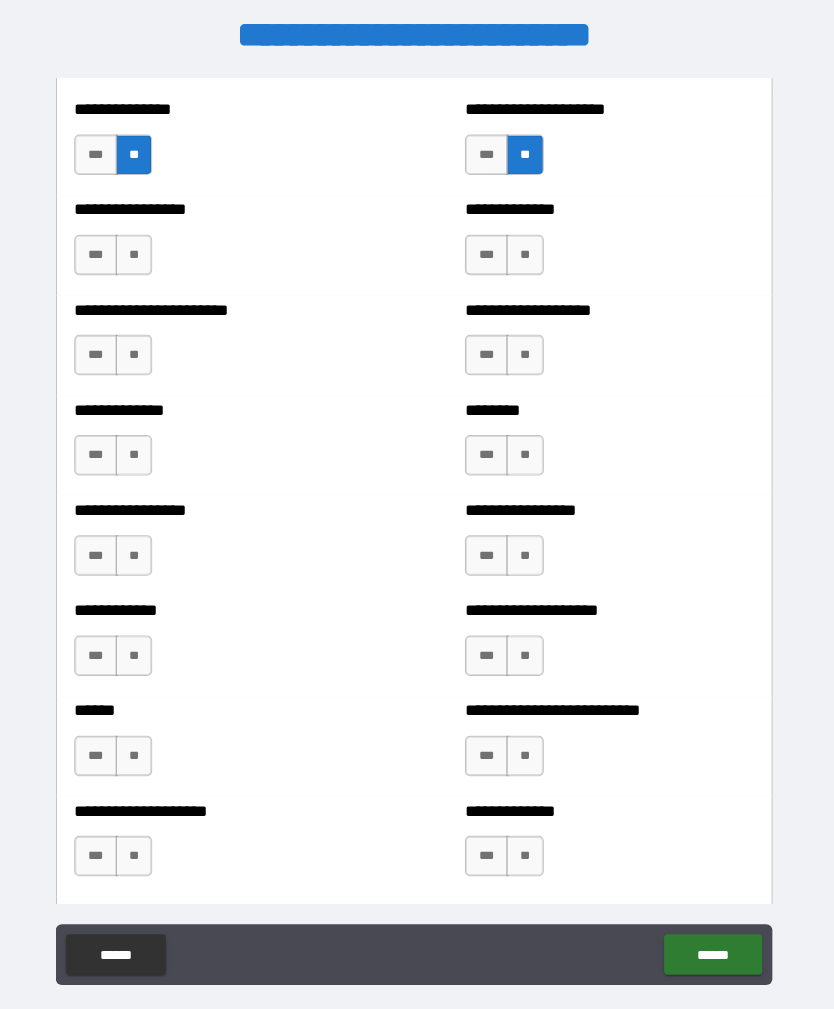 click on "**" at bounding box center (140, 252) 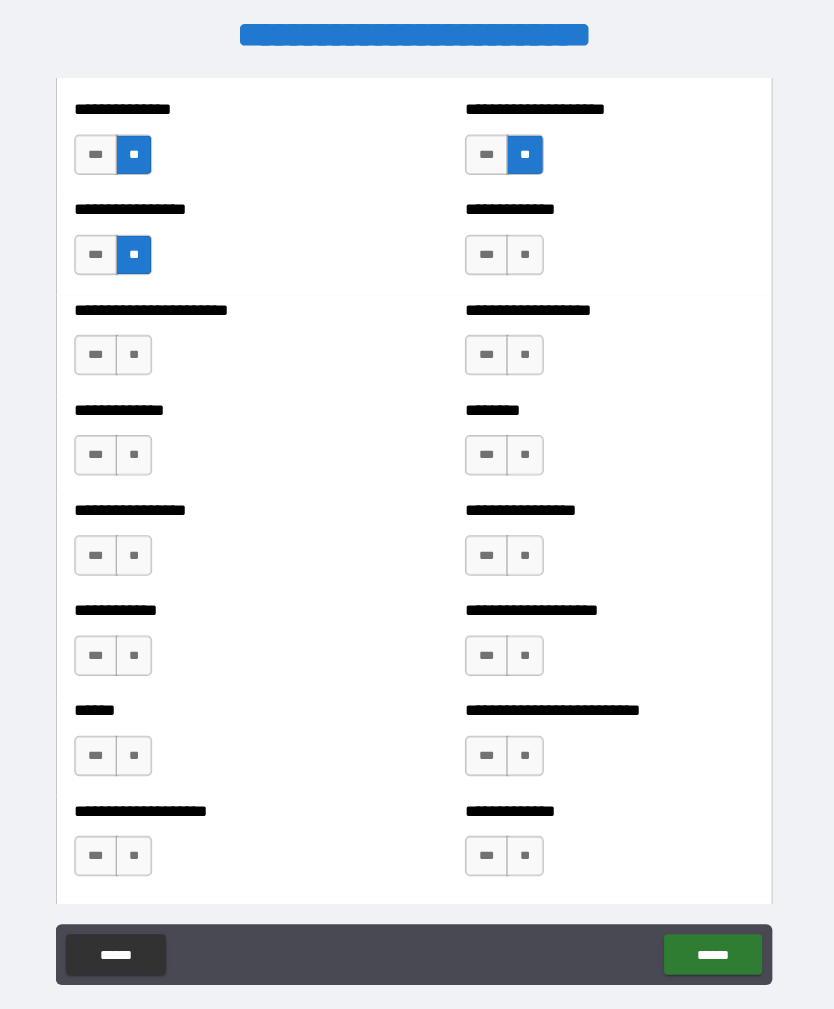 click on "**" at bounding box center [140, 351] 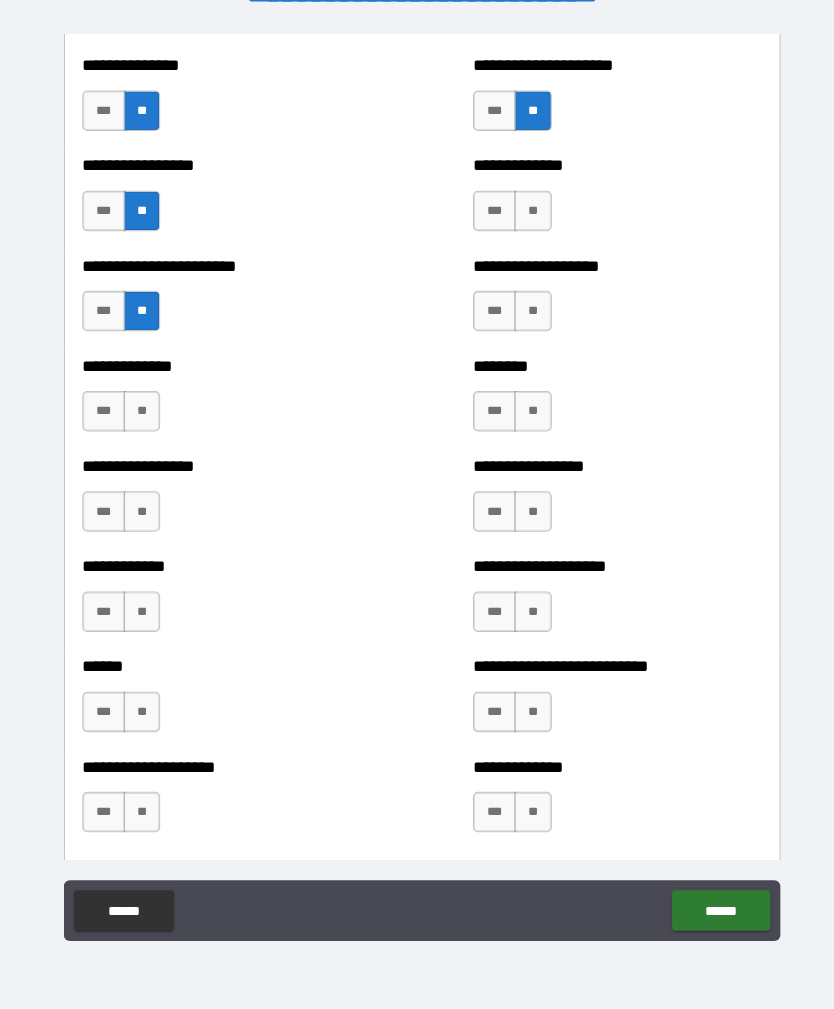 scroll, scrollTop: 44, scrollLeft: 0, axis: vertical 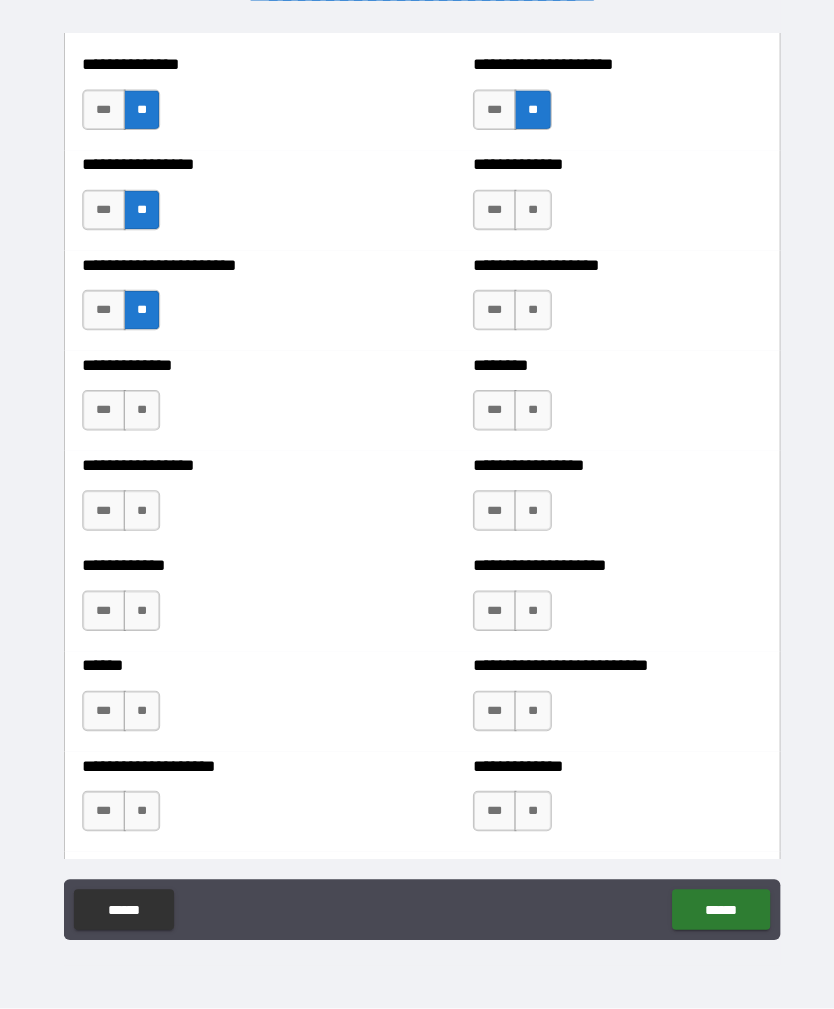 click on "***" at bounding box center [102, 419] 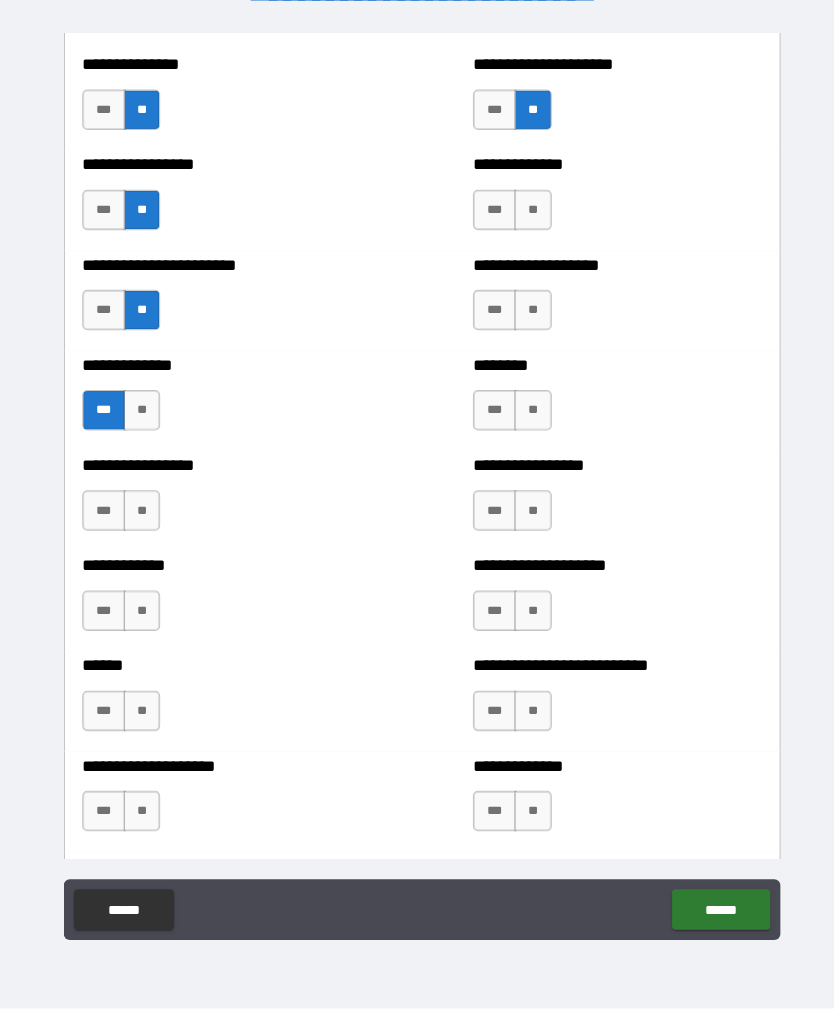 click on "**" at bounding box center [140, 518] 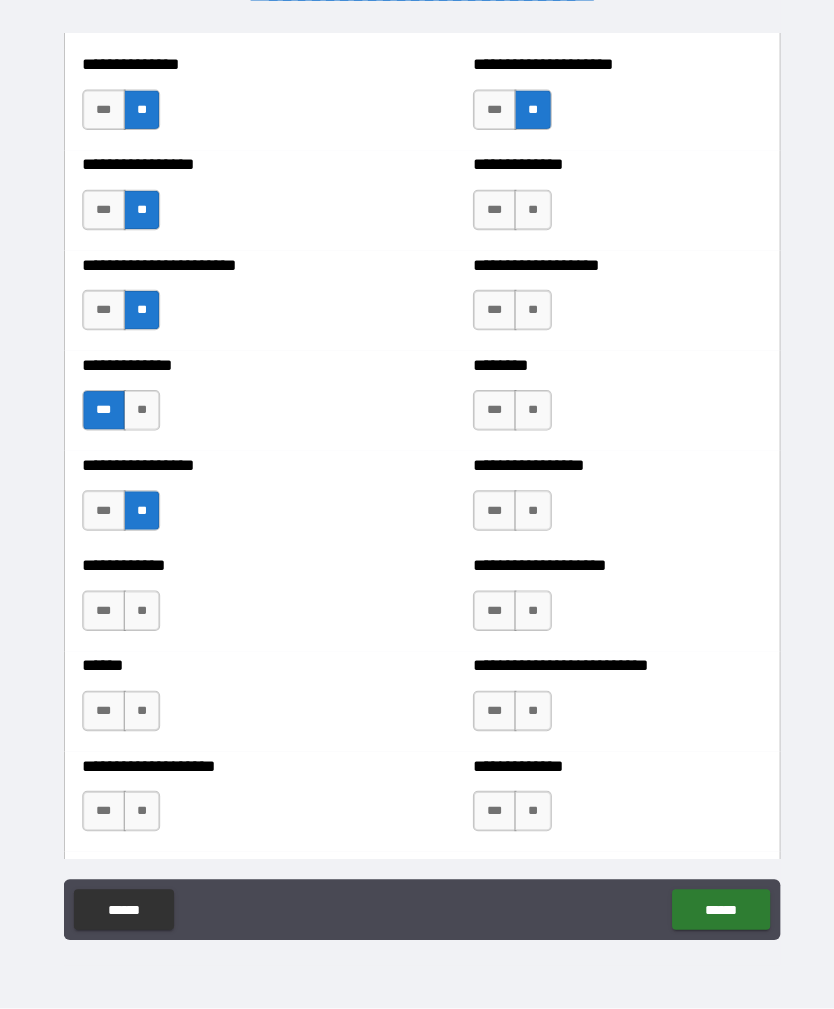 click on "**" at bounding box center (140, 617) 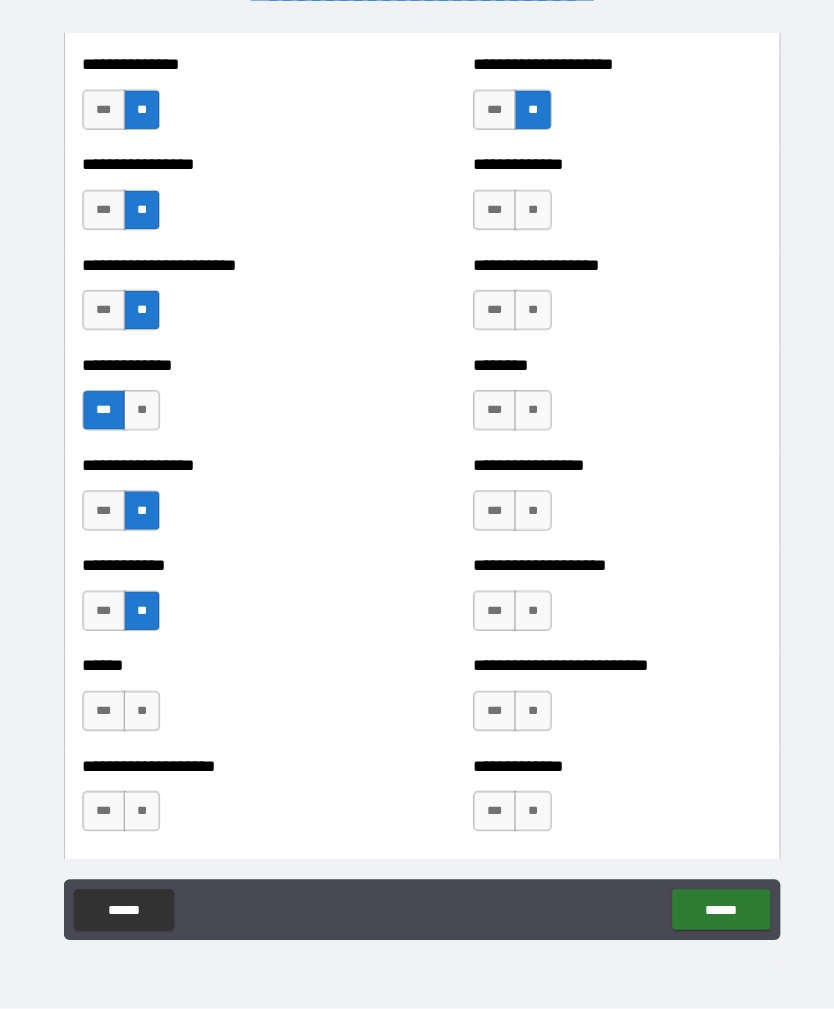 click on "**" at bounding box center [140, 716] 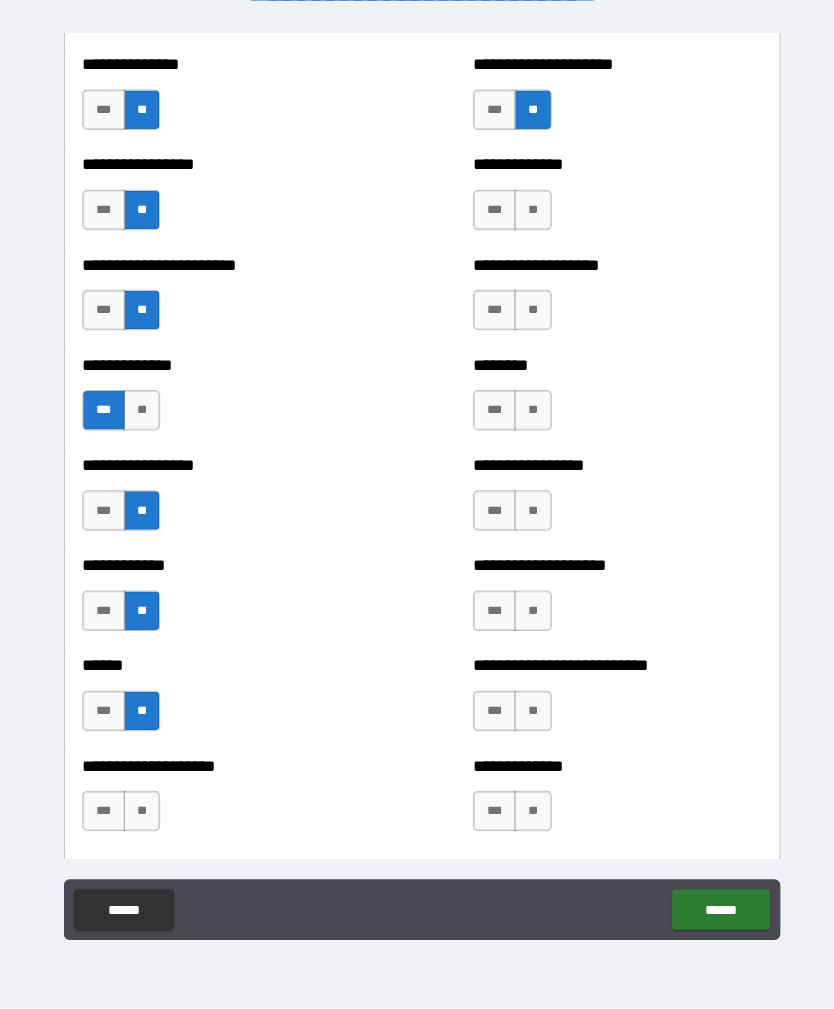 click on "***" at bounding box center (102, 815) 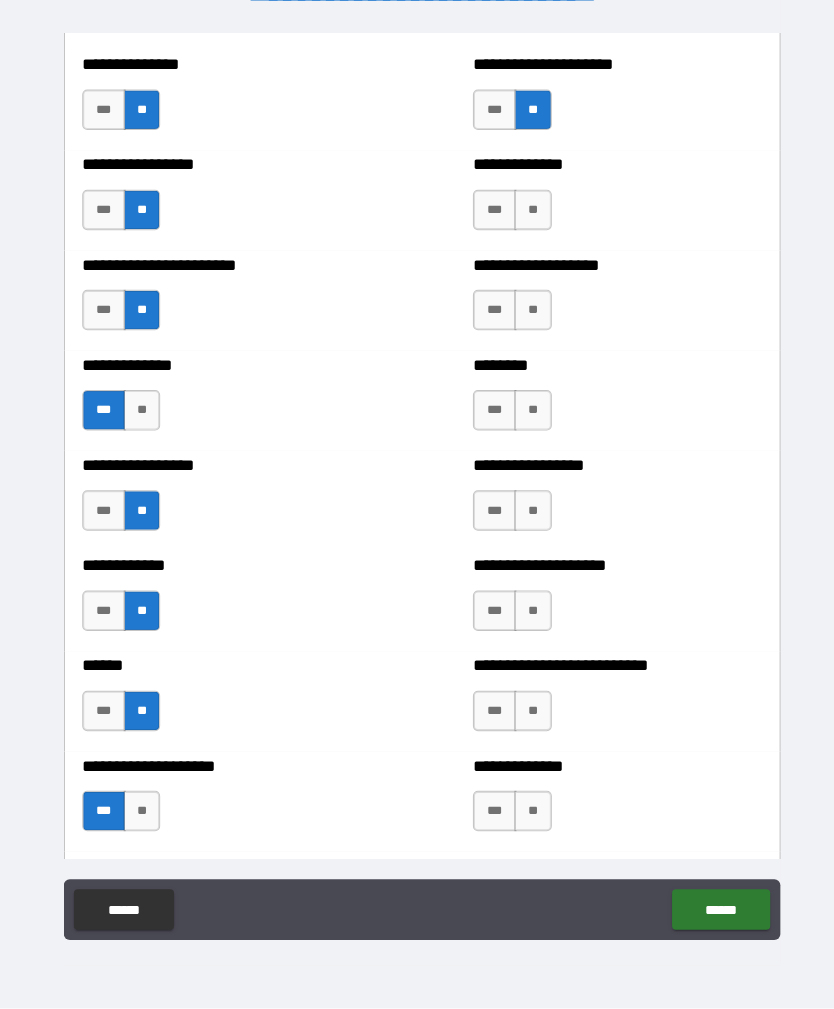 click on "**" at bounding box center [526, 221] 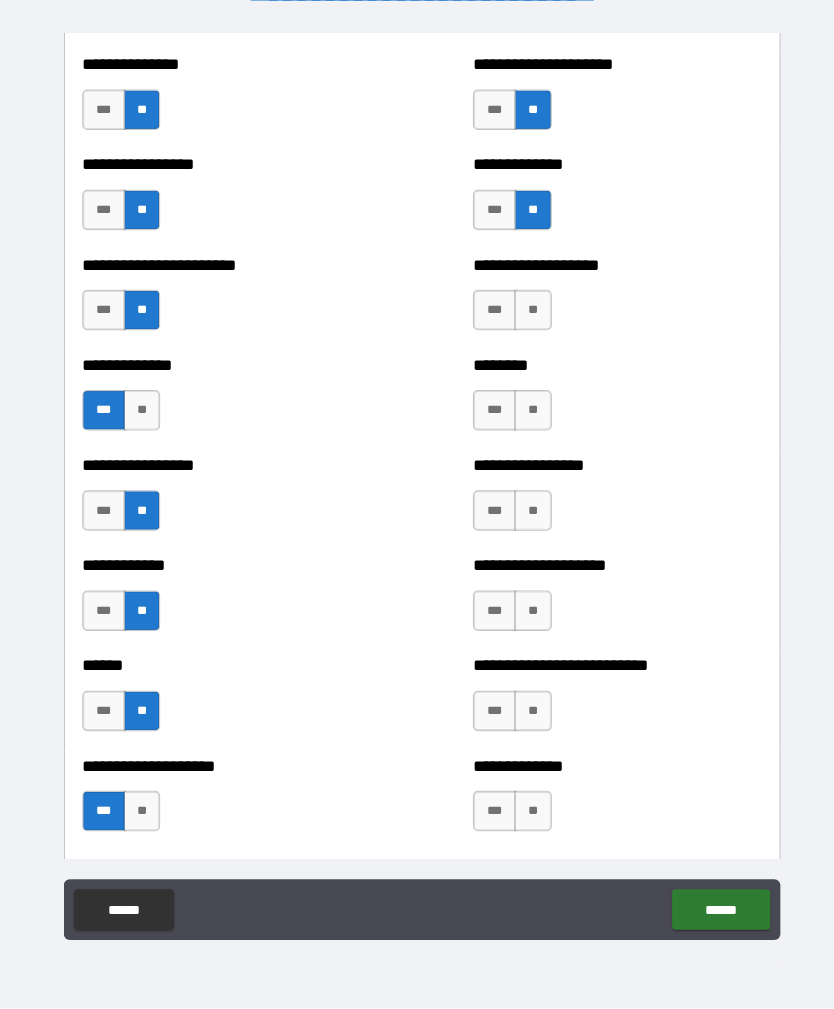 click on "**" at bounding box center [526, 320] 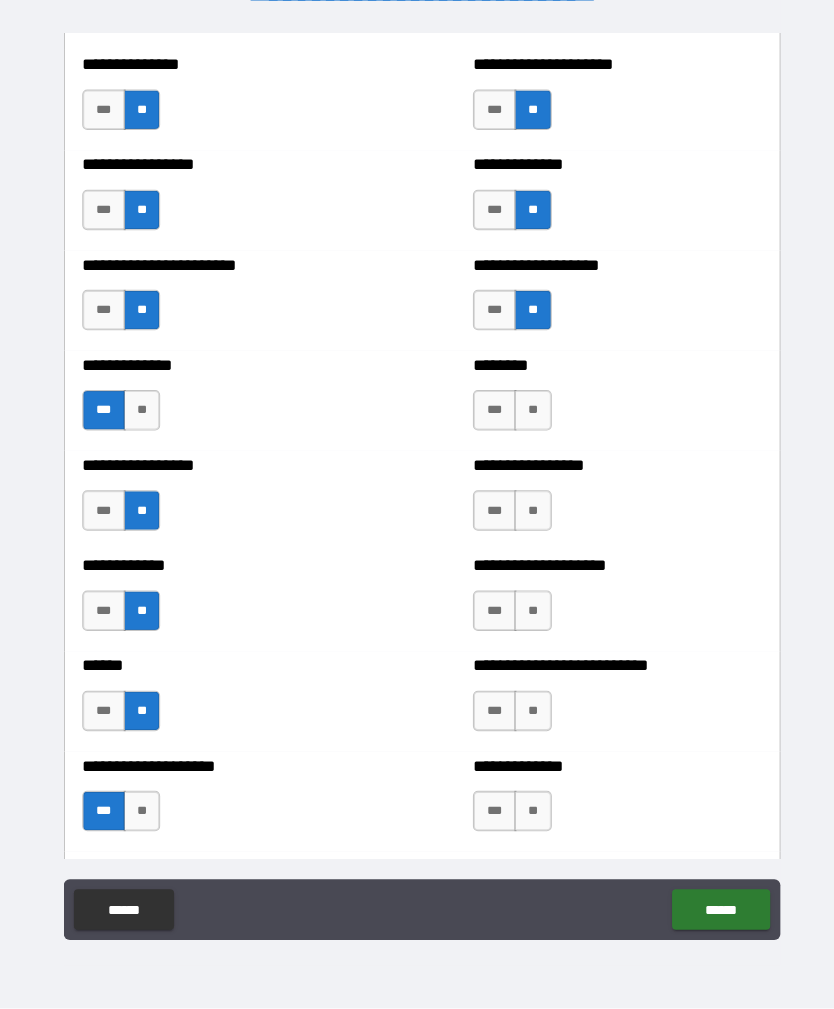 click on "***" at bounding box center (488, 419) 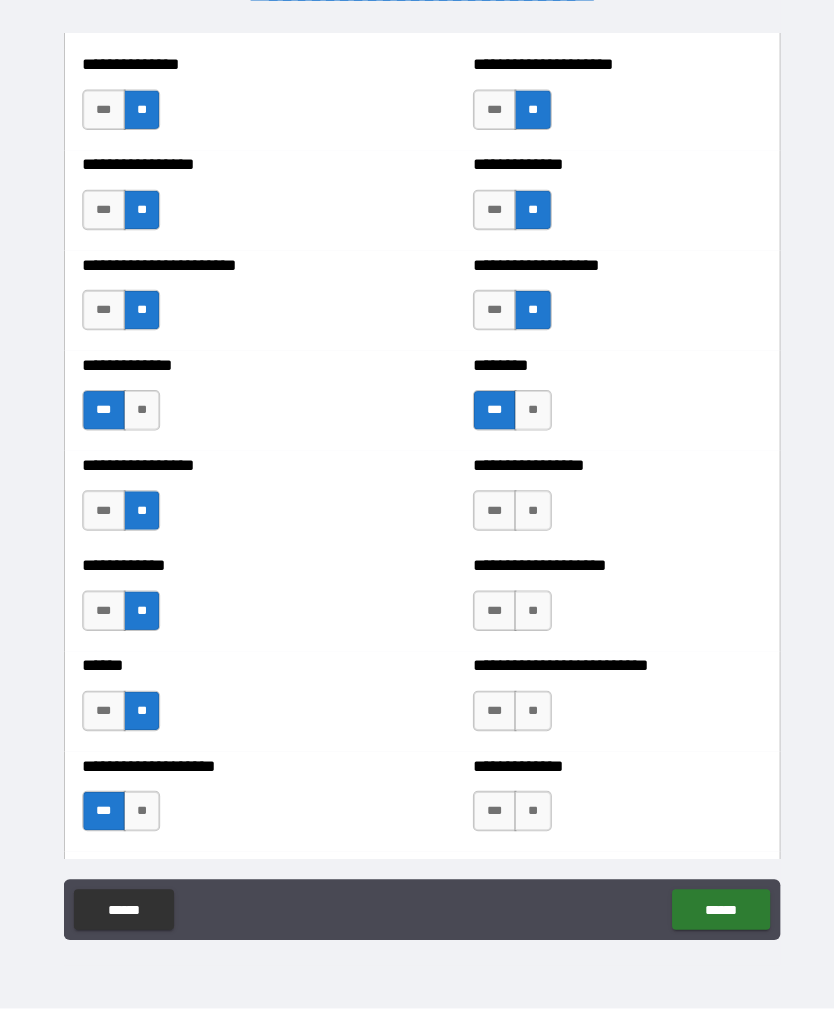 click on "**" at bounding box center (526, 518) 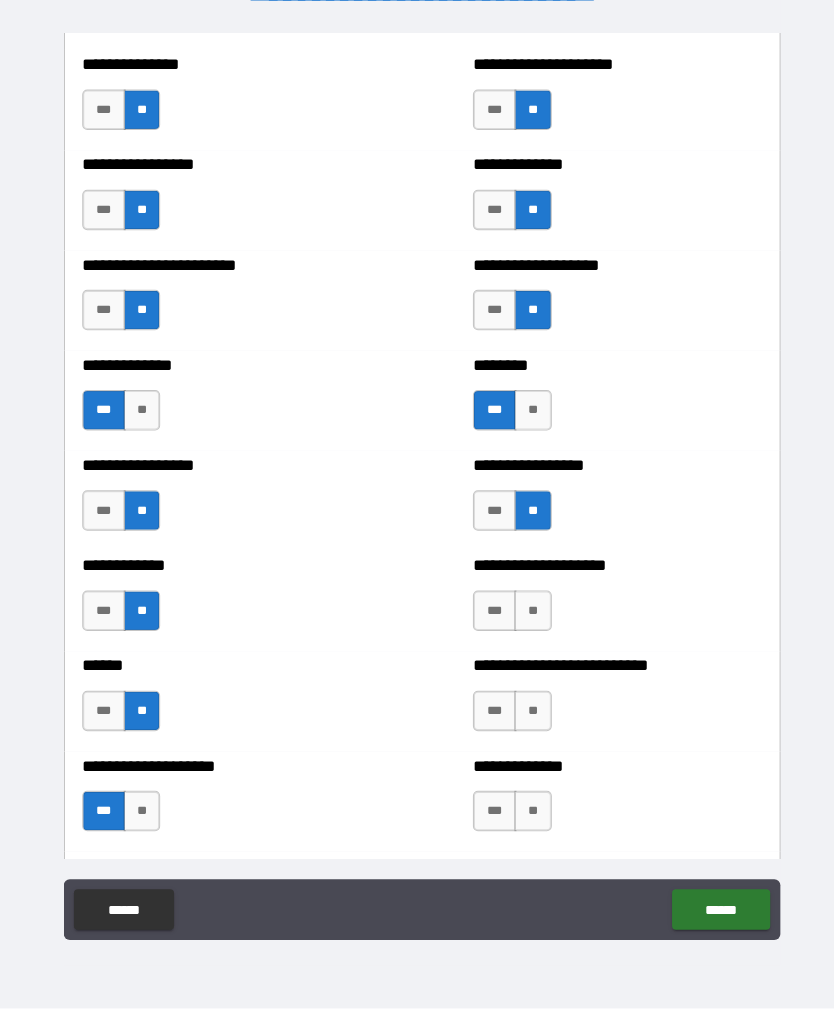 click on "**" at bounding box center [526, 617] 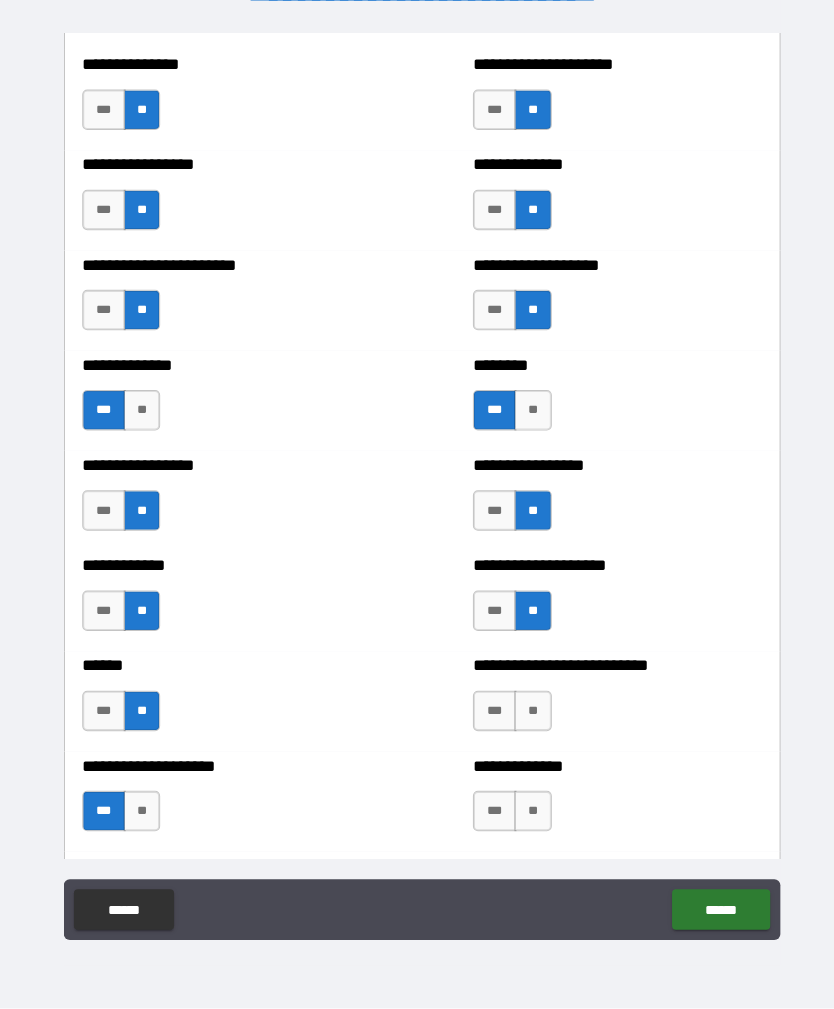 click on "**" at bounding box center (526, 716) 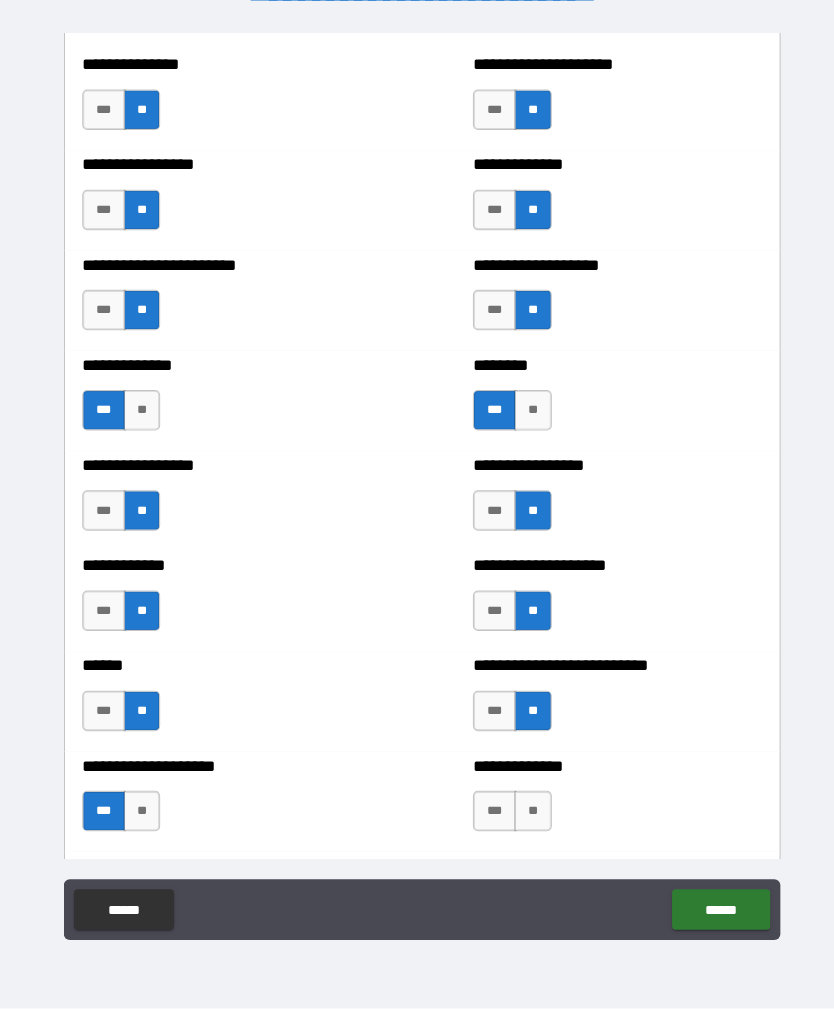 click on "**" at bounding box center [526, 815] 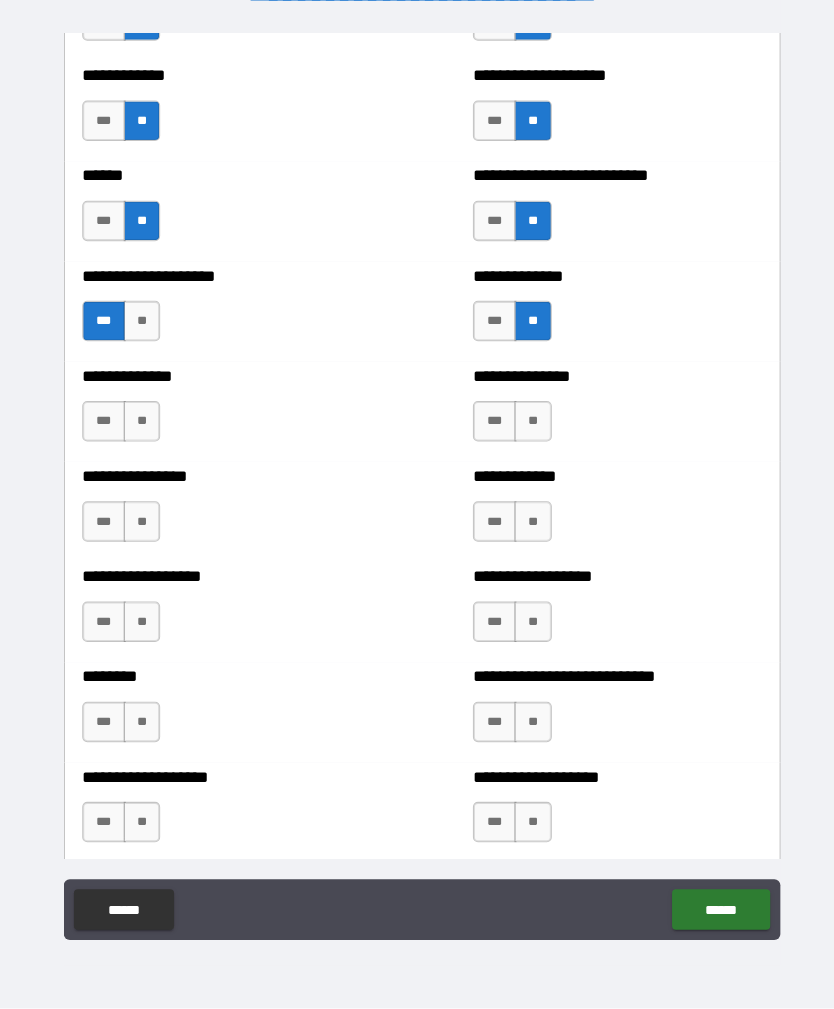 scroll, scrollTop: 3943, scrollLeft: 0, axis: vertical 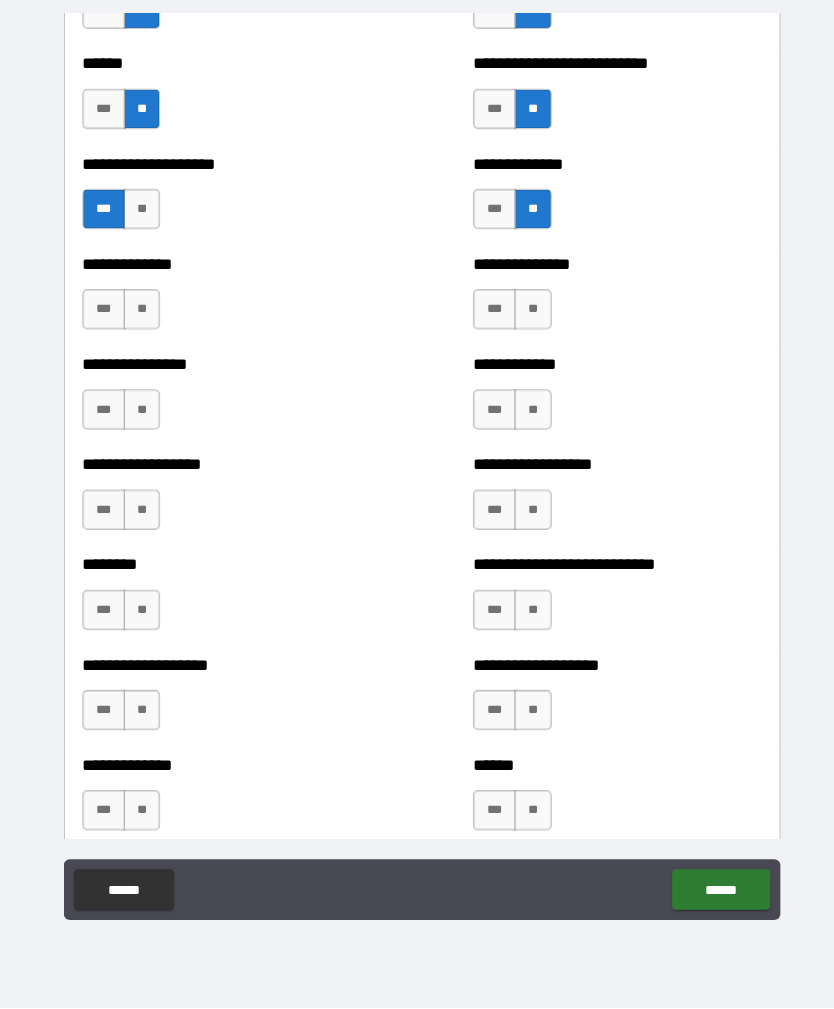 click on "**" at bounding box center [140, 319] 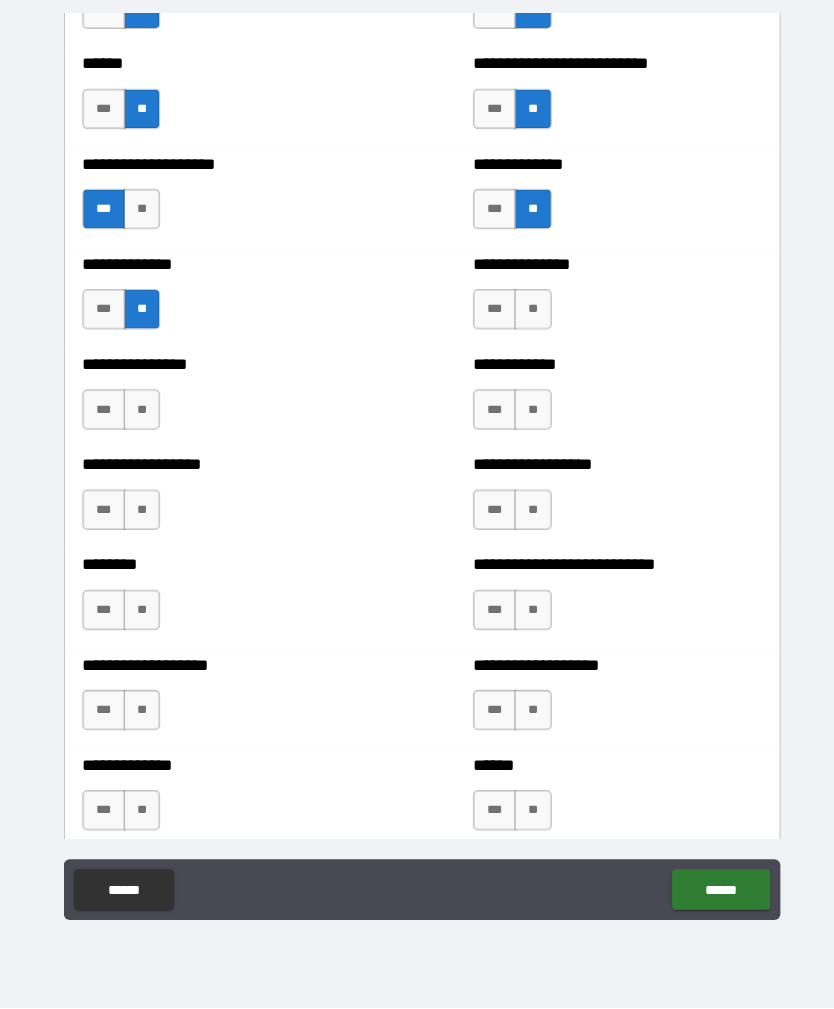 click on "**" at bounding box center (140, 418) 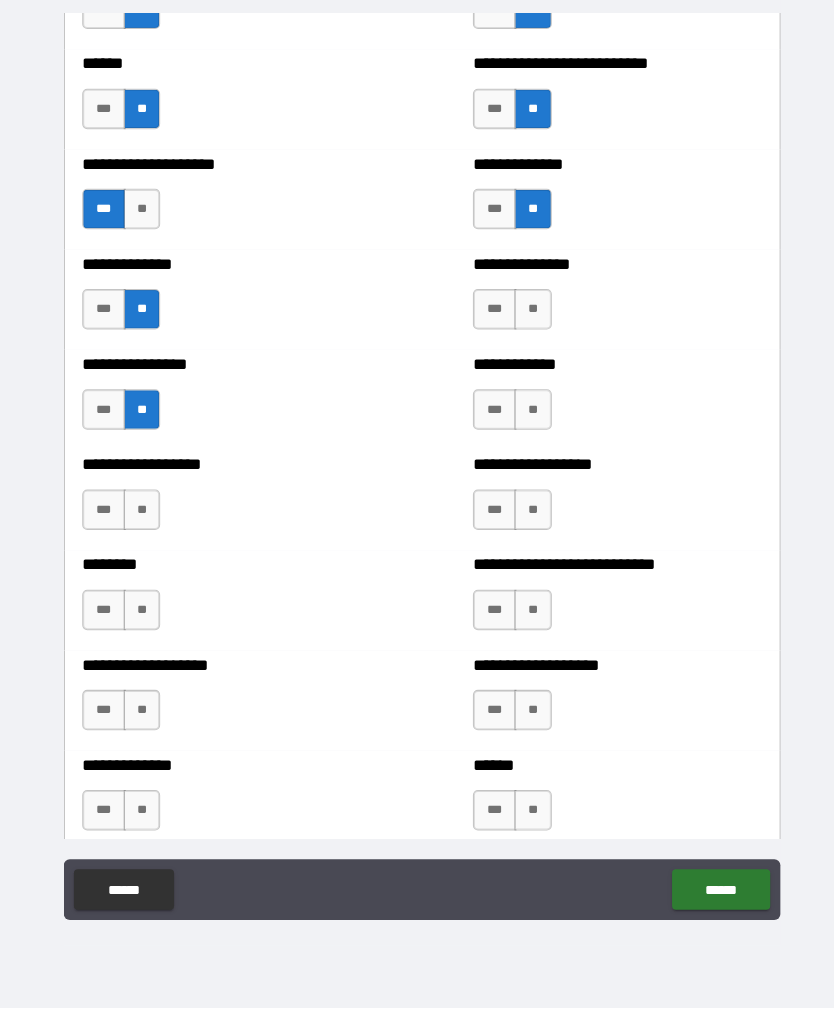 click on "**" at bounding box center (140, 517) 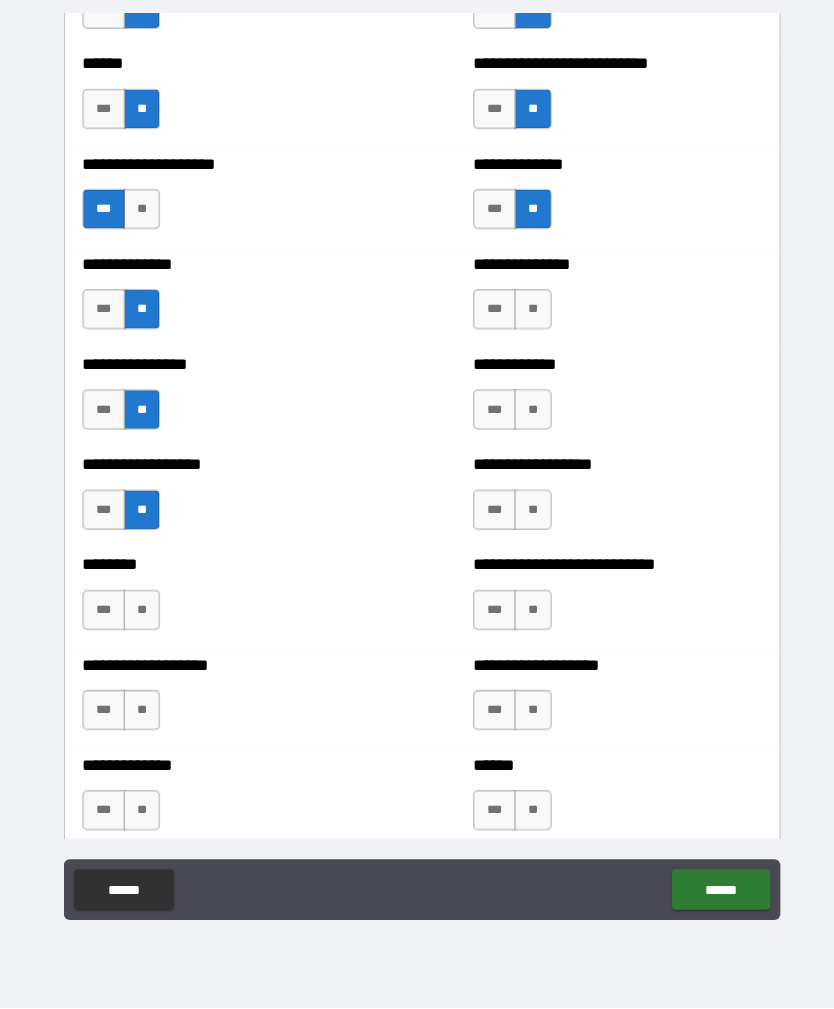 click on "**" at bounding box center (140, 616) 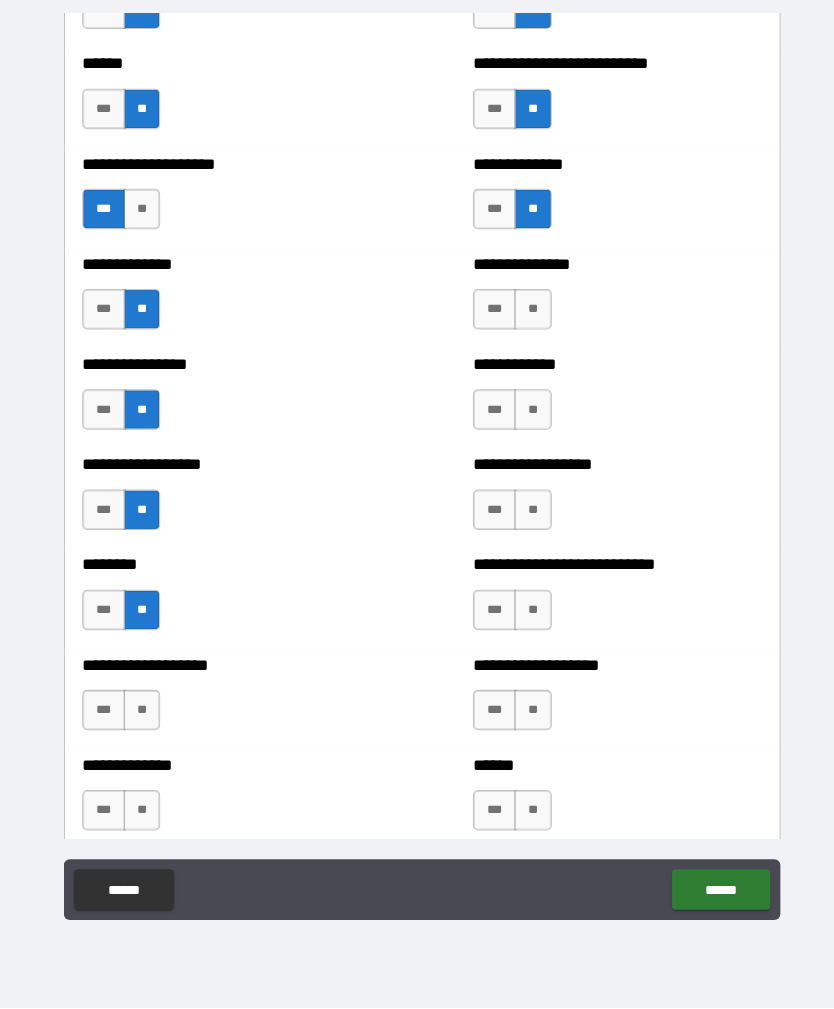 click on "**" at bounding box center [140, 715] 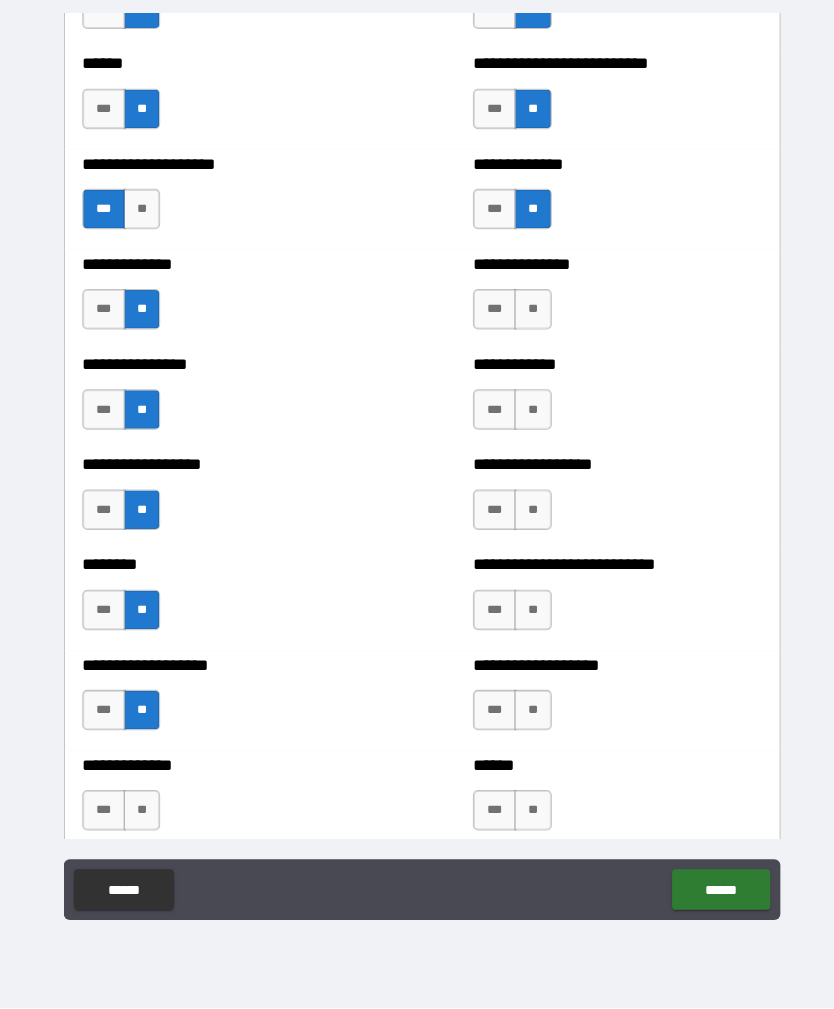 click on "**" at bounding box center (140, 814) 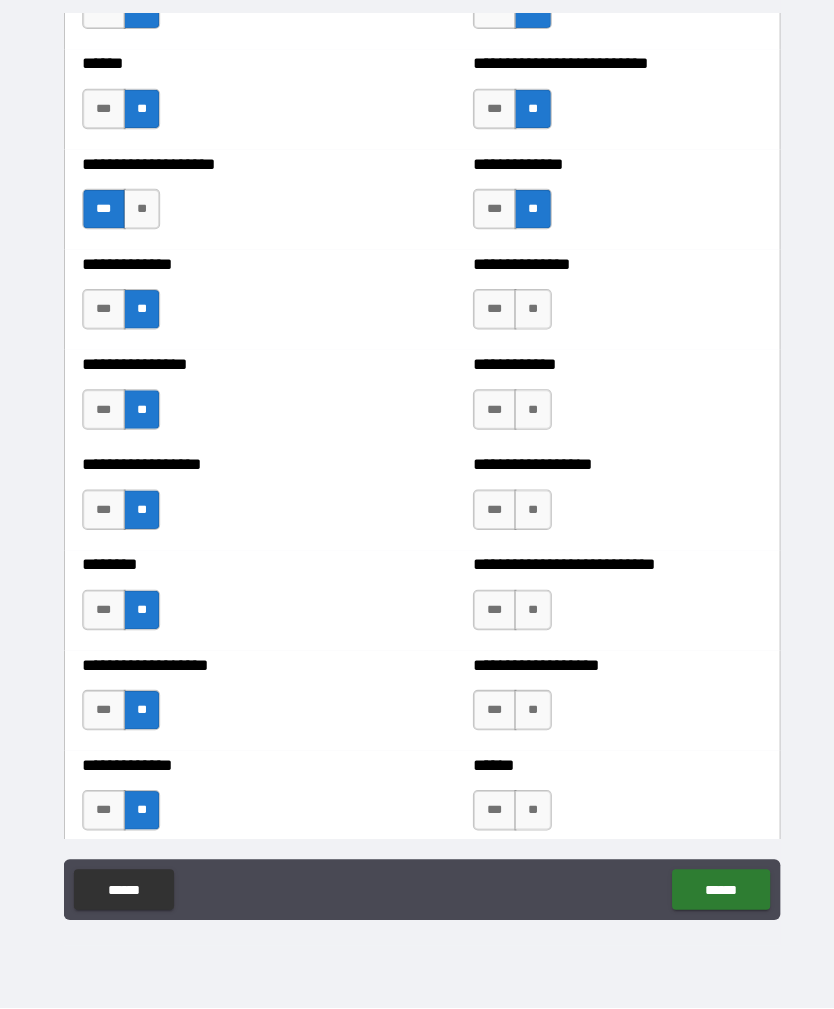 click on "**" at bounding box center (526, 319) 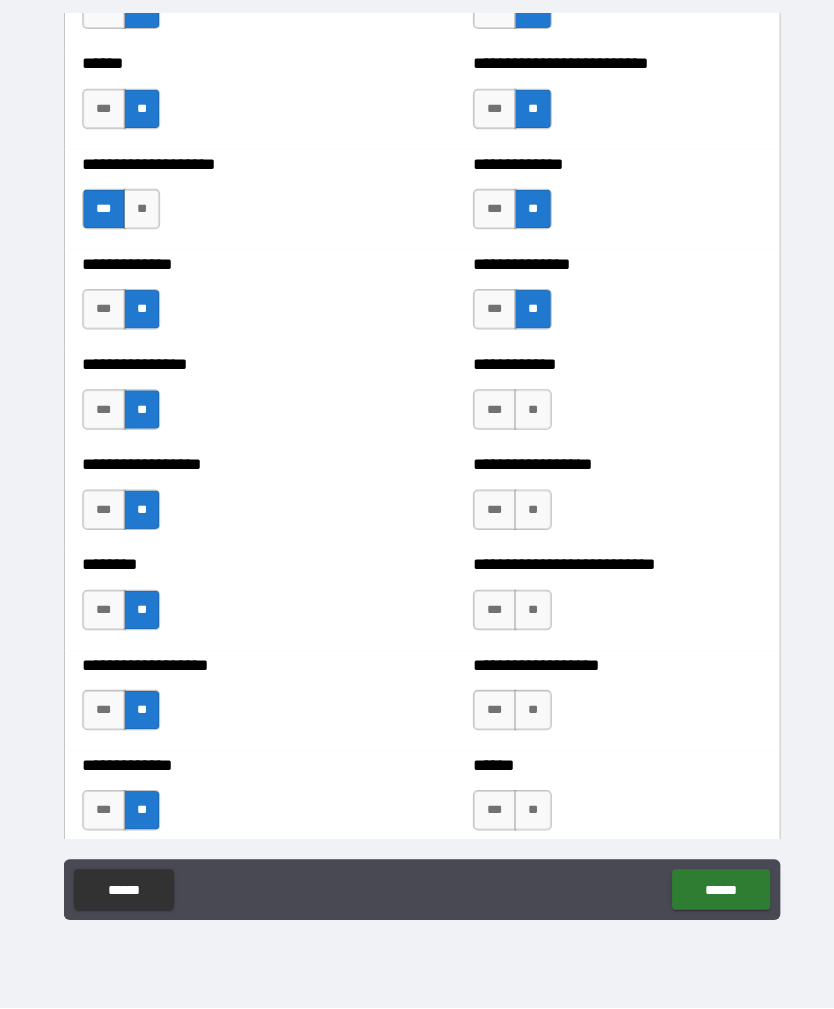 click on "**" at bounding box center [526, 418] 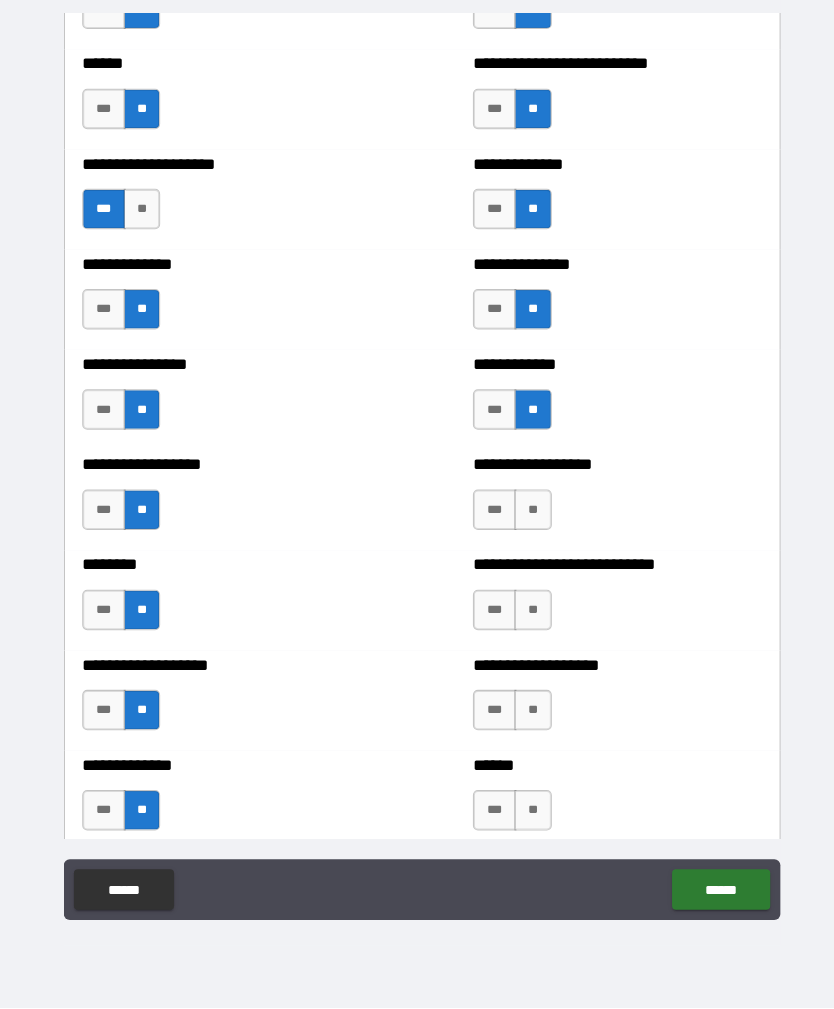 click on "**" at bounding box center [526, 517] 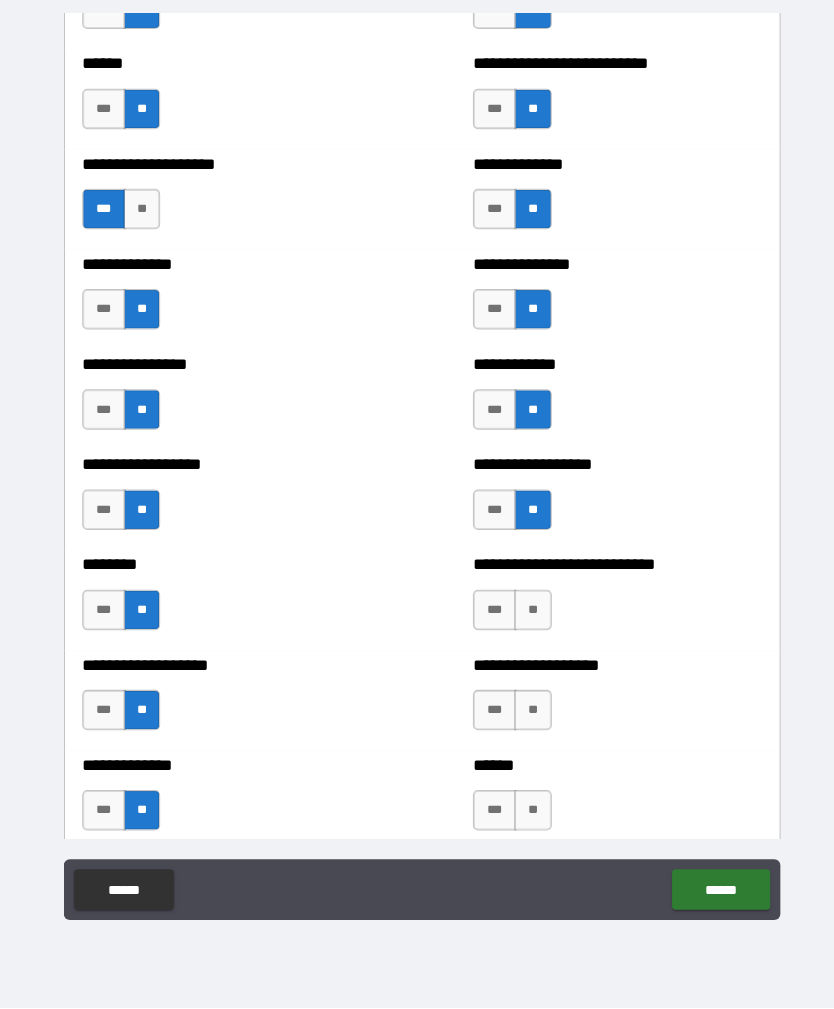 click on "**********" at bounding box center [609, 606] 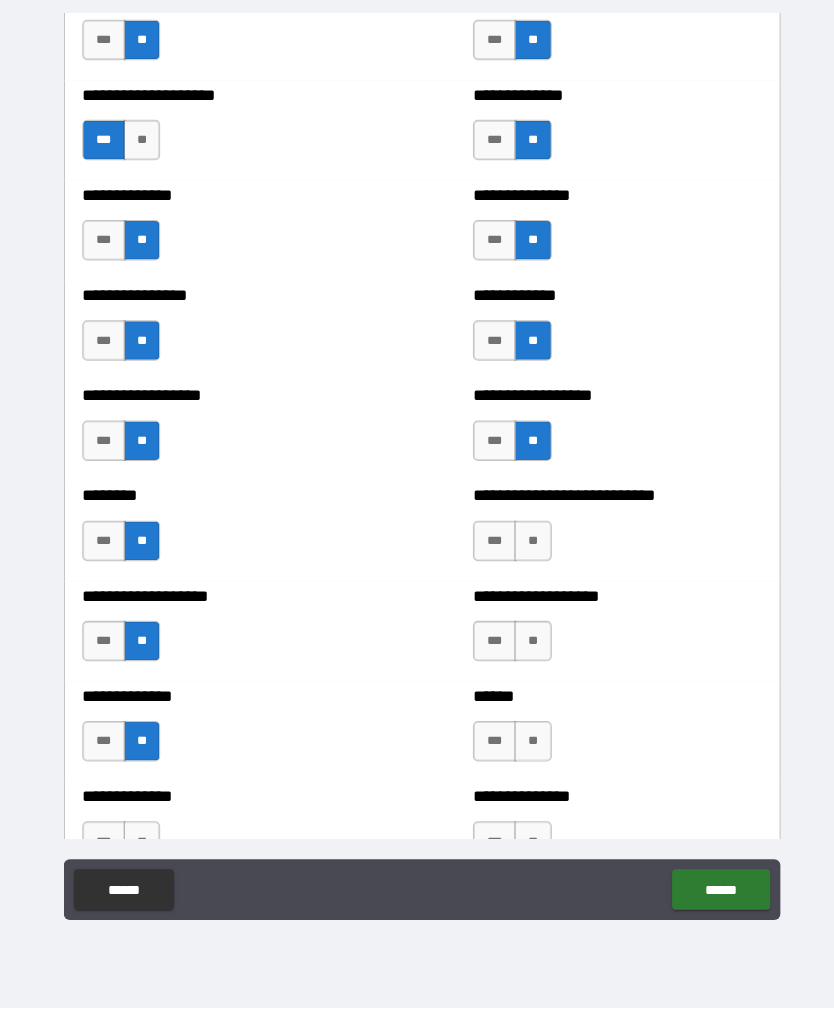 scroll, scrollTop: 4091, scrollLeft: 0, axis: vertical 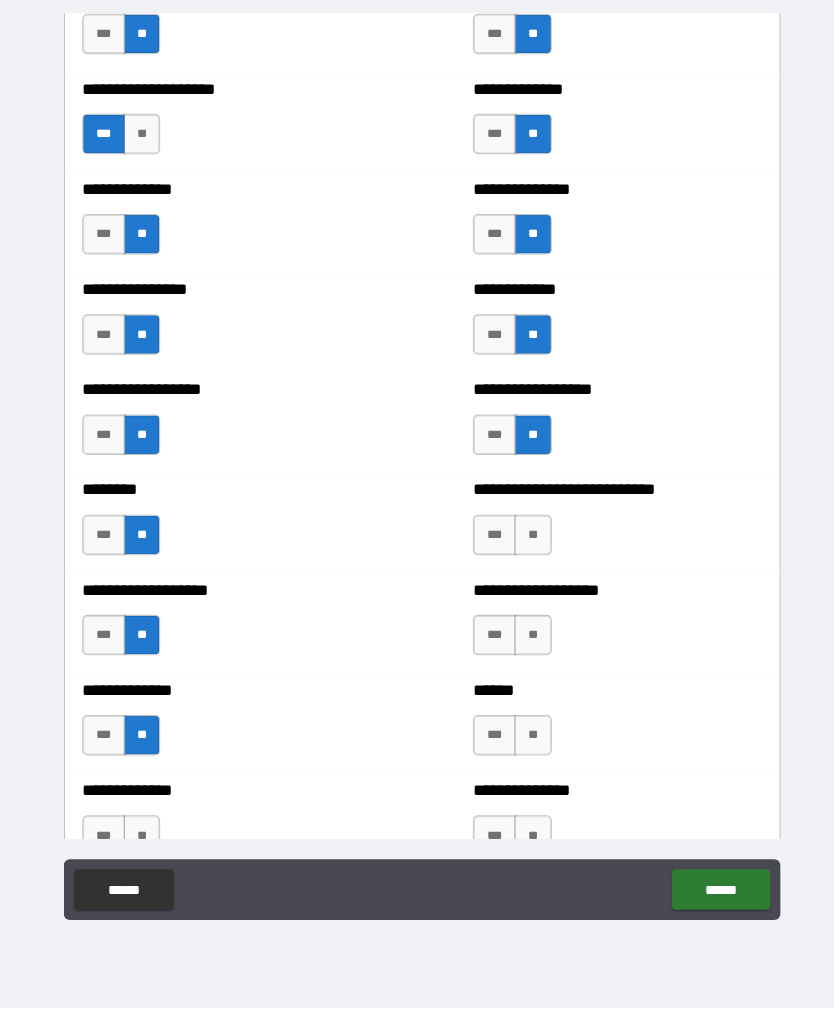 click on "**" at bounding box center [526, 542] 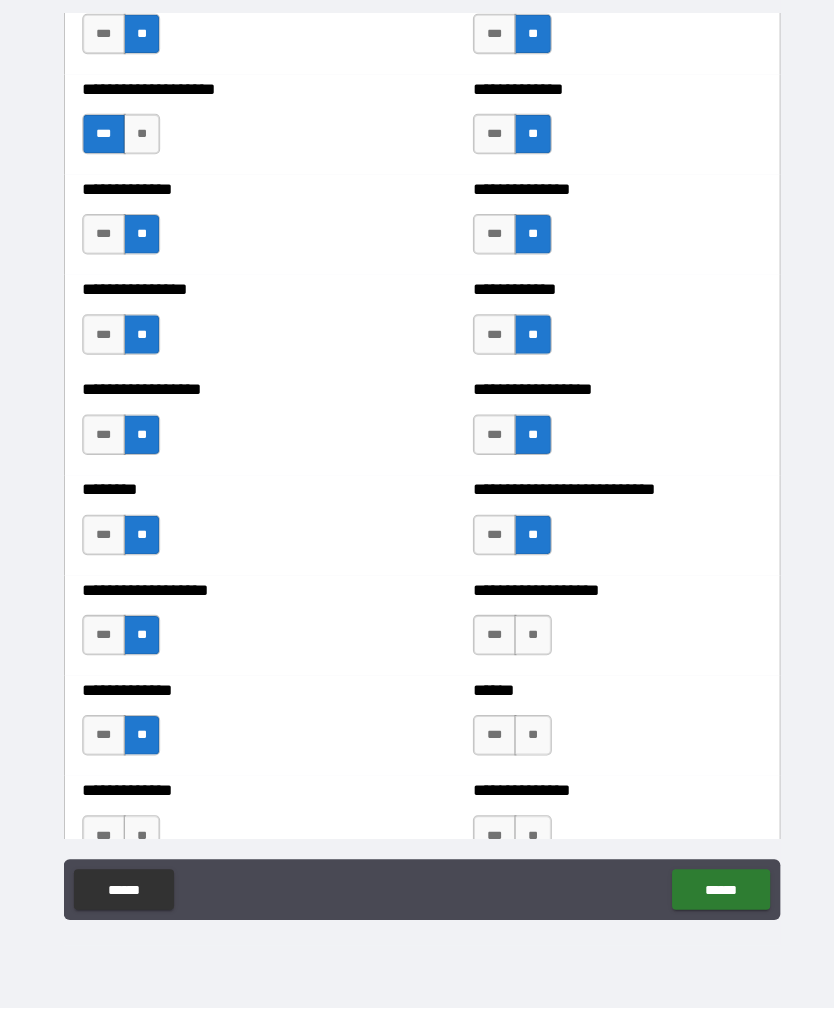 click on "**" at bounding box center (526, 641) 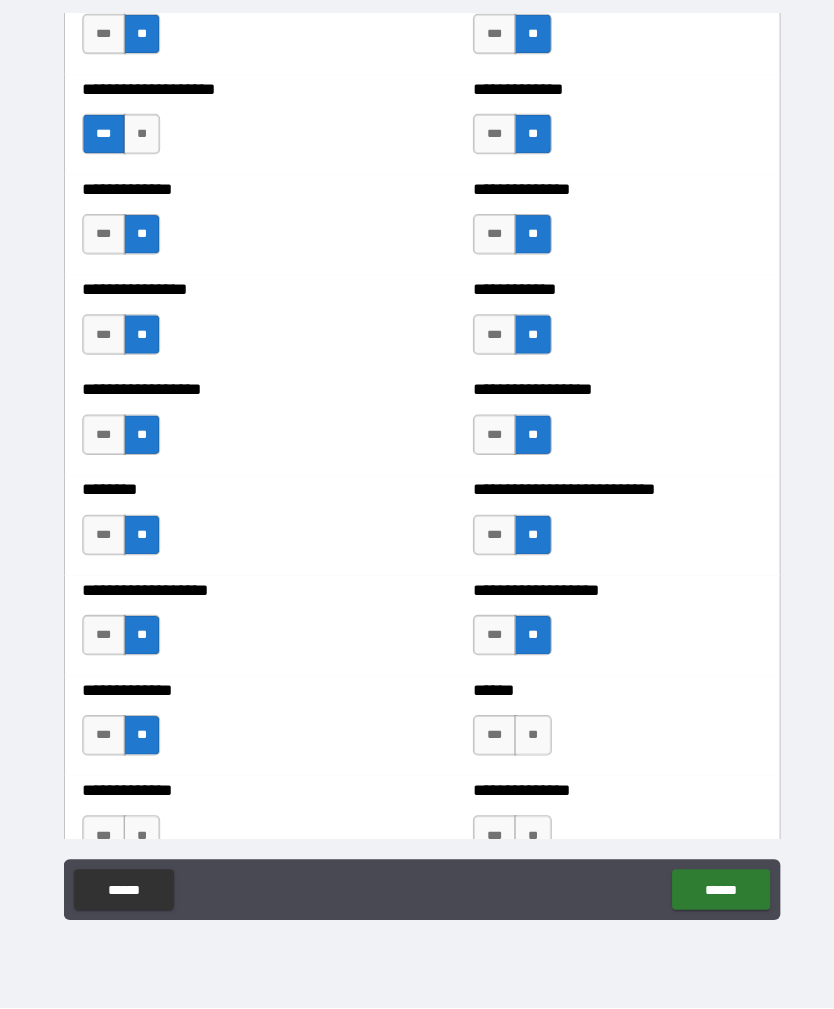click on "**" at bounding box center [526, 740] 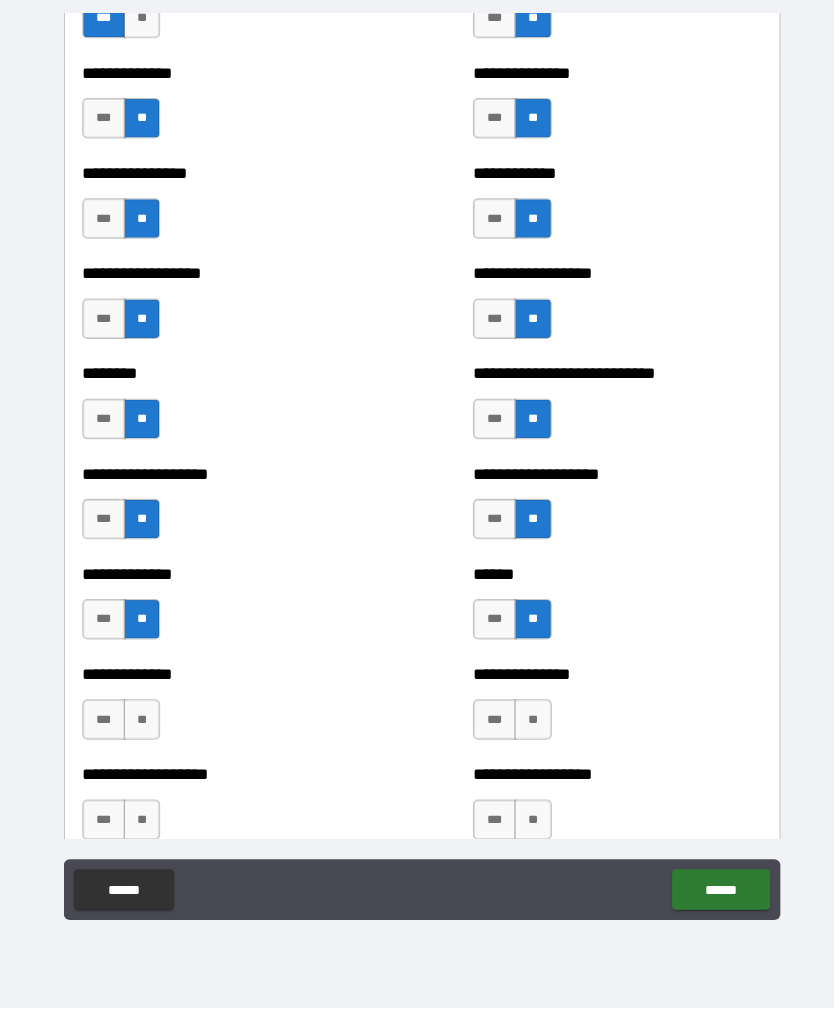 scroll, scrollTop: 4218, scrollLeft: 0, axis: vertical 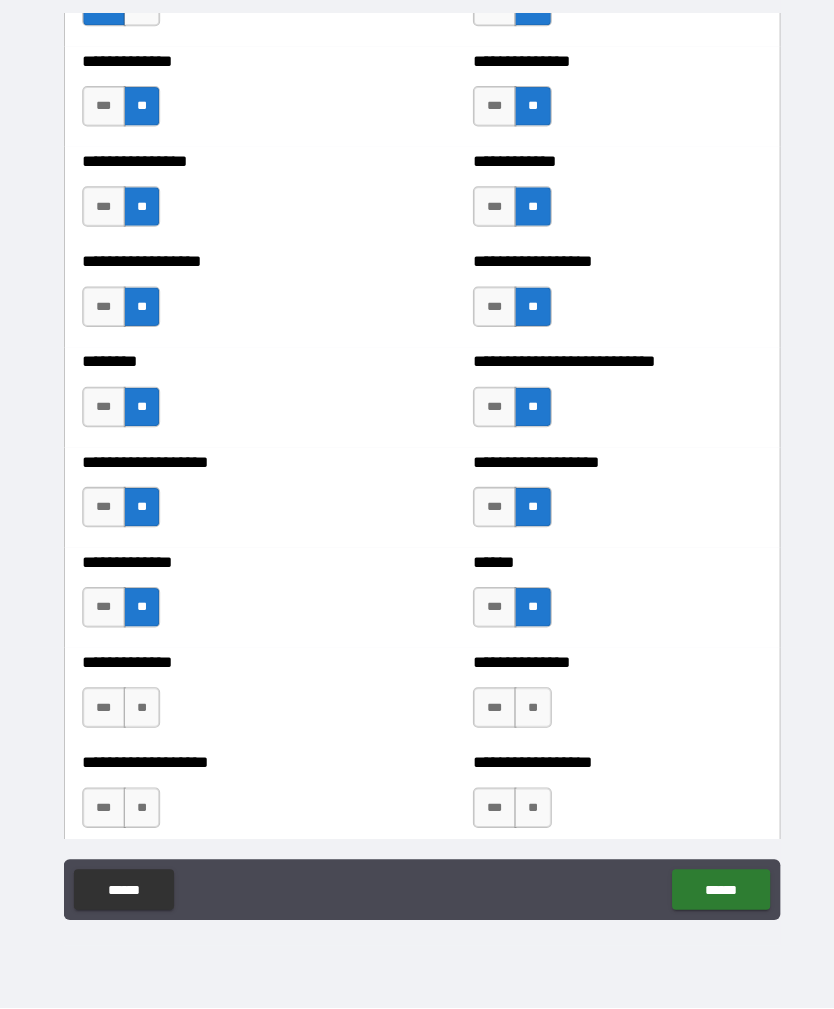 click on "**" at bounding box center (140, 712) 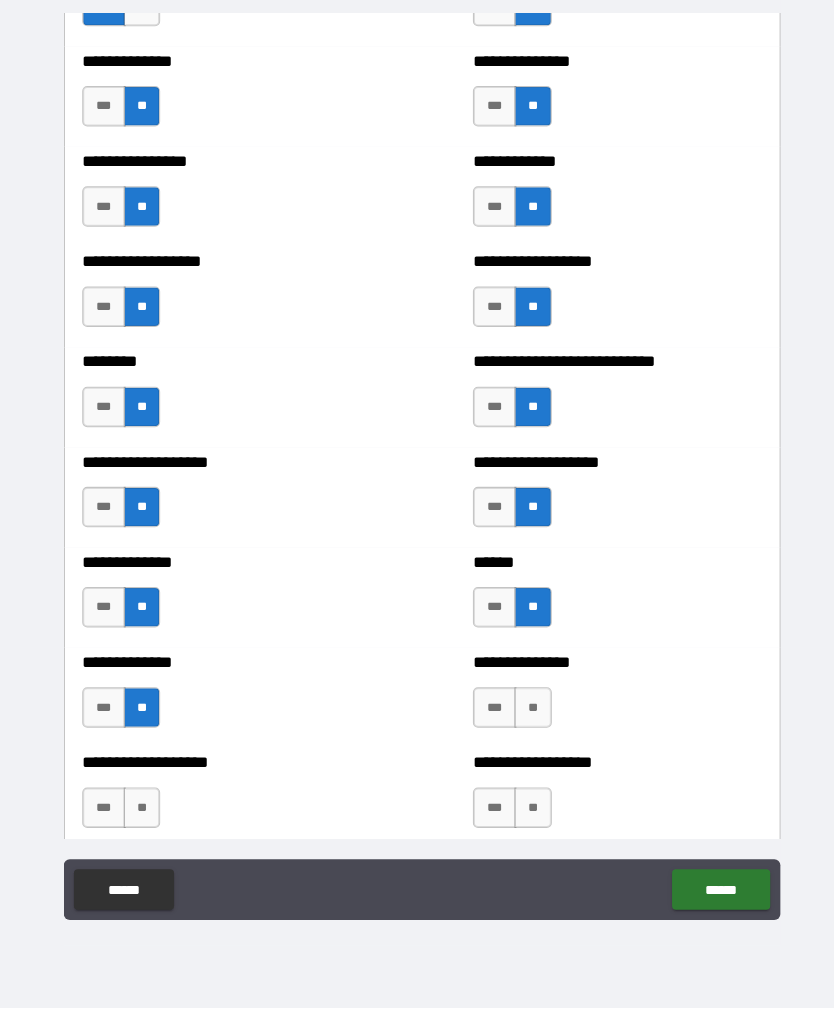 click on "**" at bounding box center [526, 712] 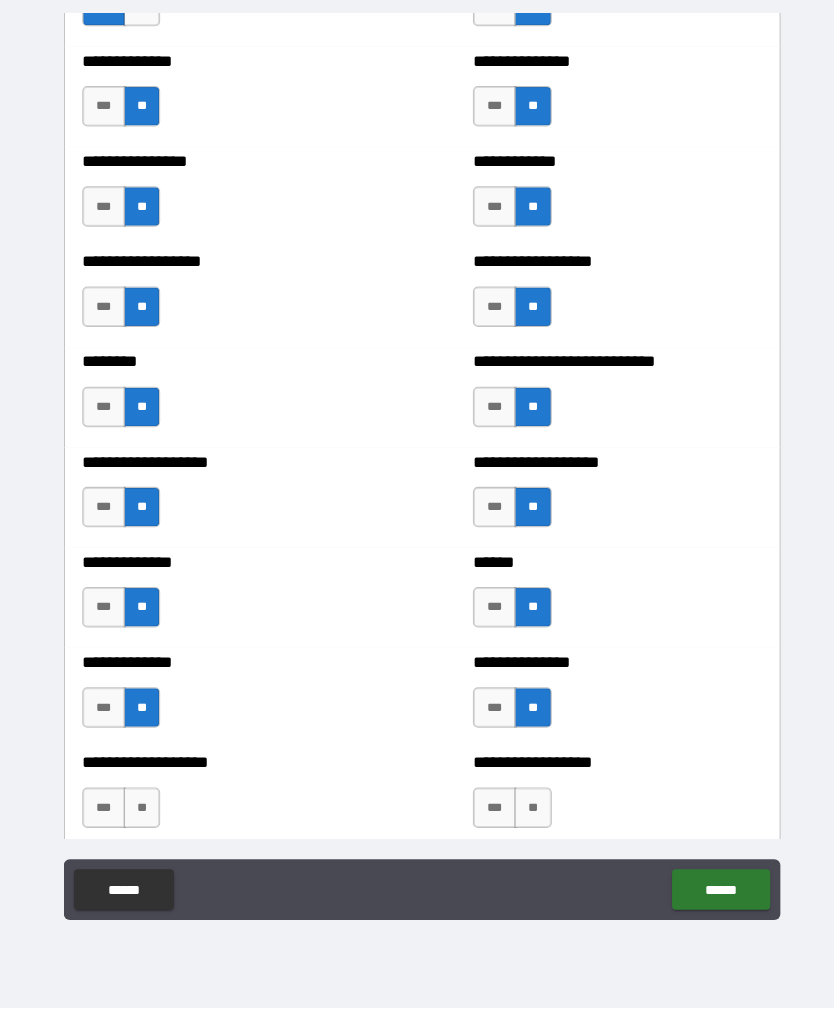 click on "**" at bounding box center [140, 811] 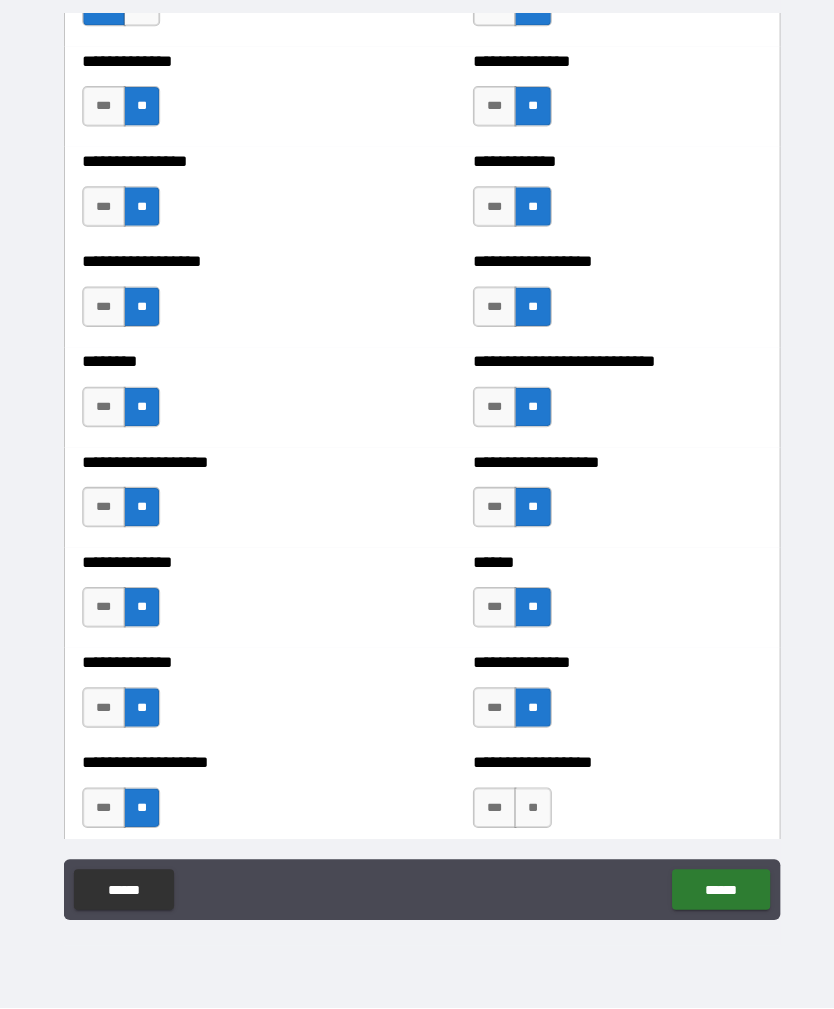 click on "**" at bounding box center [526, 811] 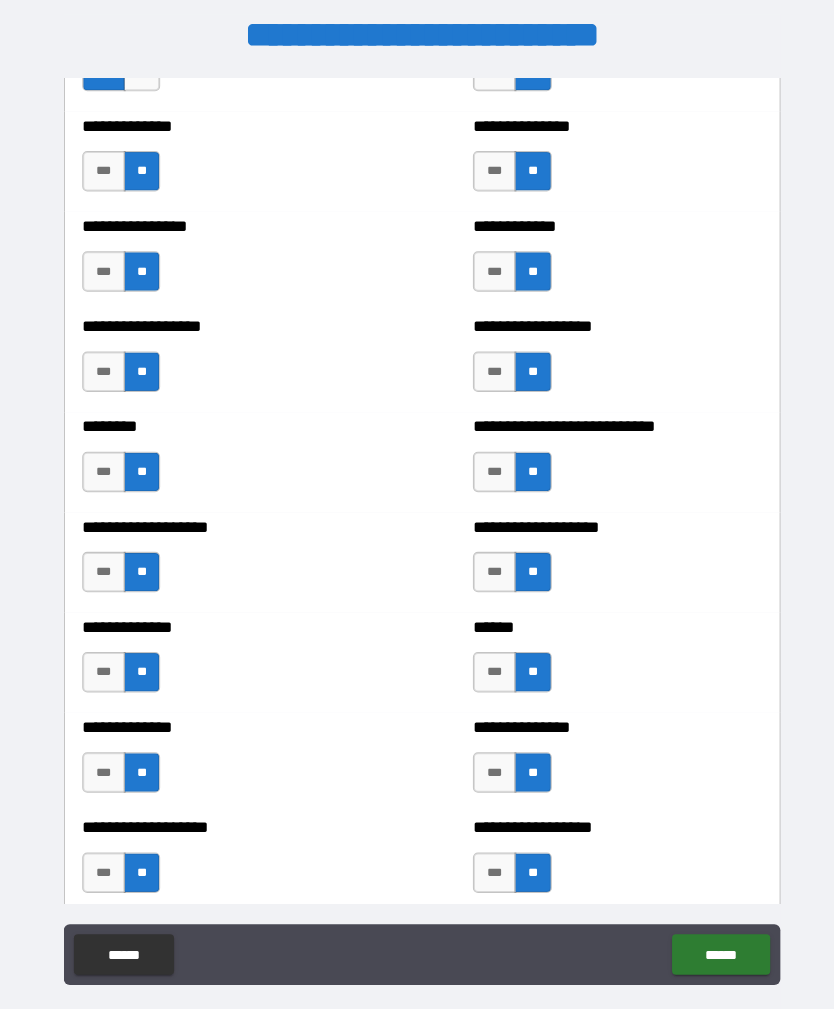 scroll, scrollTop: 13, scrollLeft: 0, axis: vertical 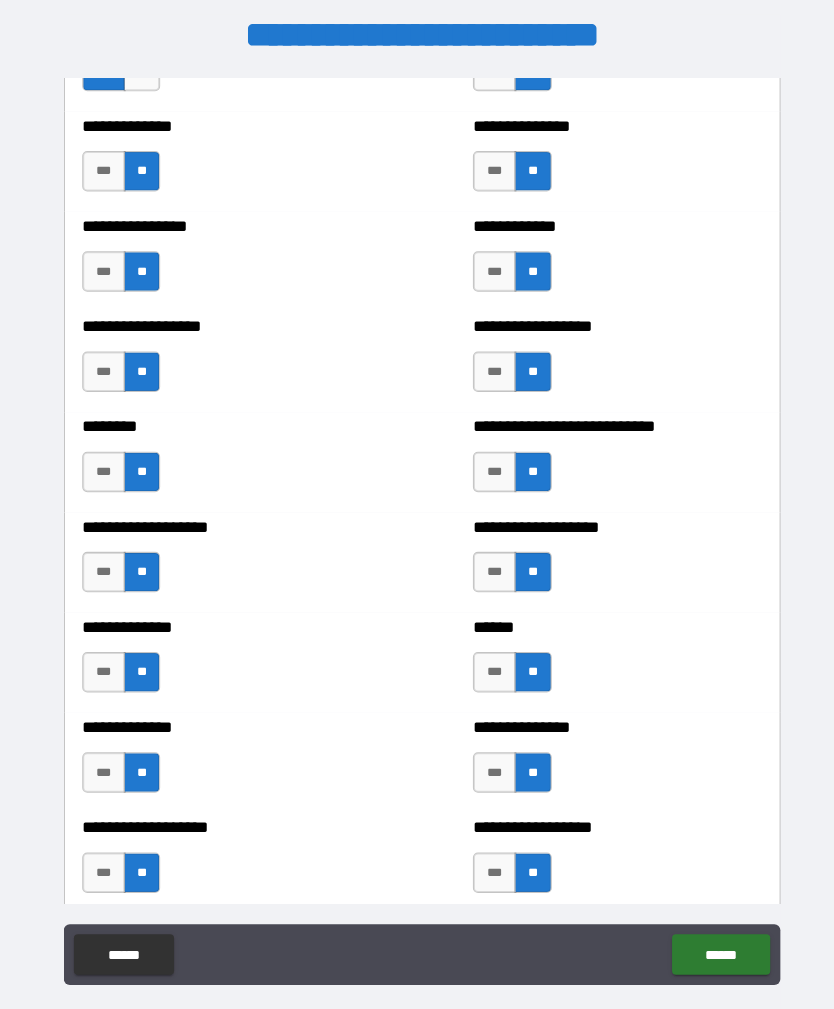 click on "******" at bounding box center (712, 943) 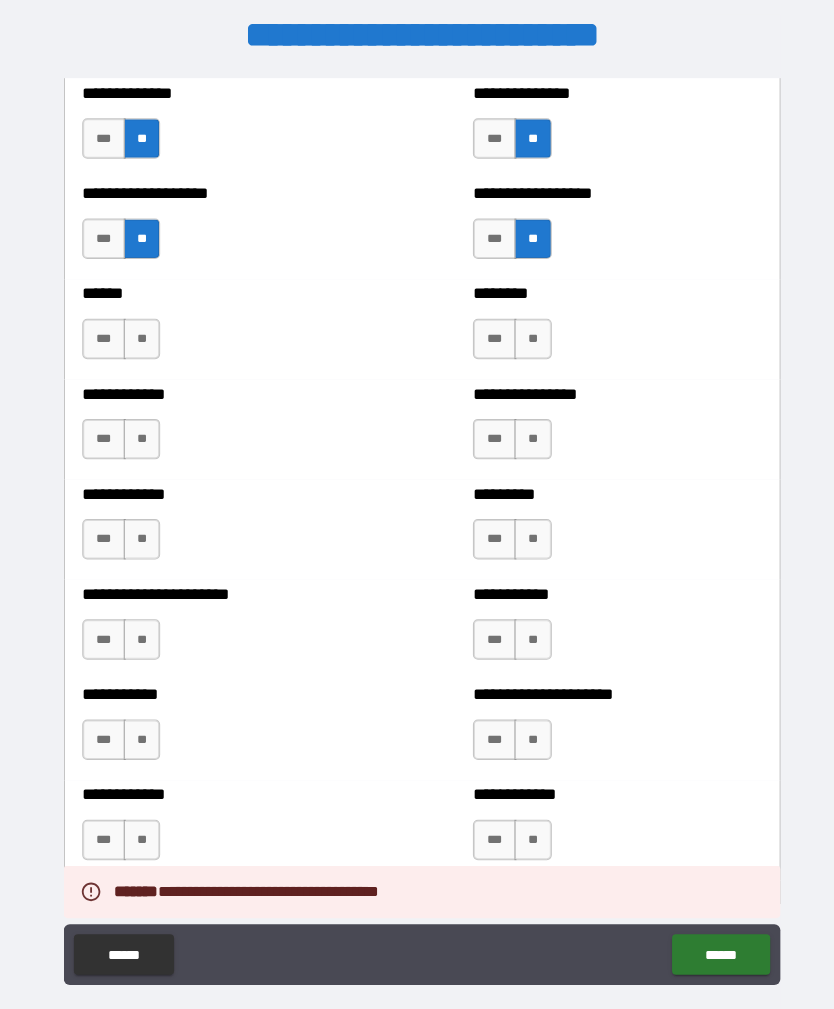 scroll, scrollTop: 4844, scrollLeft: 0, axis: vertical 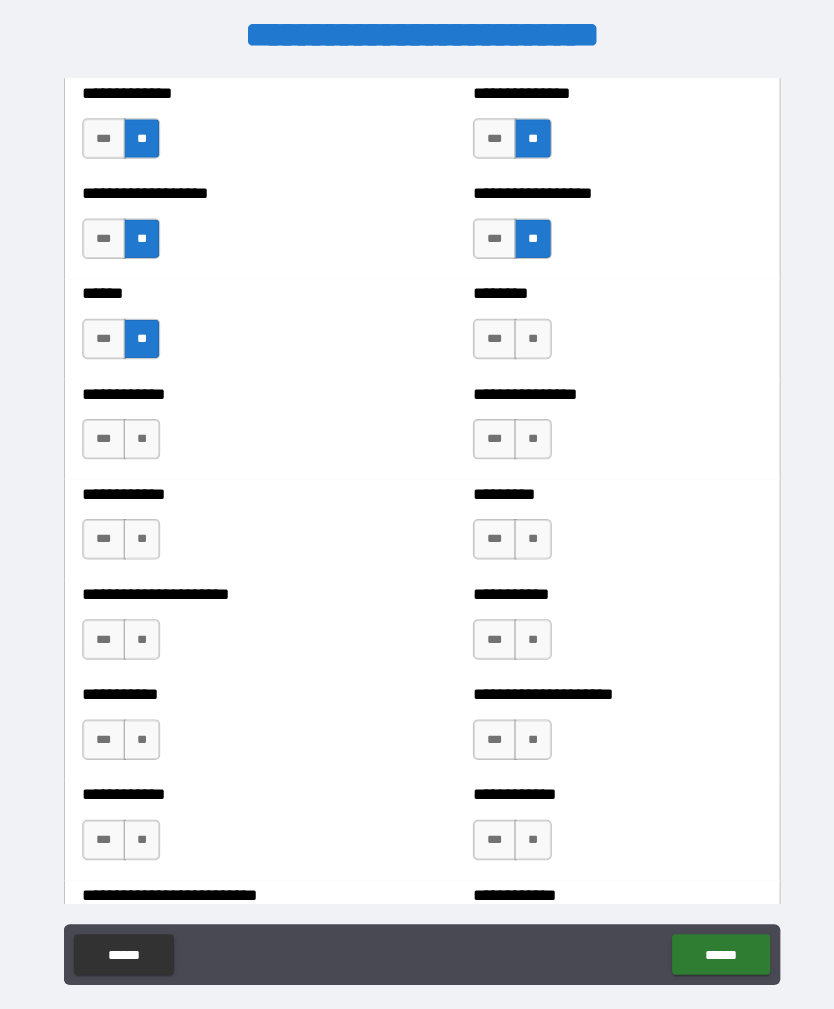 click on "**" at bounding box center [140, 434] 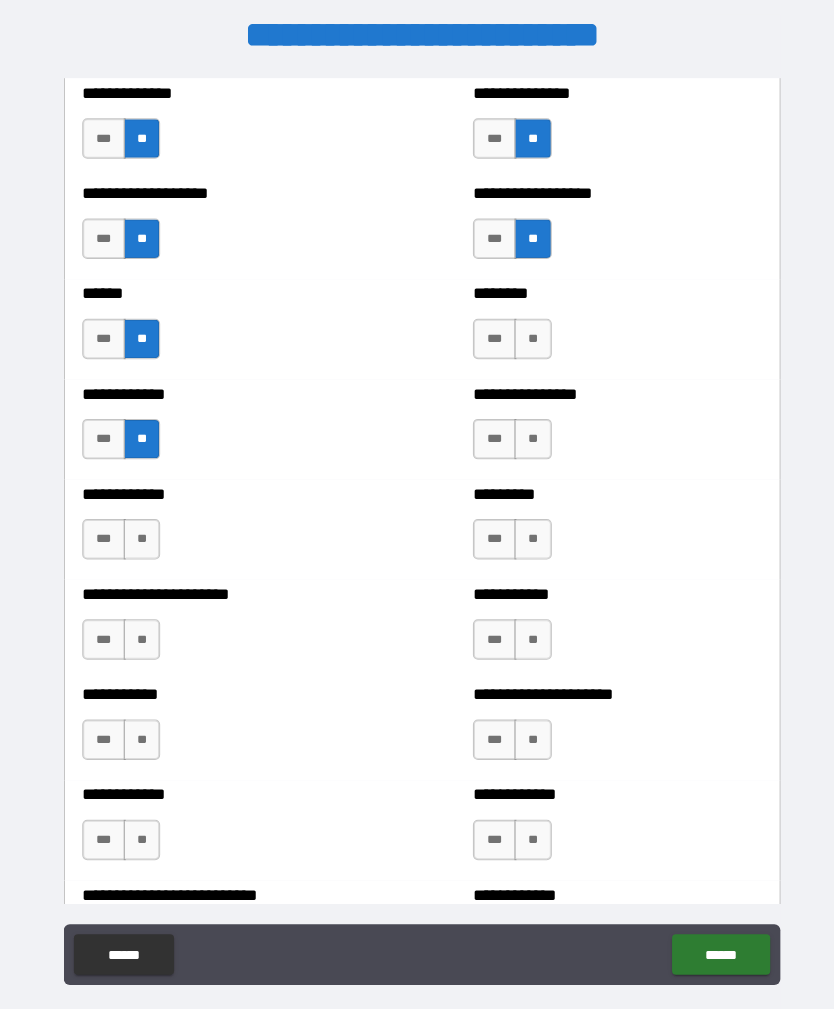 click on "**" at bounding box center (140, 533) 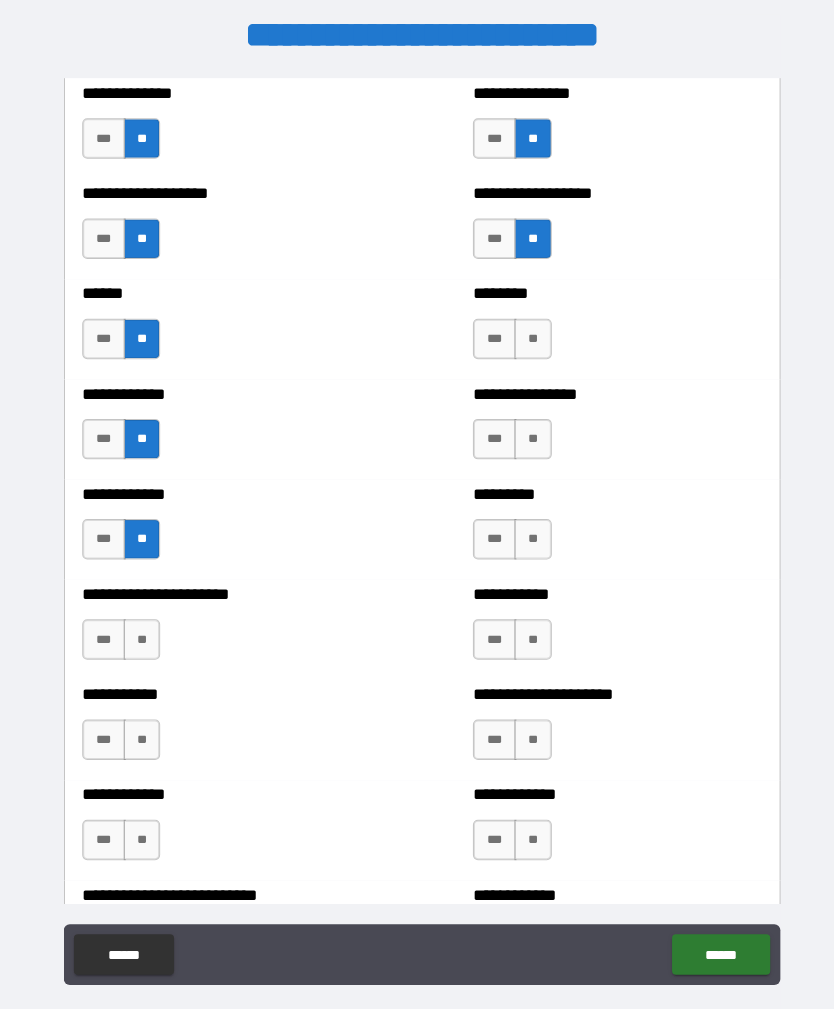 click on "**" at bounding box center [140, 632] 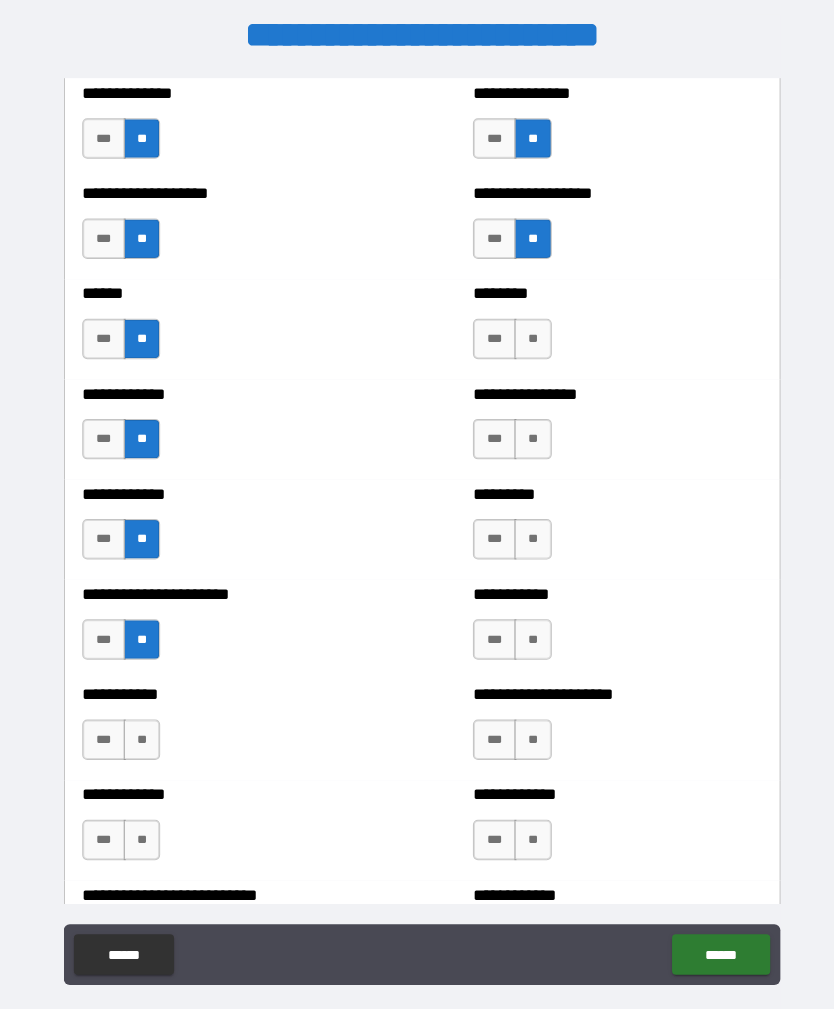 click on "**" at bounding box center [140, 731] 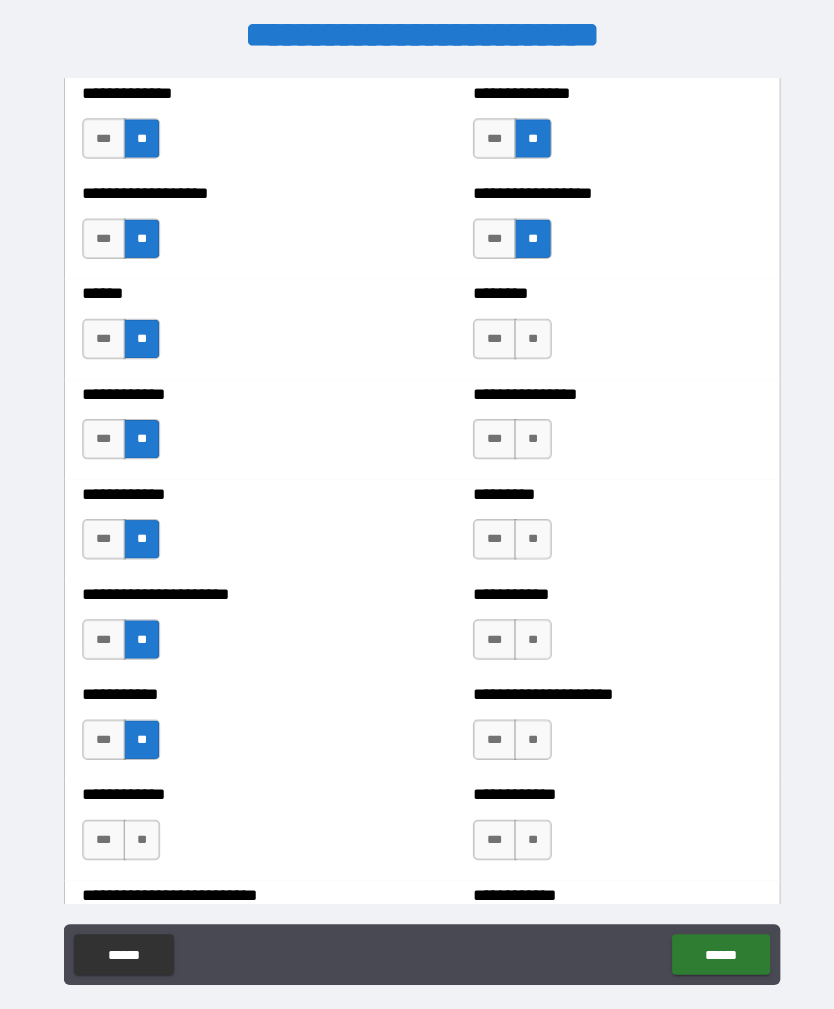 click on "**" at bounding box center [140, 830] 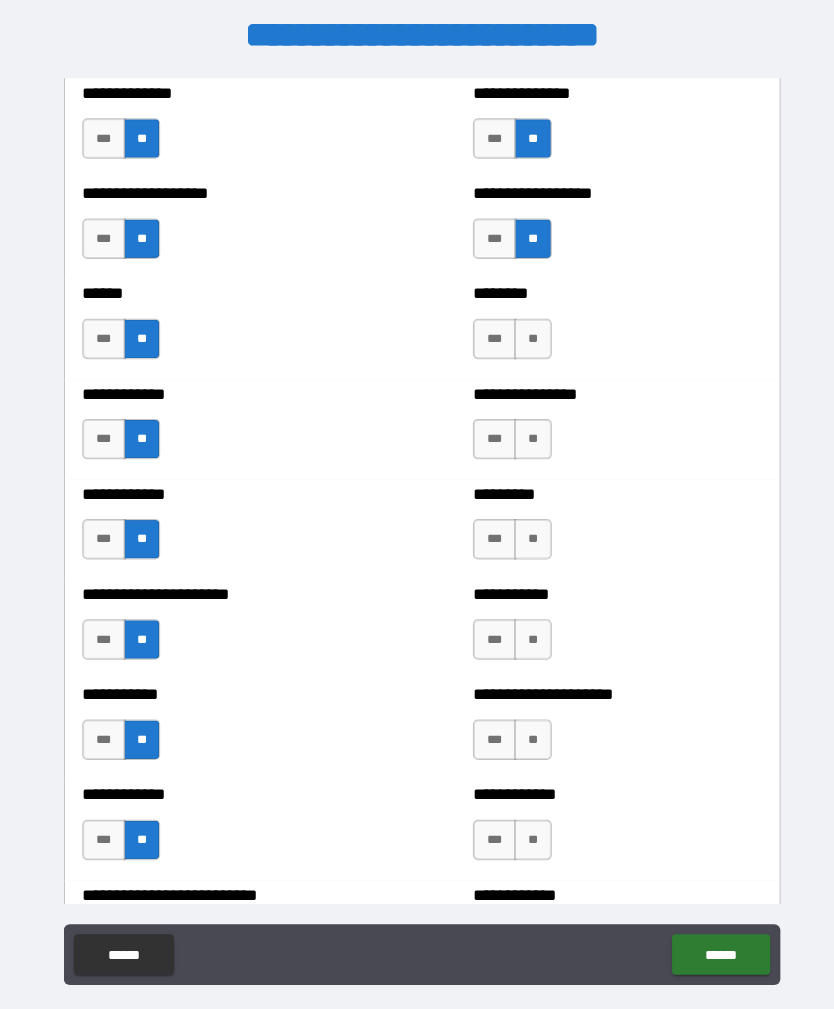 click on "***" at bounding box center (488, 434) 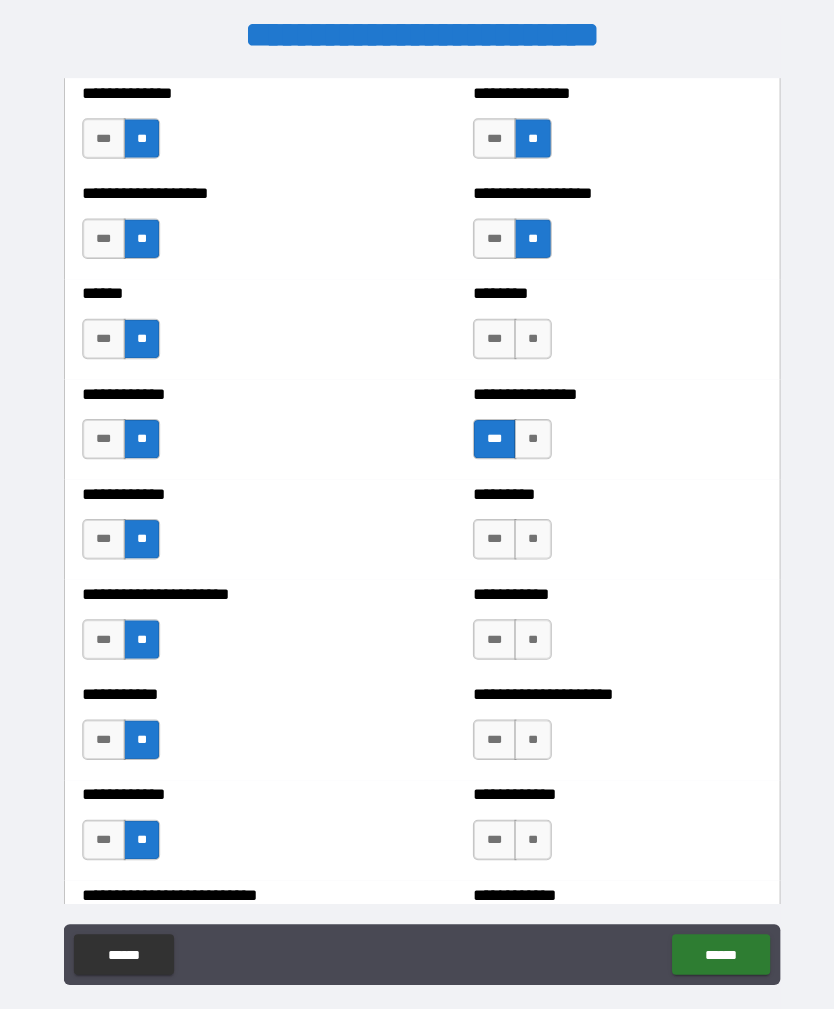 click on "**" at bounding box center [526, 335] 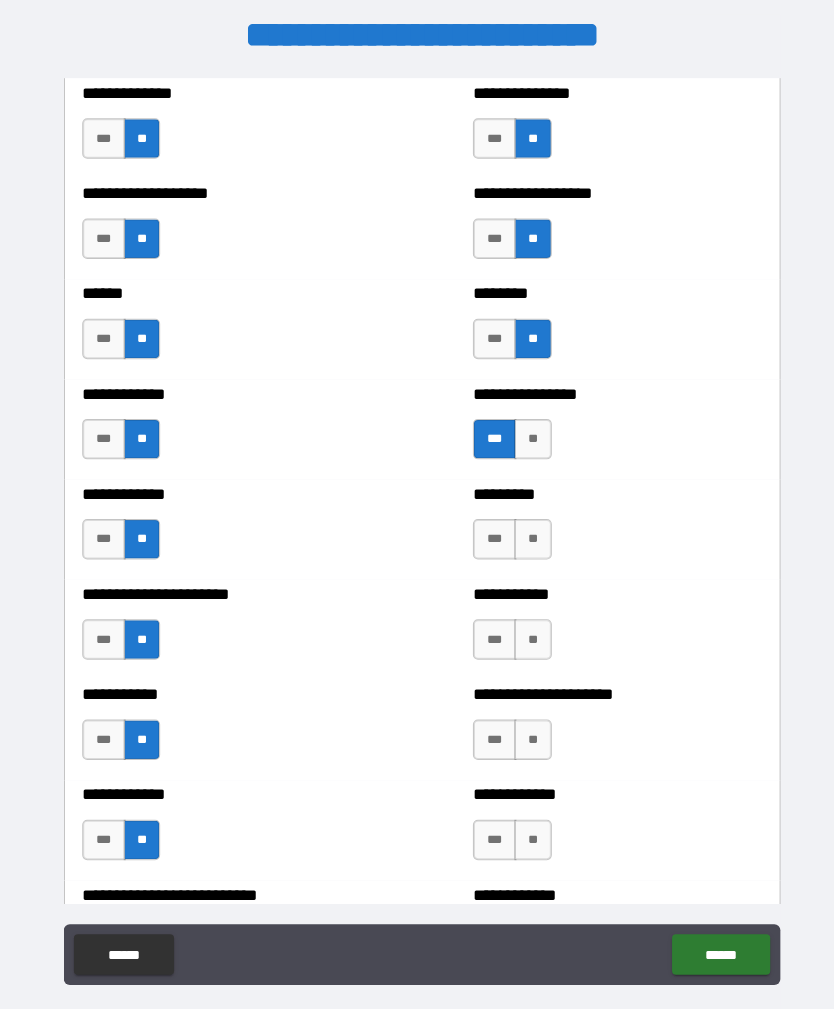 click on "**" at bounding box center (526, 533) 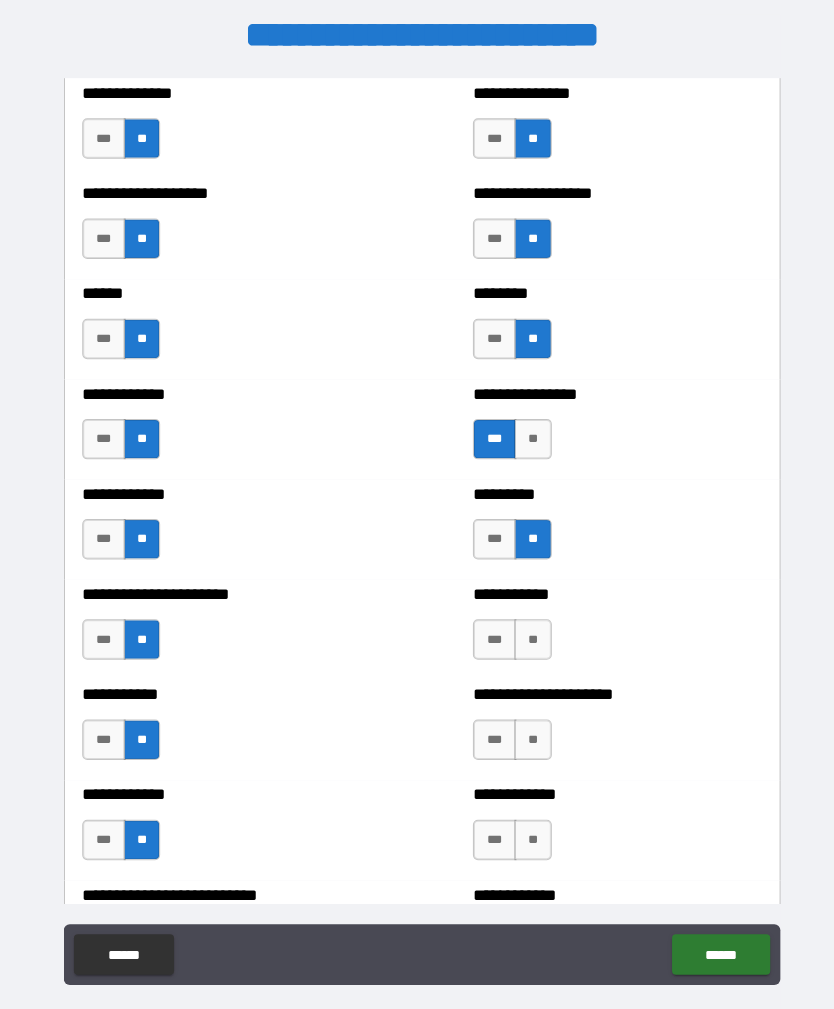 click on "**" at bounding box center [526, 632] 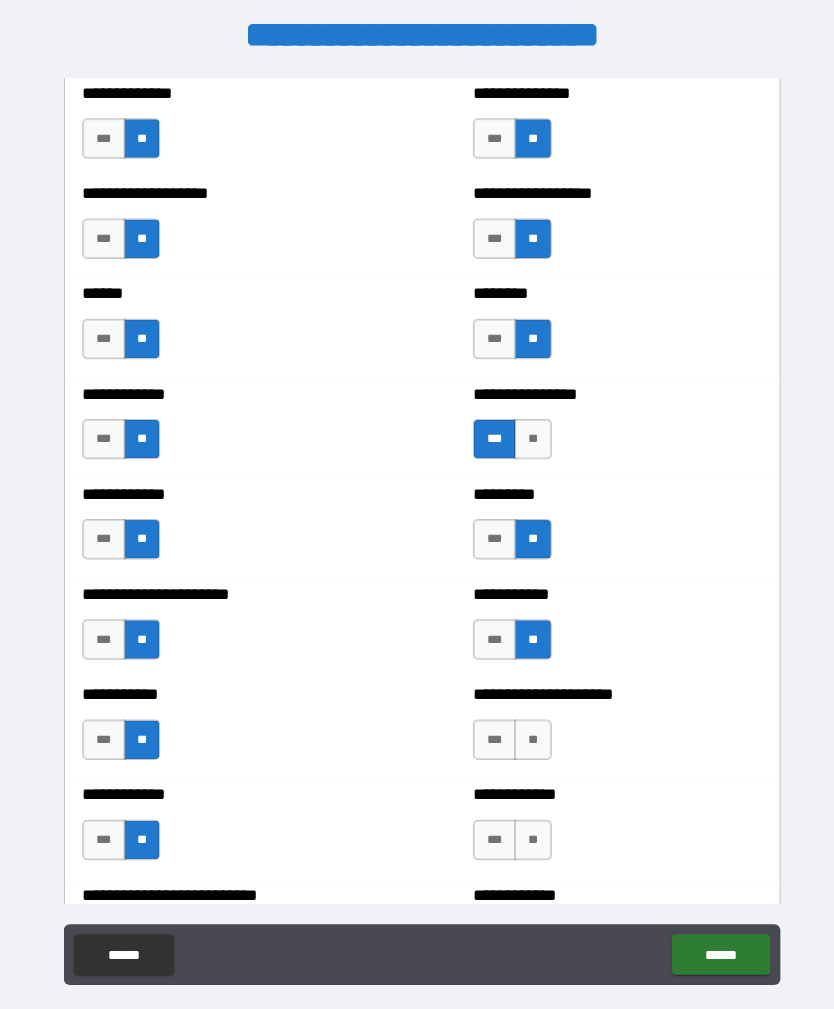 click on "**********" at bounding box center (609, 721) 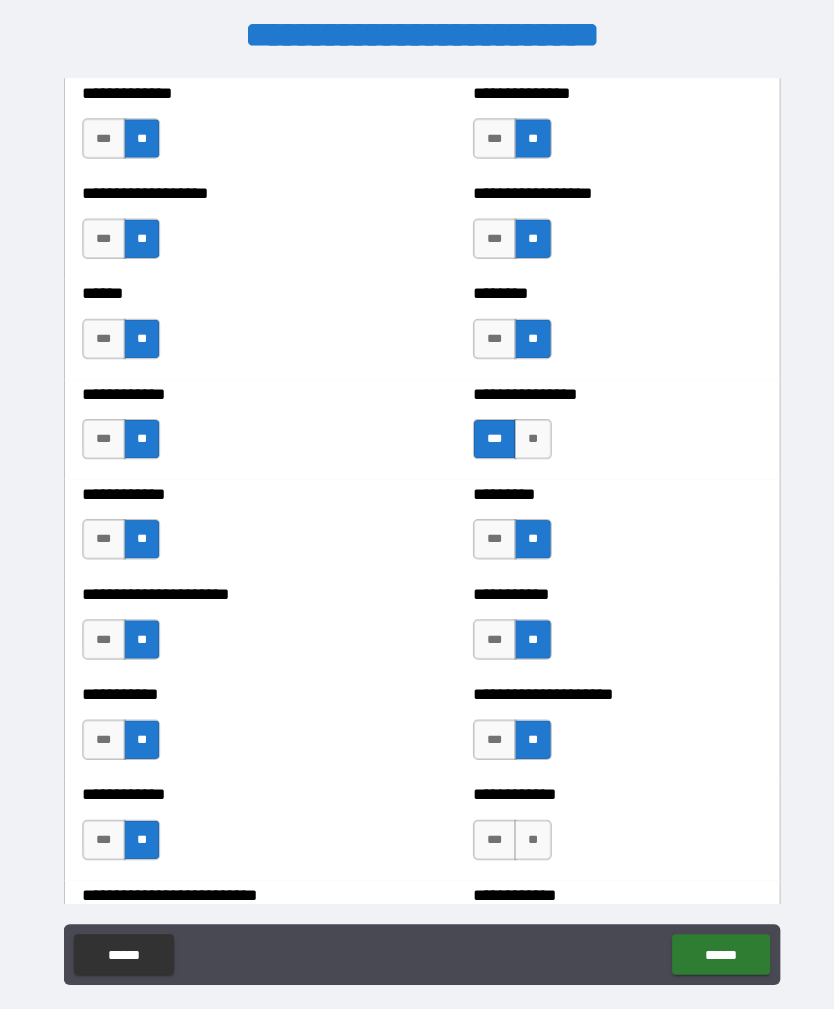 click on "**" at bounding box center (526, 830) 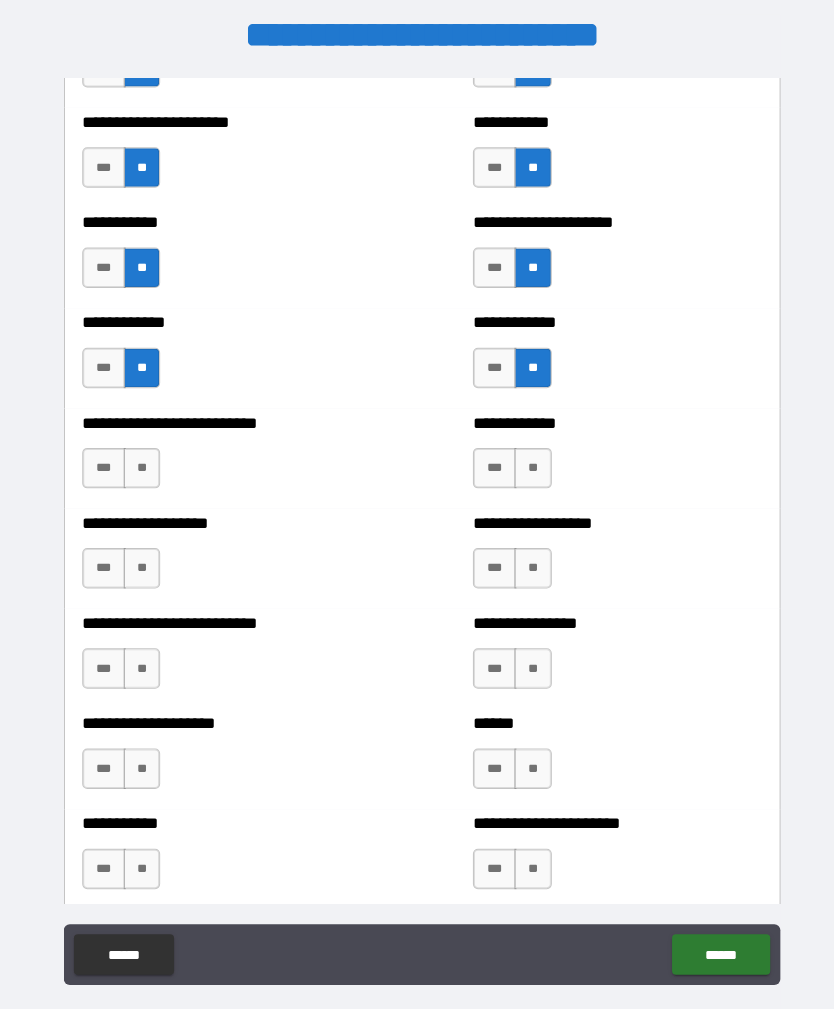 scroll, scrollTop: 5313, scrollLeft: 0, axis: vertical 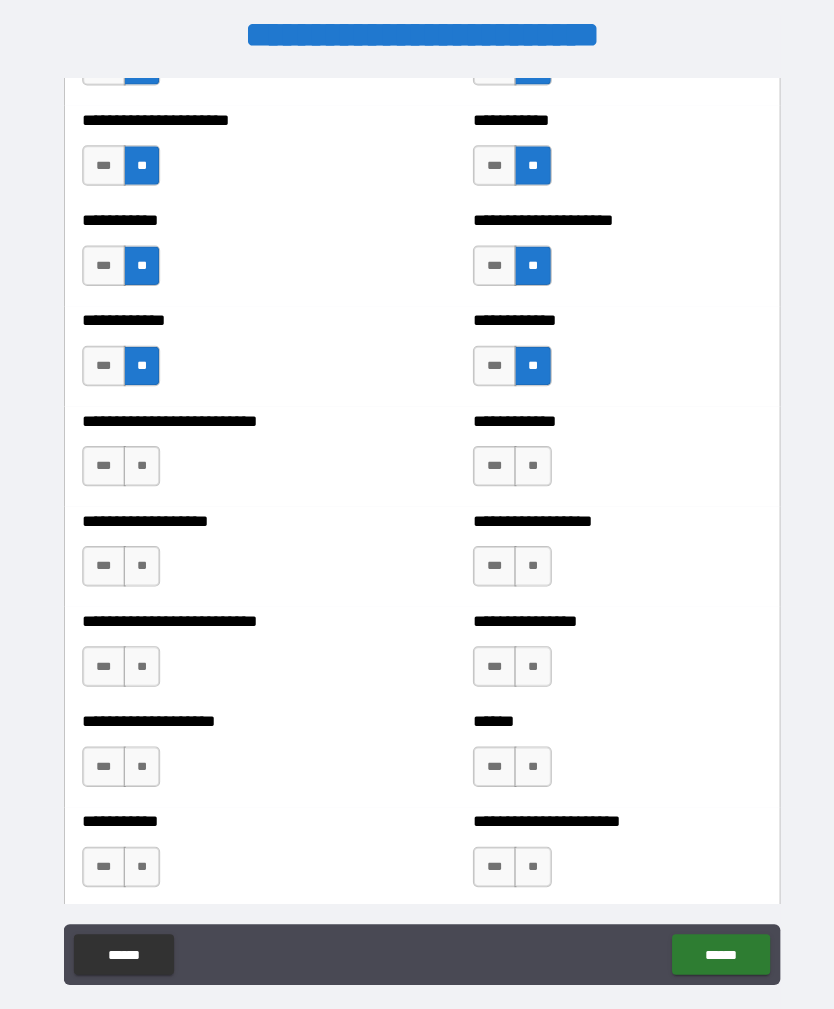 click on "**" at bounding box center (140, 460) 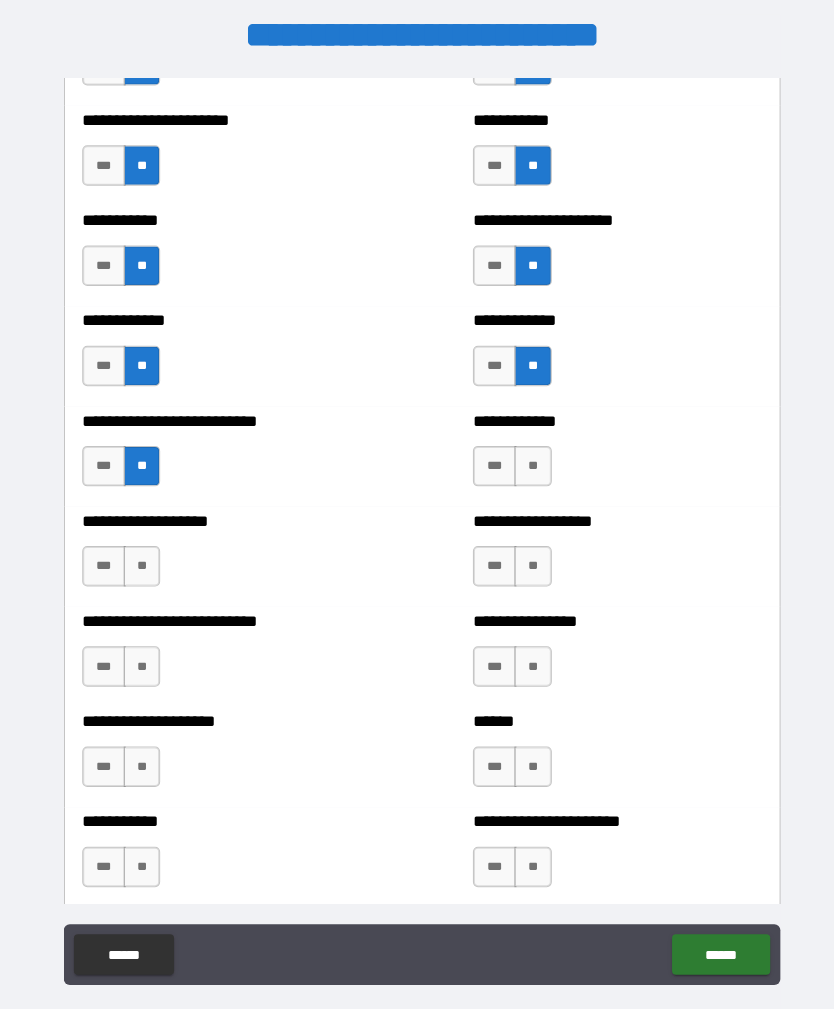 click on "**" at bounding box center (140, 559) 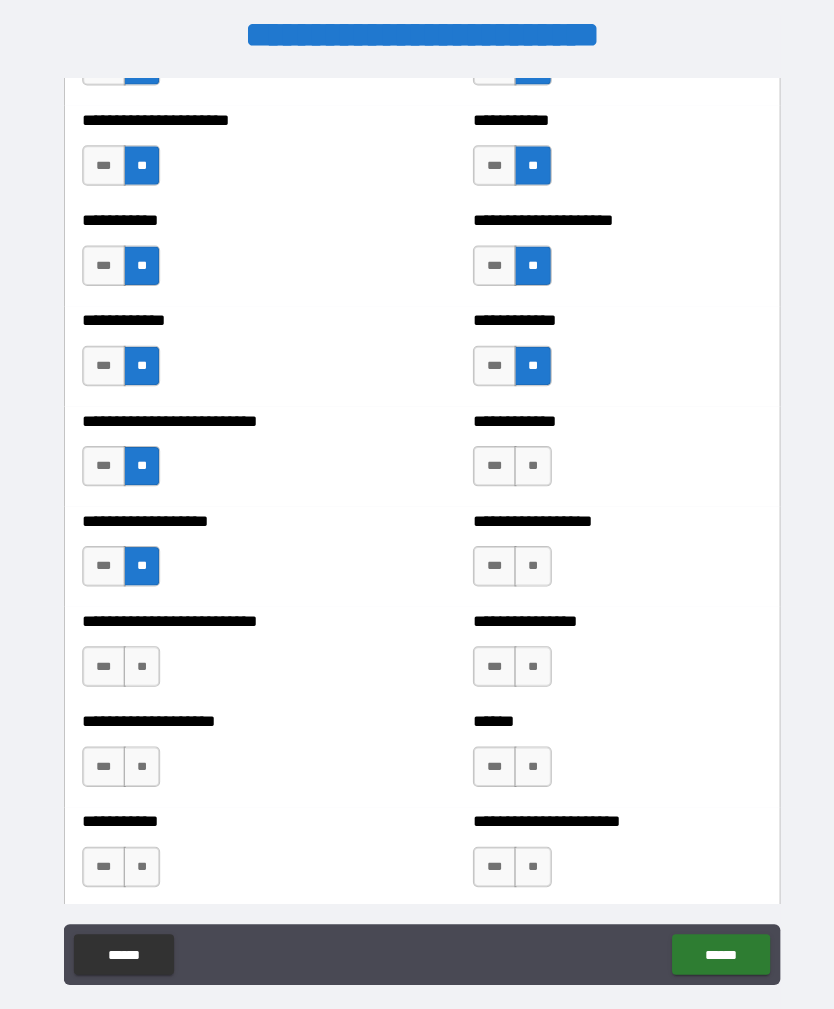 click on "**" at bounding box center (140, 658) 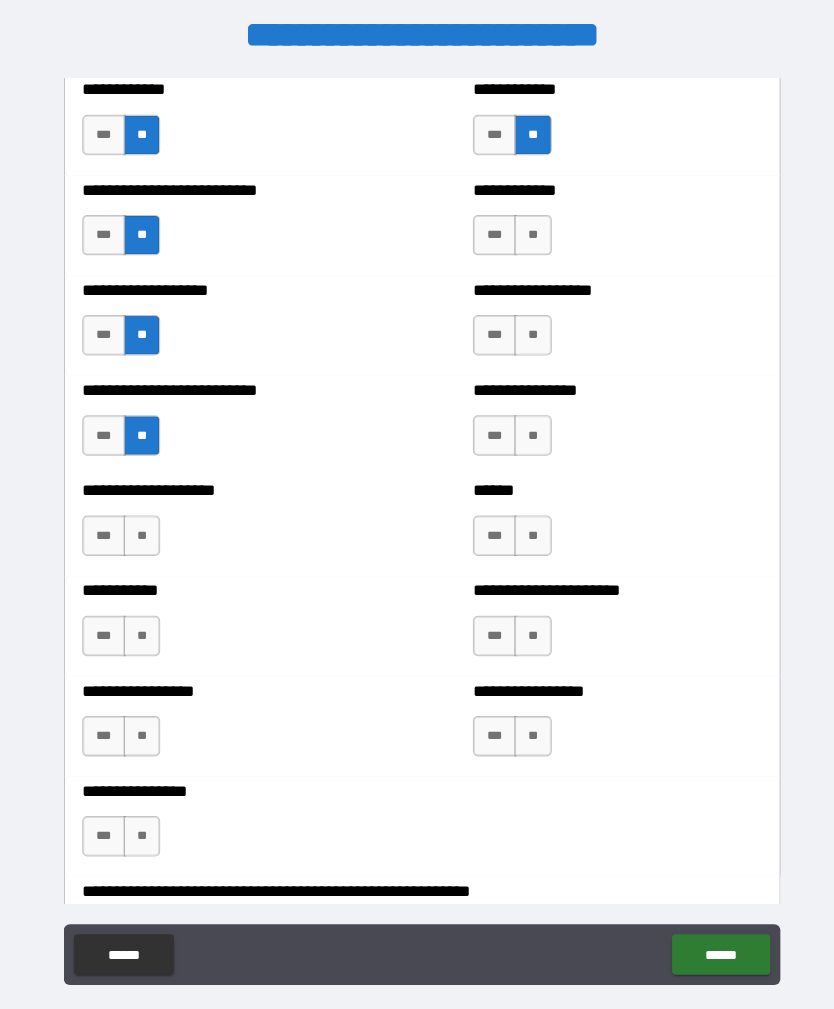 scroll, scrollTop: 5543, scrollLeft: 0, axis: vertical 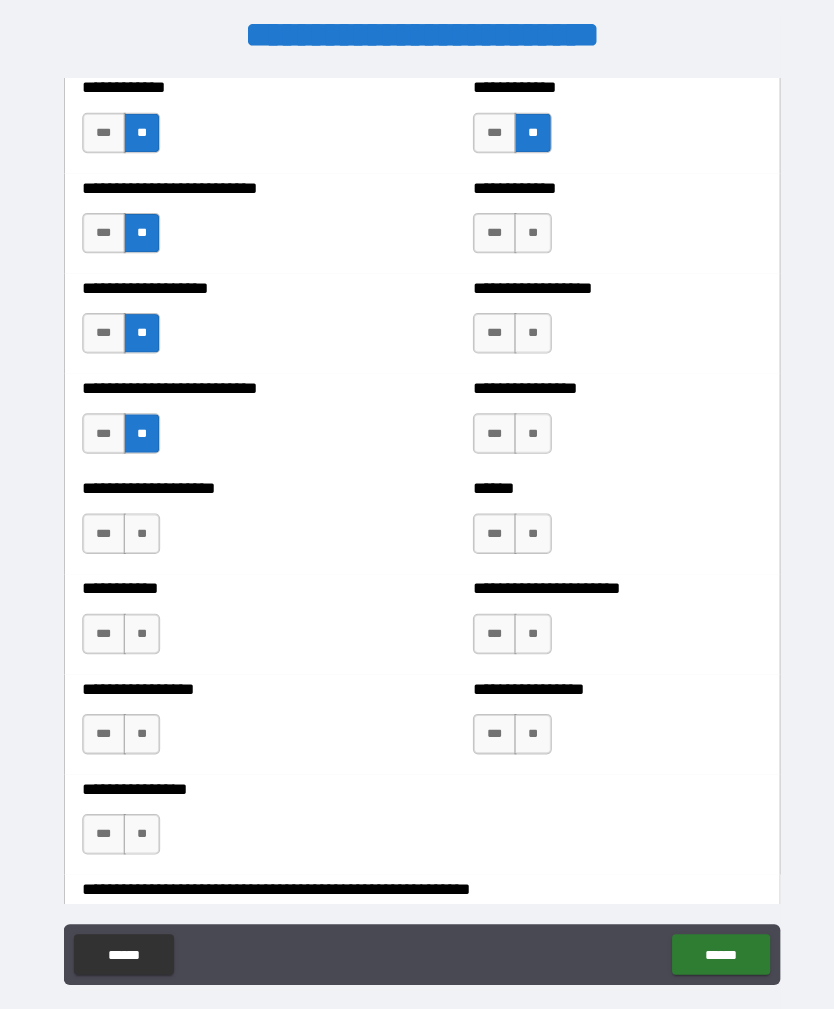 click on "**" at bounding box center (140, 527) 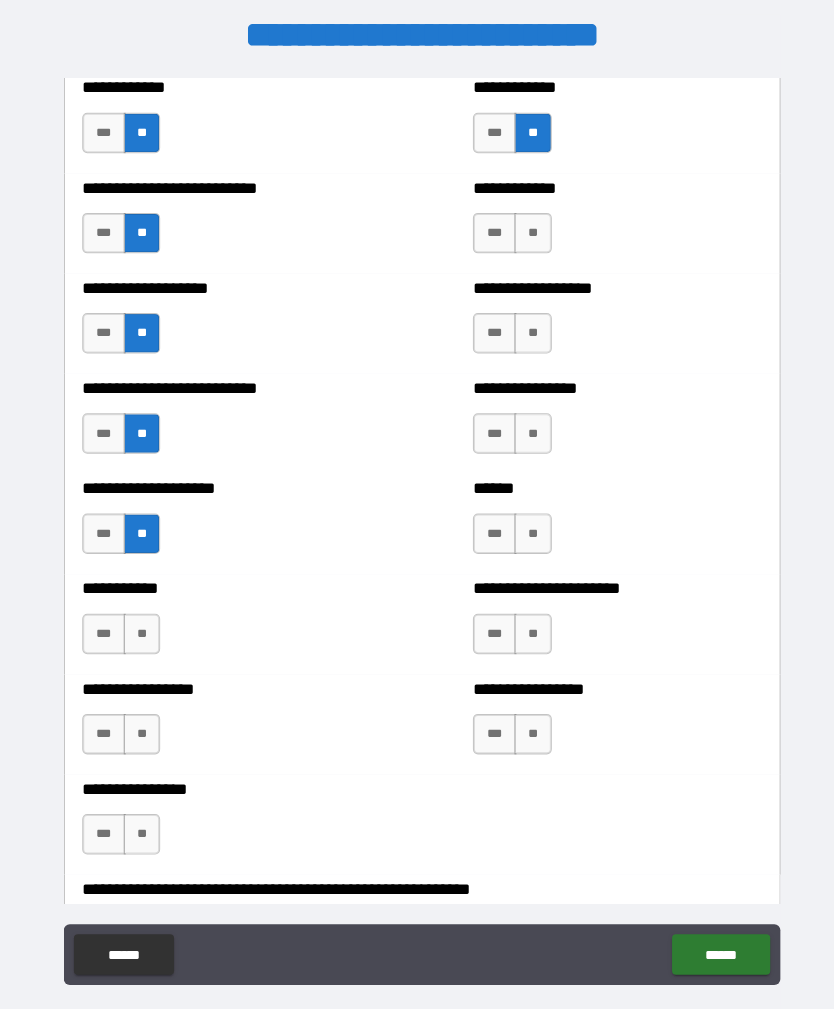 click on "**" at bounding box center [140, 626] 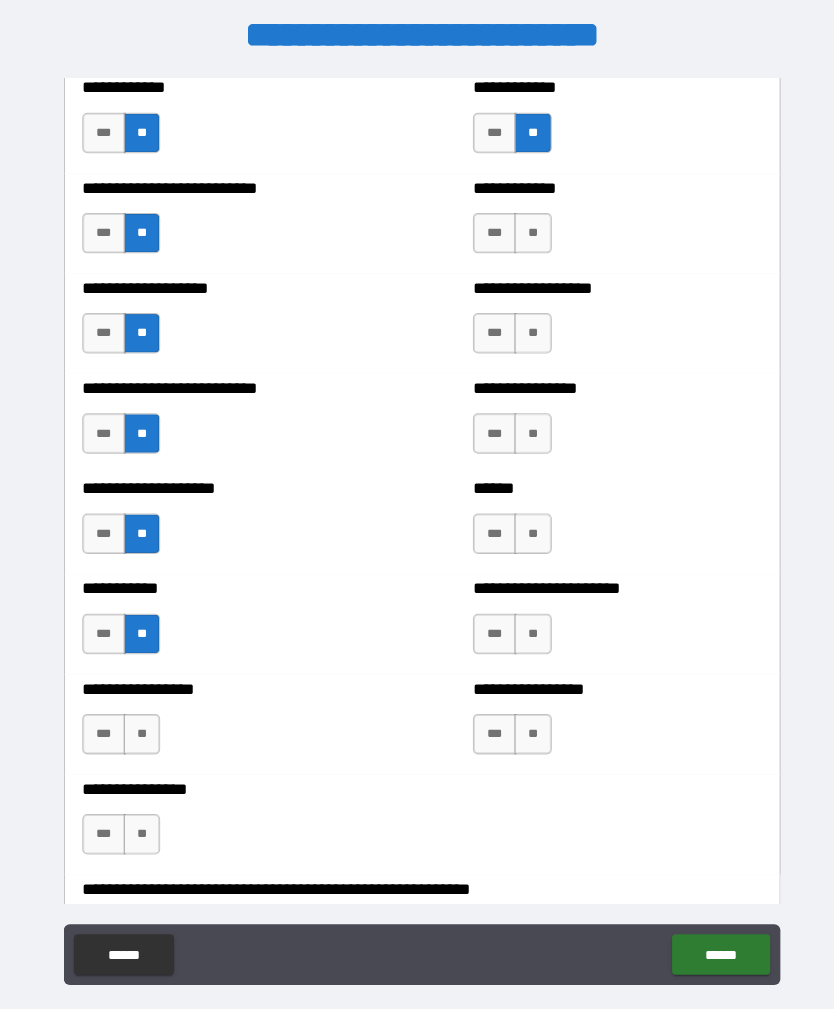 click on "**" at bounding box center [140, 725] 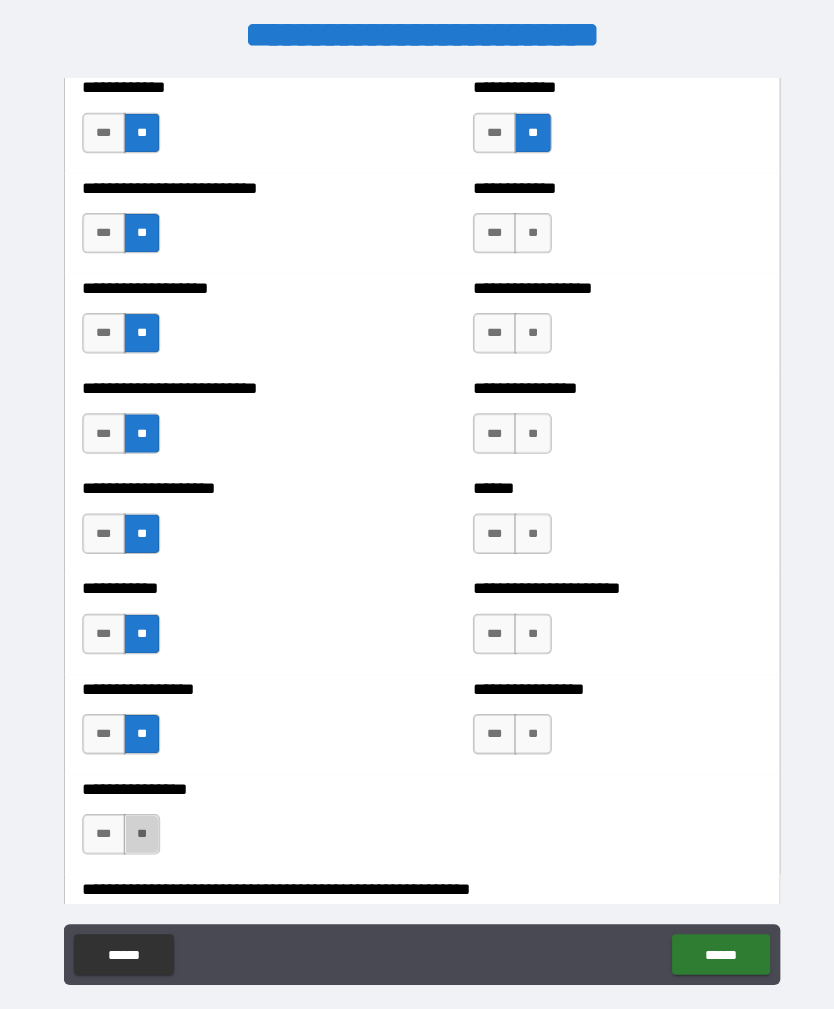 click on "**" at bounding box center (140, 824) 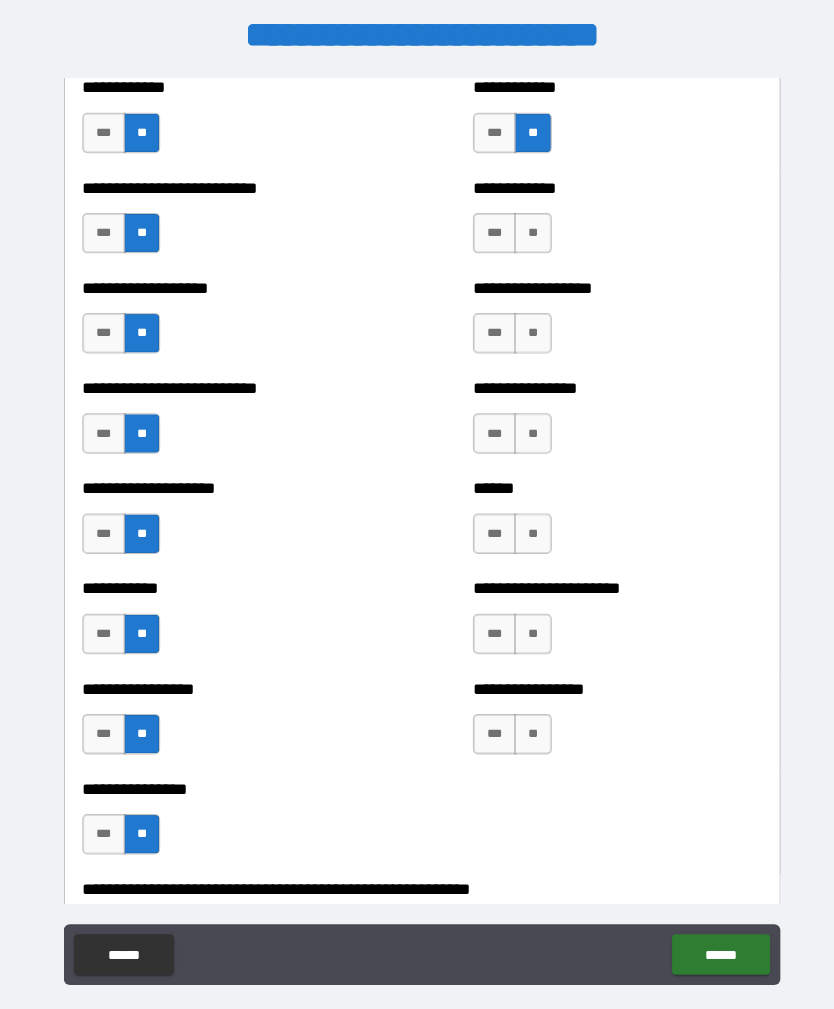 click on "**" at bounding box center [526, 230] 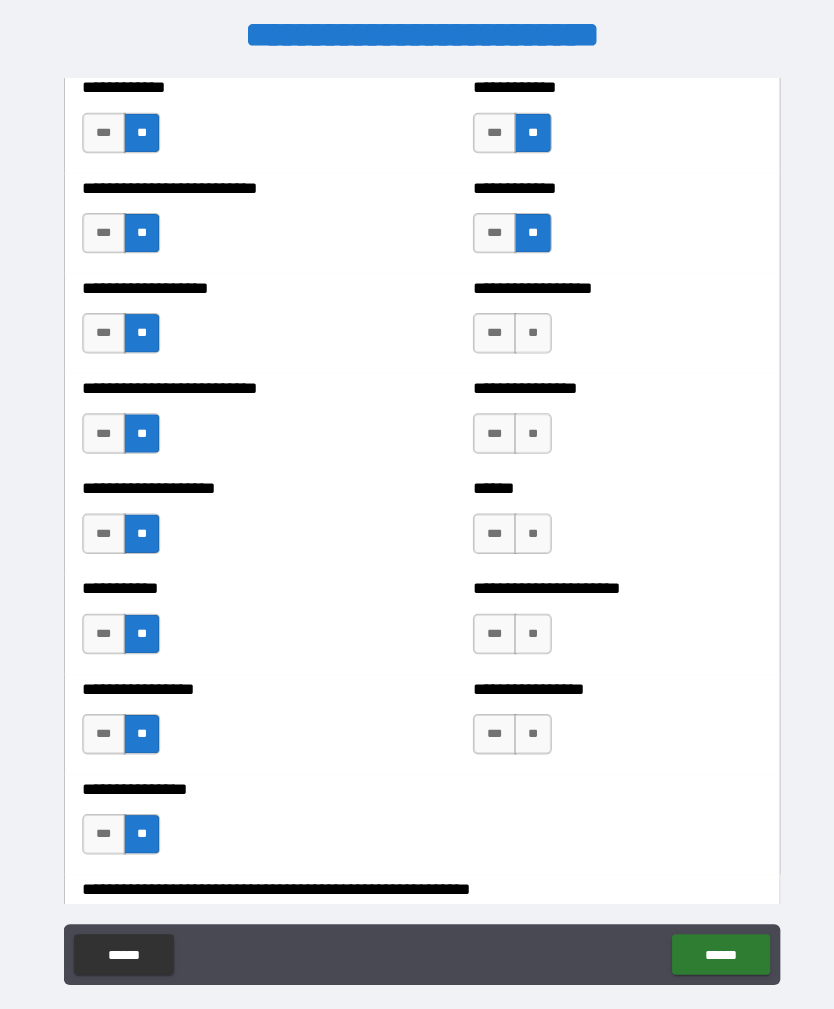 click on "**" at bounding box center [526, 329] 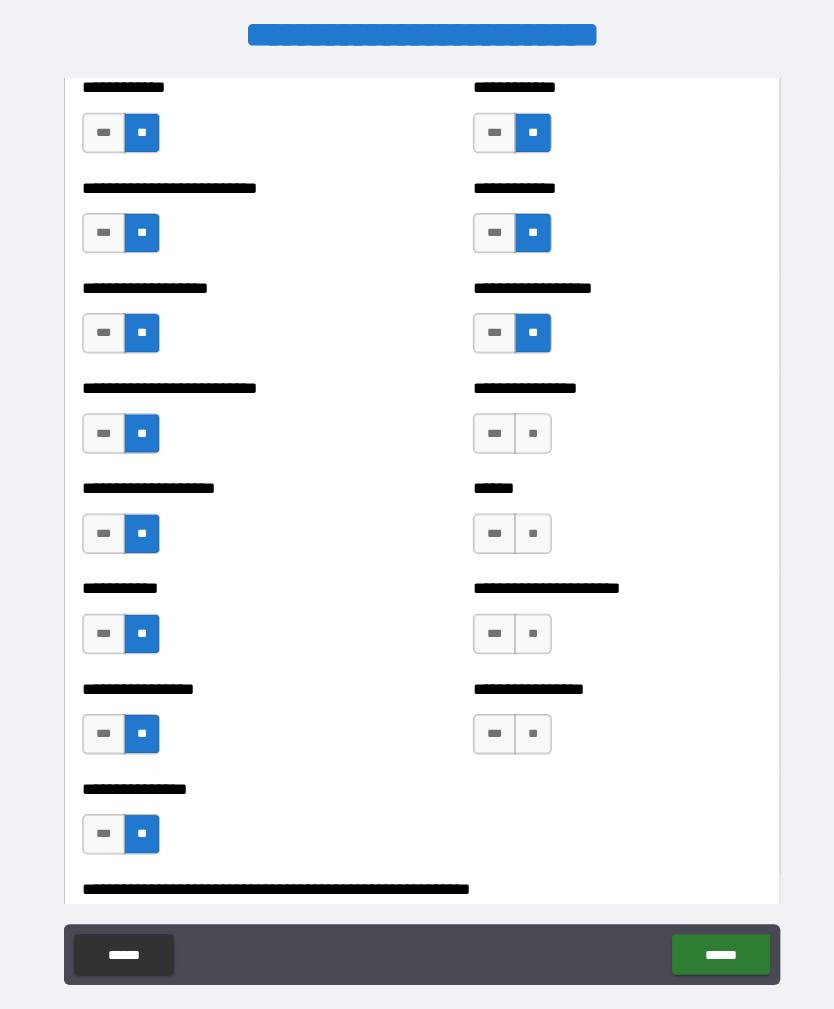 click on "**" at bounding box center [526, 428] 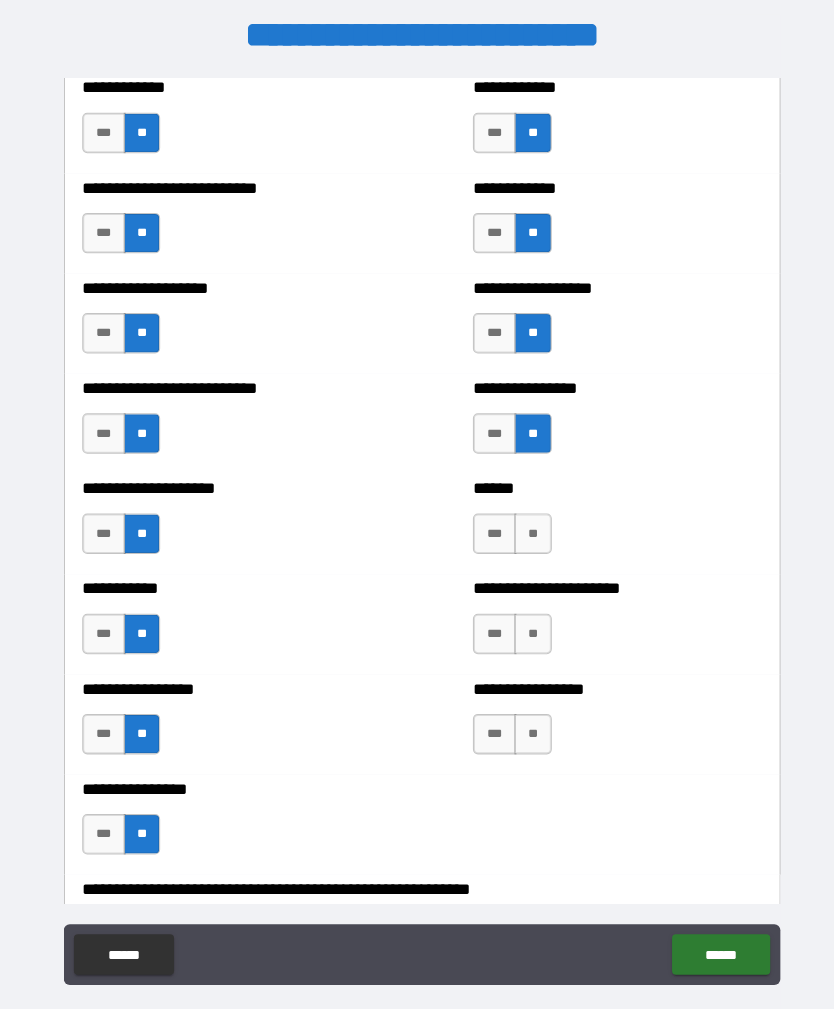 click on "**" at bounding box center [526, 527] 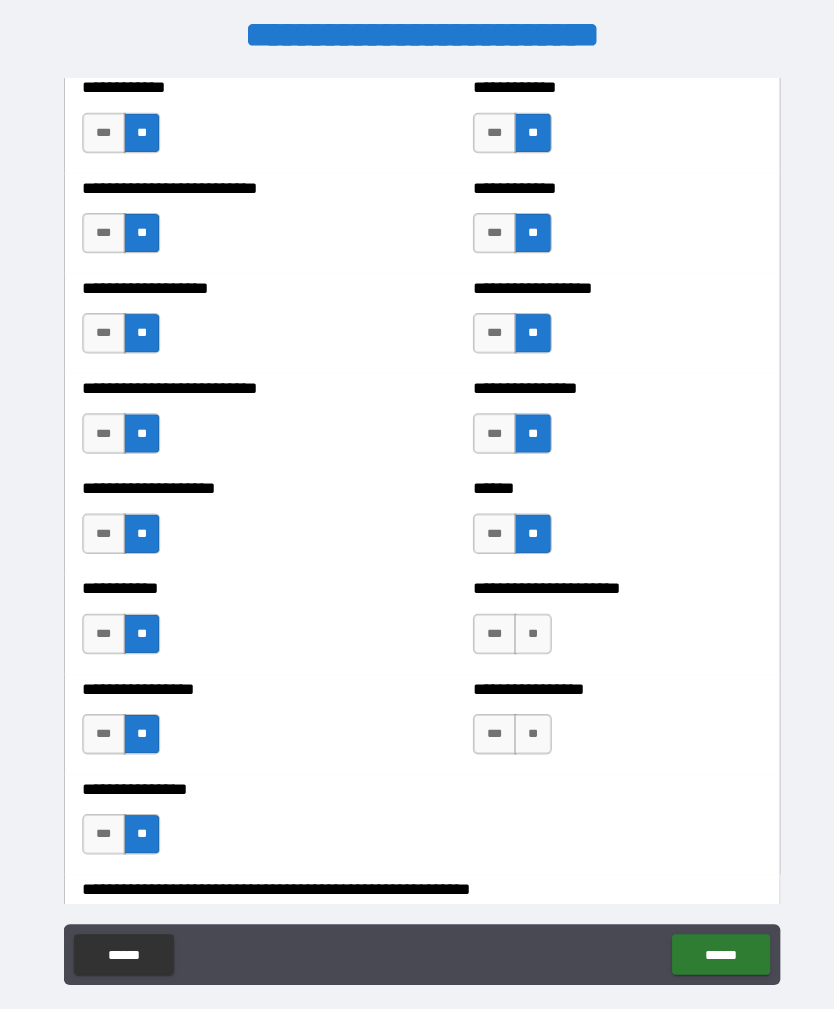 click on "***" at bounding box center (488, 626) 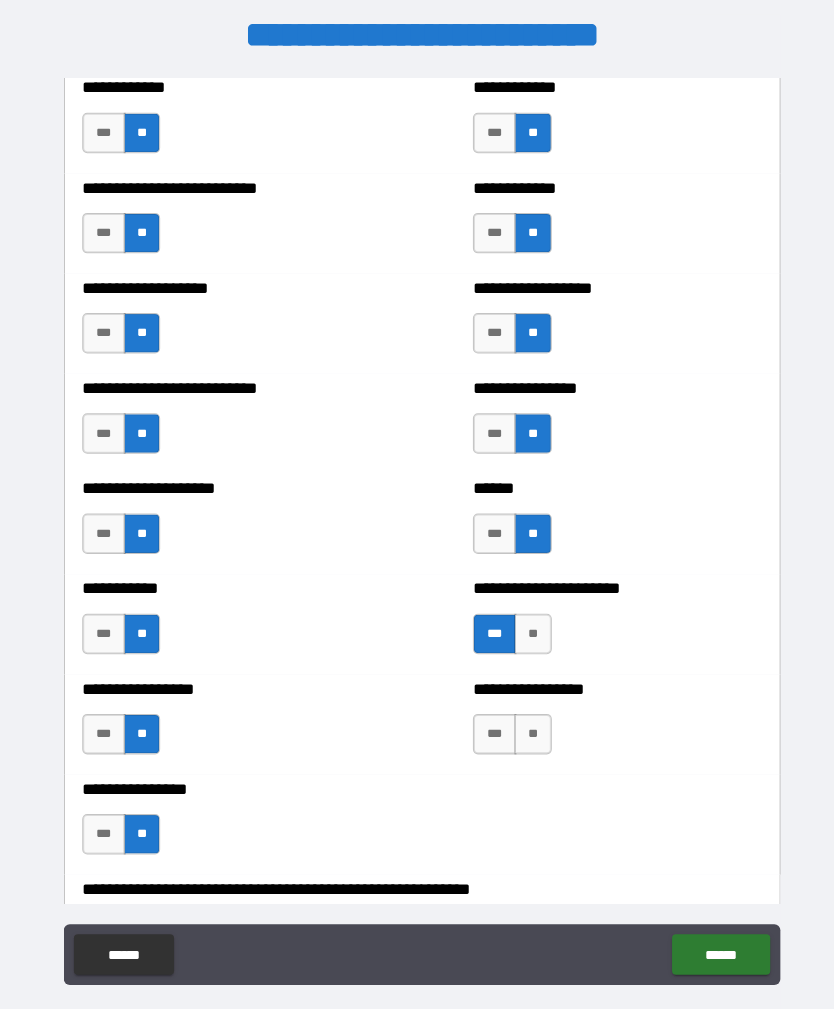 click on "**" at bounding box center (526, 725) 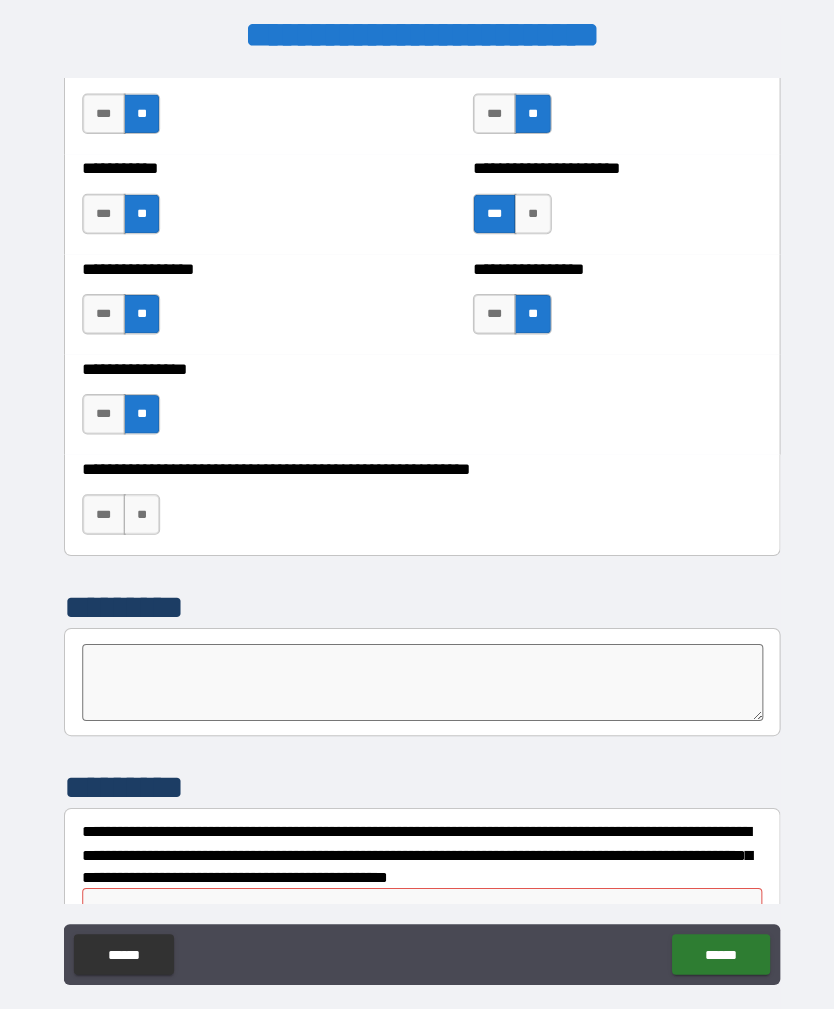 scroll, scrollTop: 5959, scrollLeft: 0, axis: vertical 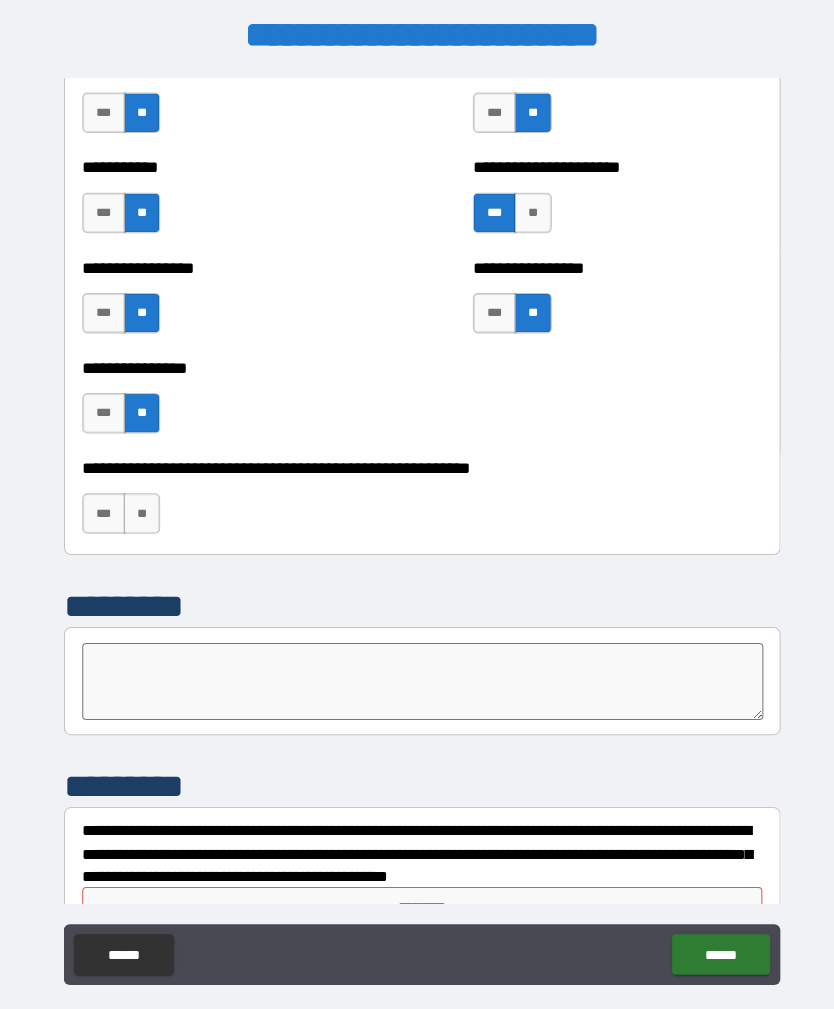 click on "**" at bounding box center [140, 507] 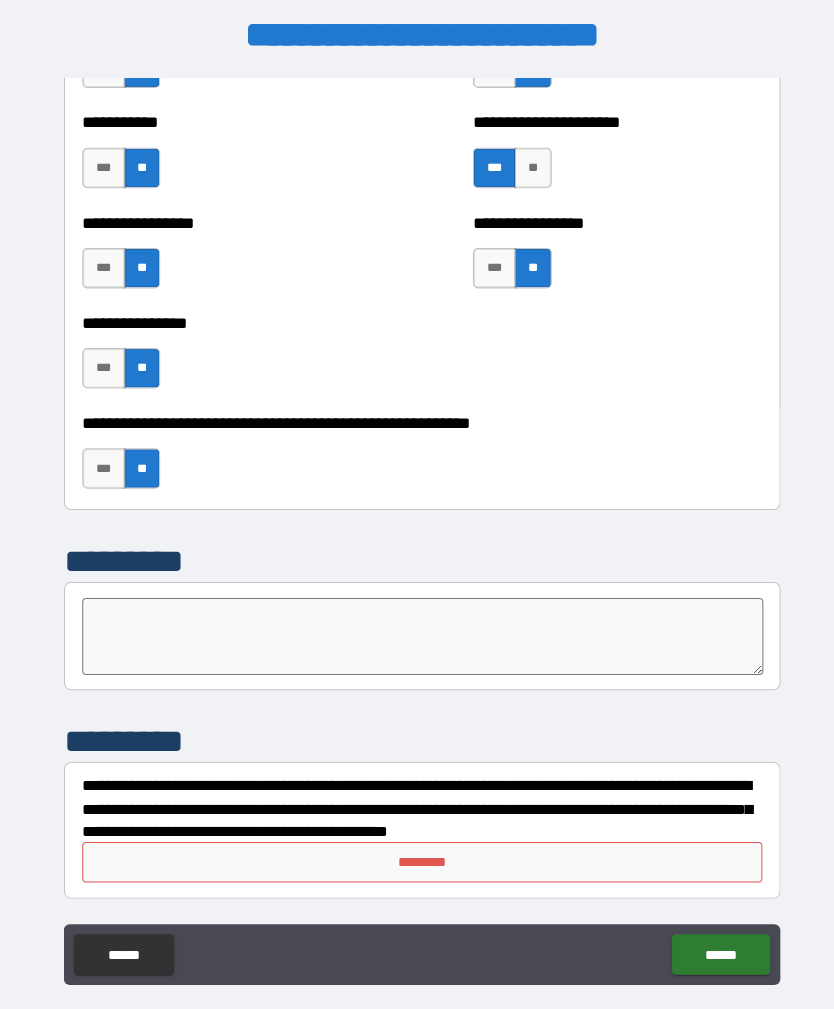 scroll, scrollTop: 6003, scrollLeft: 0, axis: vertical 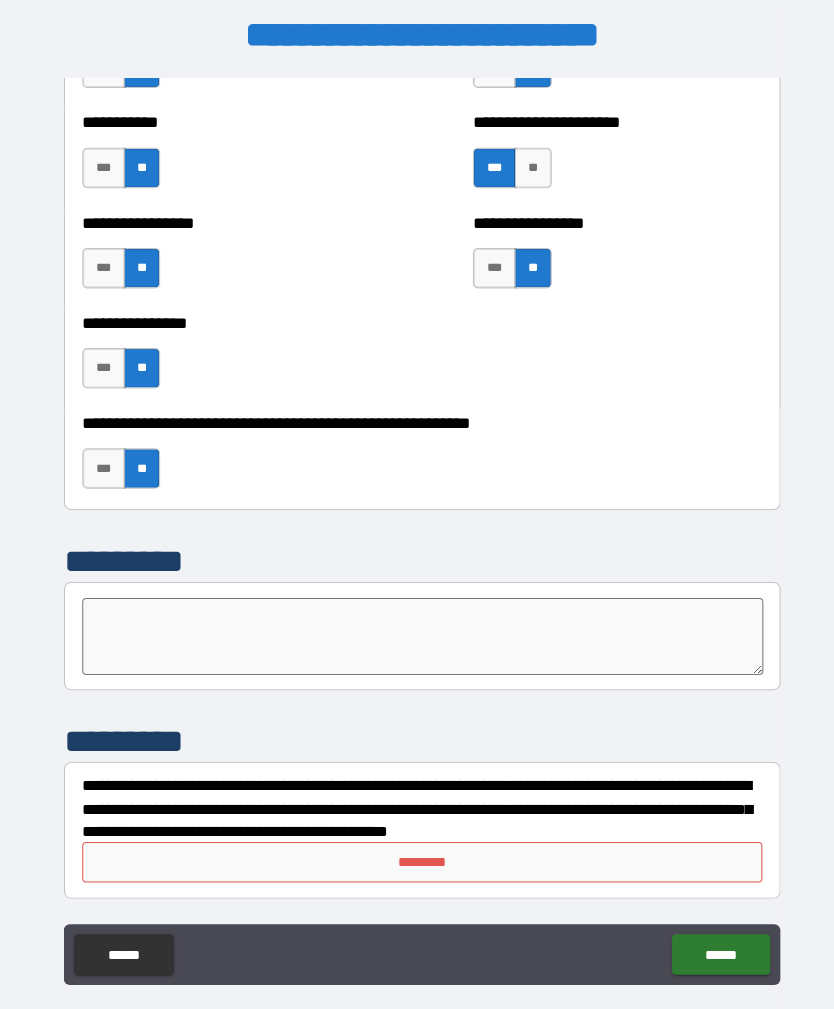 click on "*********" at bounding box center (417, 852) 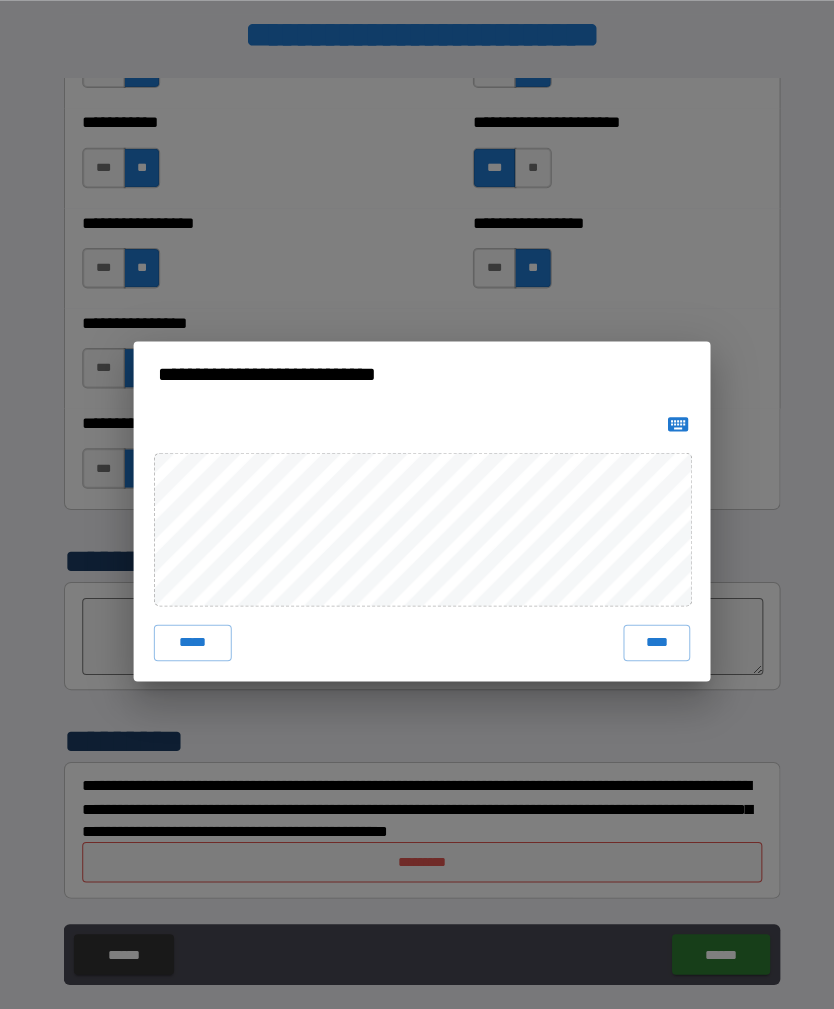 scroll, scrollTop: 13, scrollLeft: 0, axis: vertical 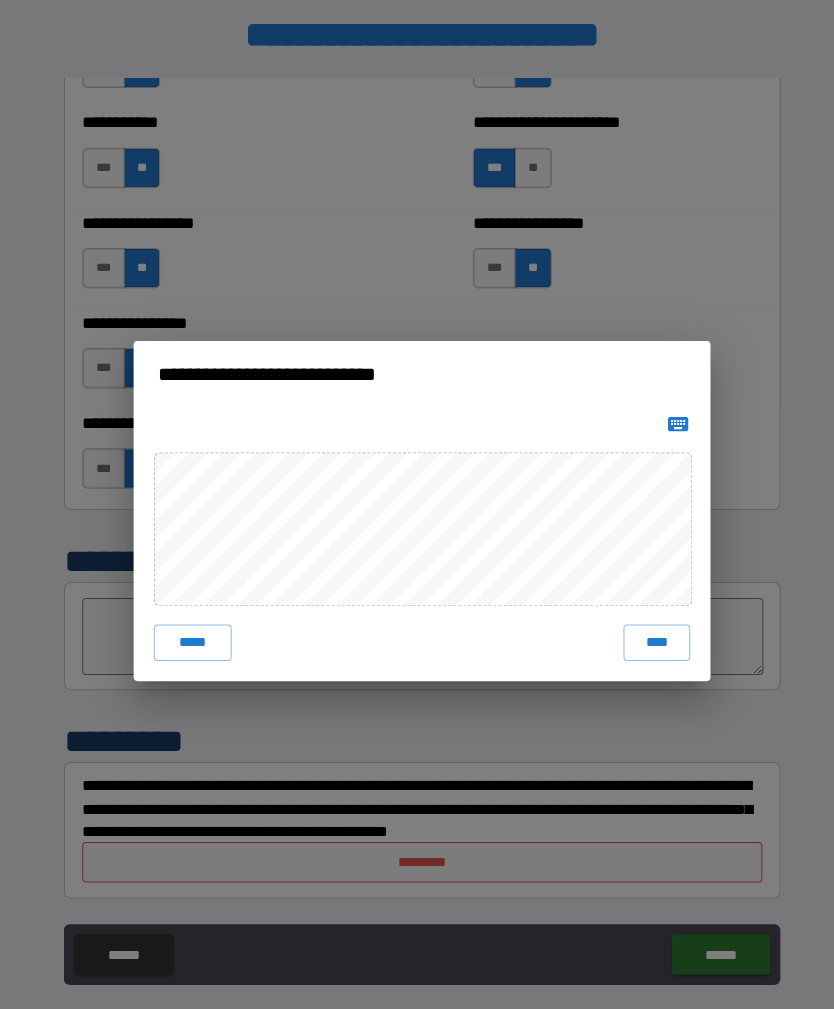 click on "****" at bounding box center [649, 635] 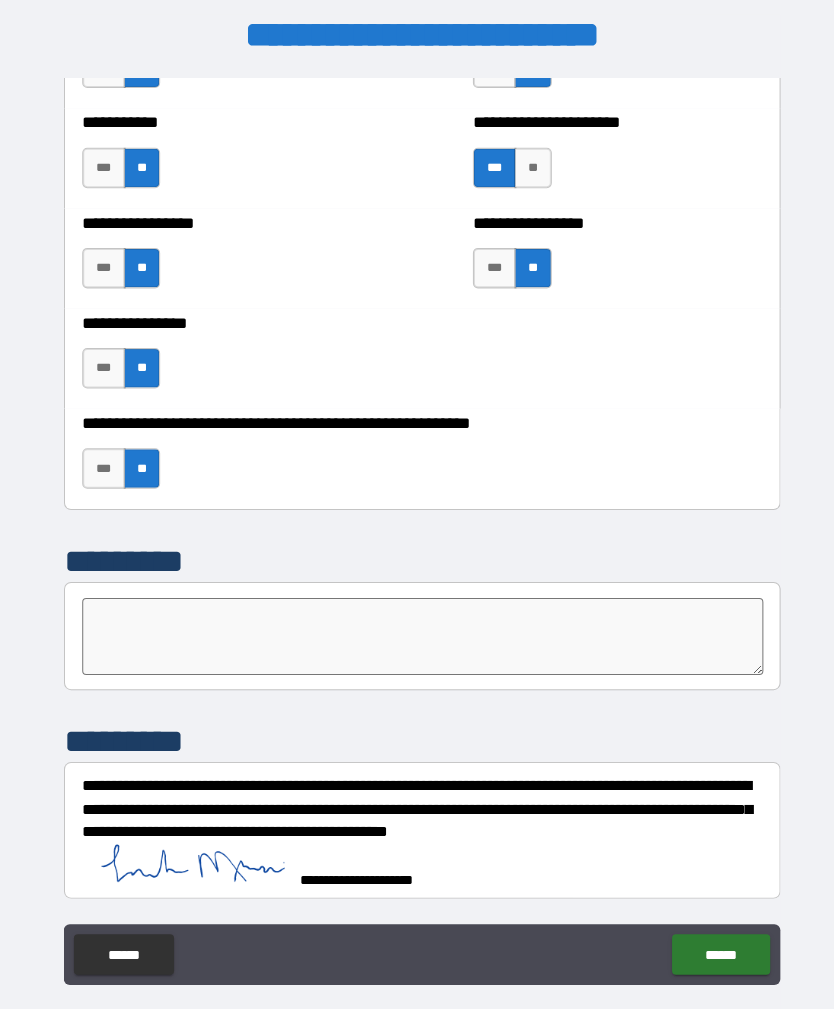 scroll, scrollTop: 5993, scrollLeft: 0, axis: vertical 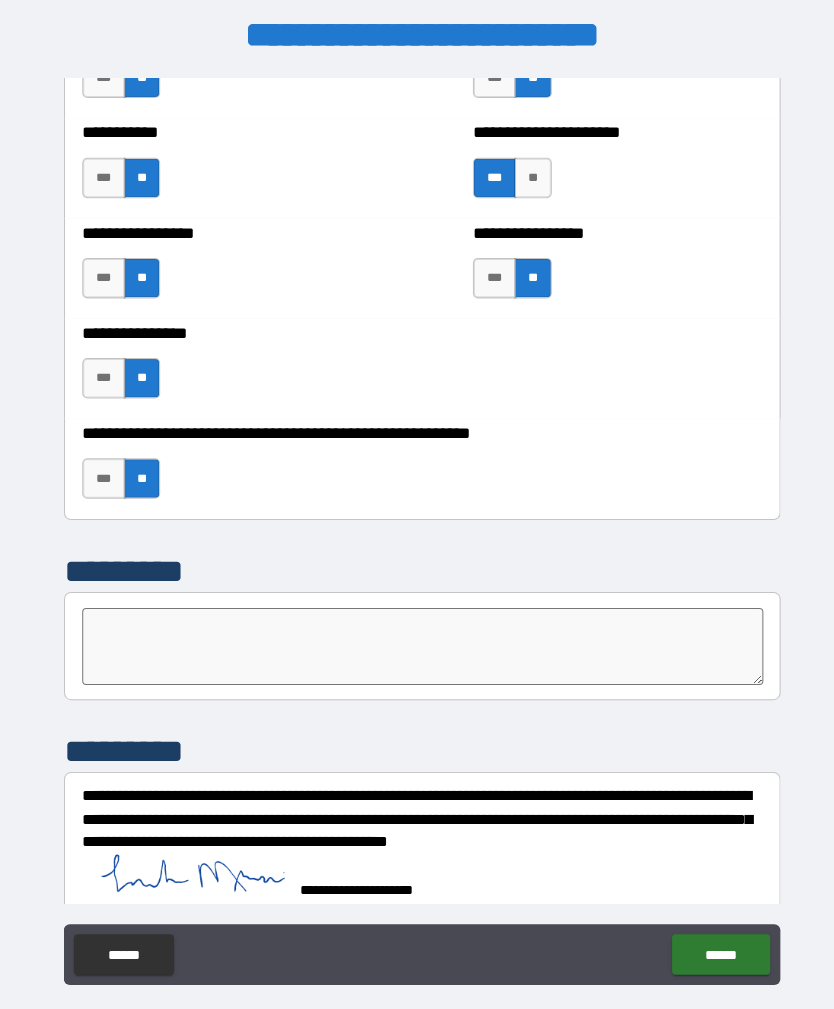 click on "******" at bounding box center [712, 943] 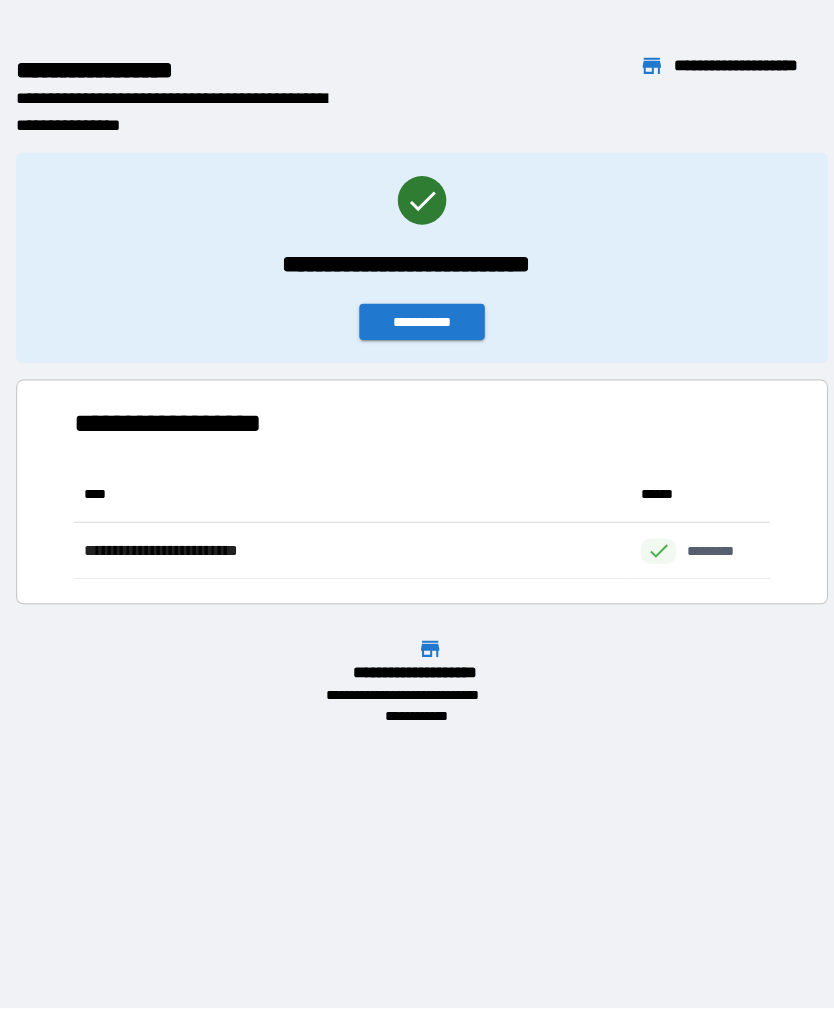scroll, scrollTop: 111, scrollLeft: 688, axis: both 